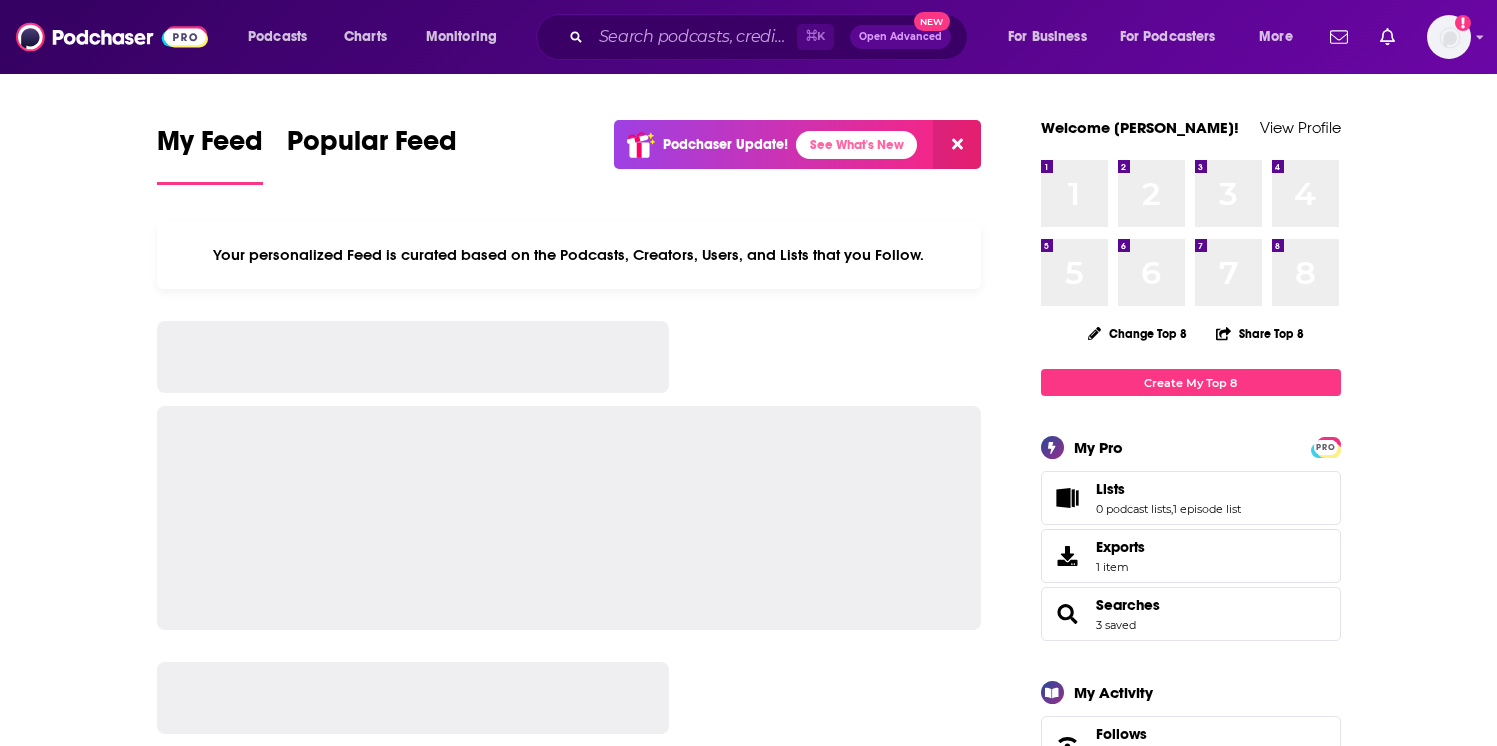 scroll, scrollTop: 0, scrollLeft: 0, axis: both 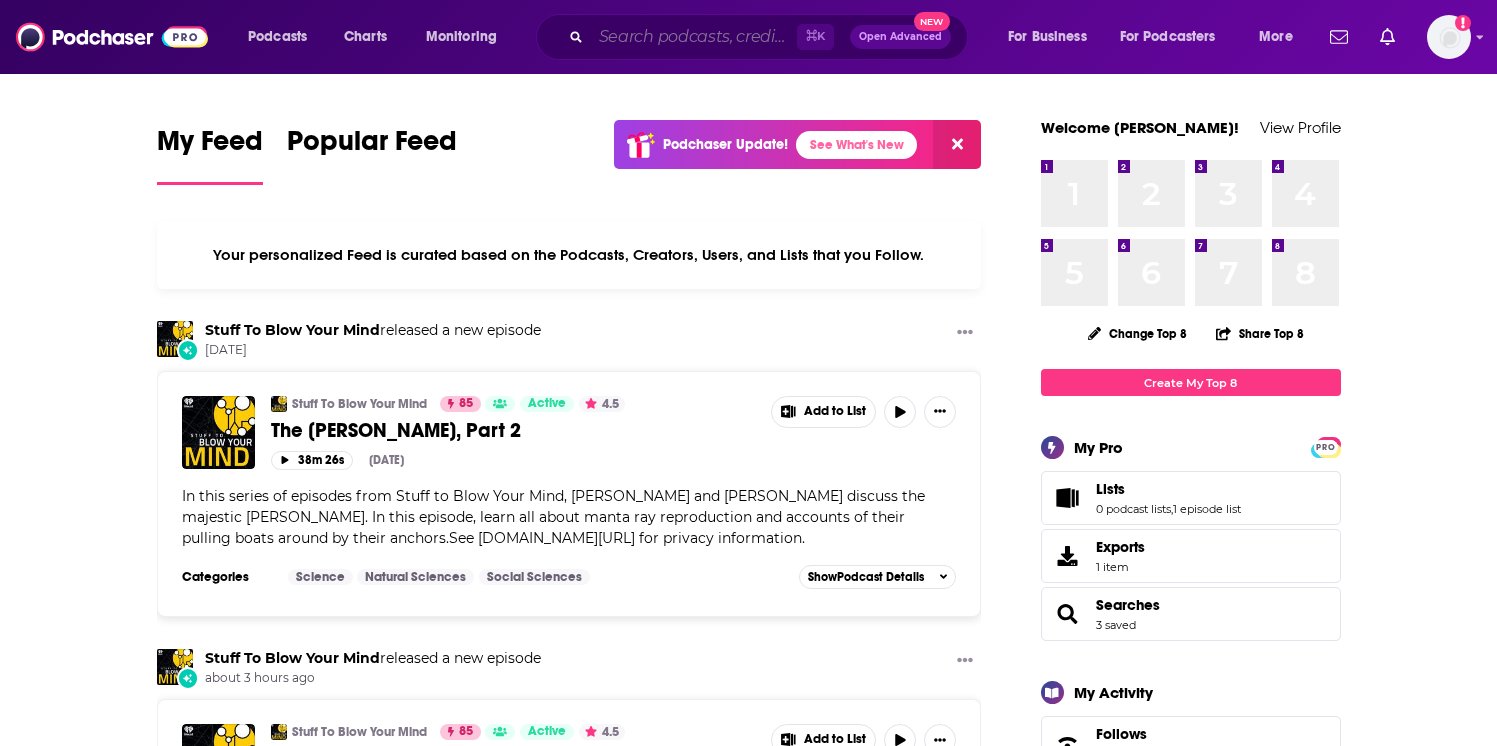 click at bounding box center [694, 37] 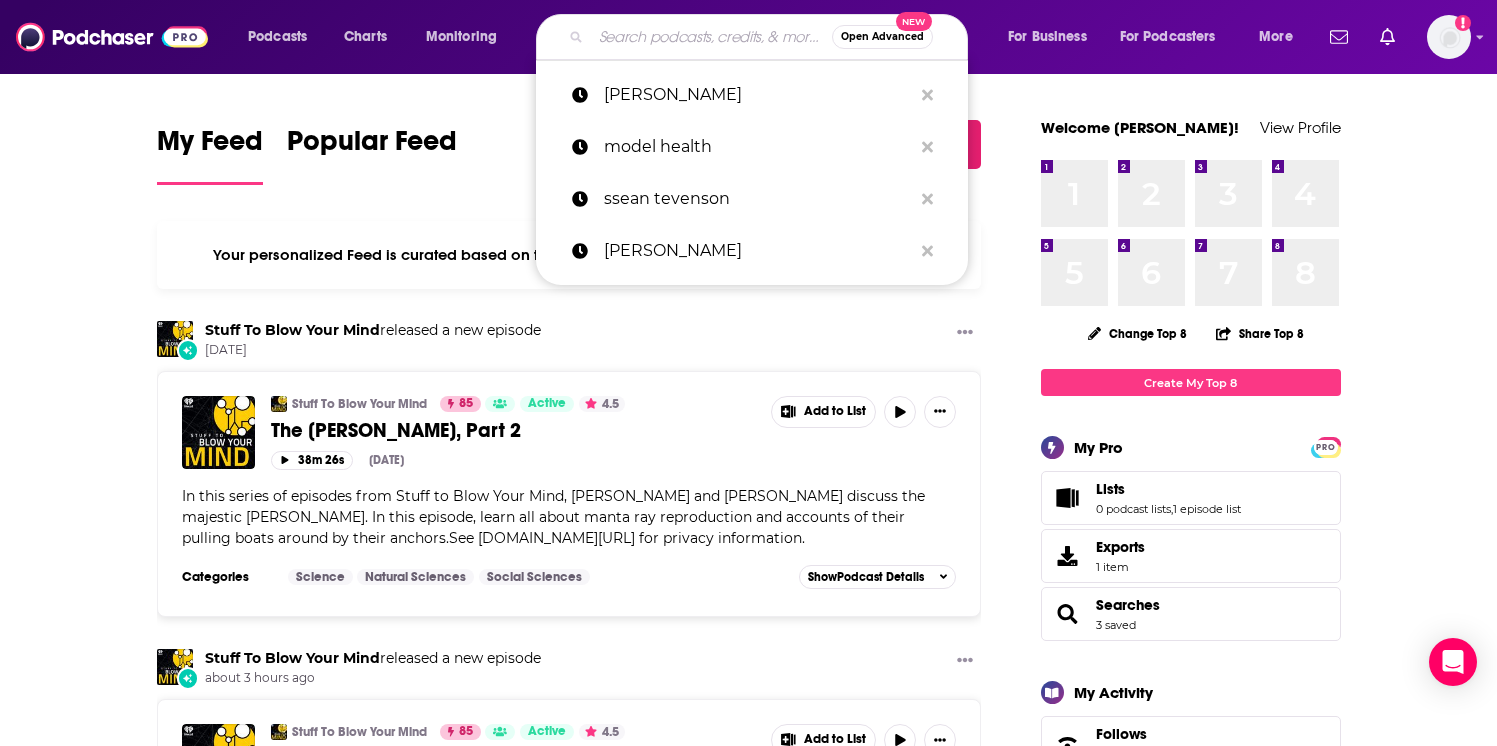 paste on "The Wellness Way" 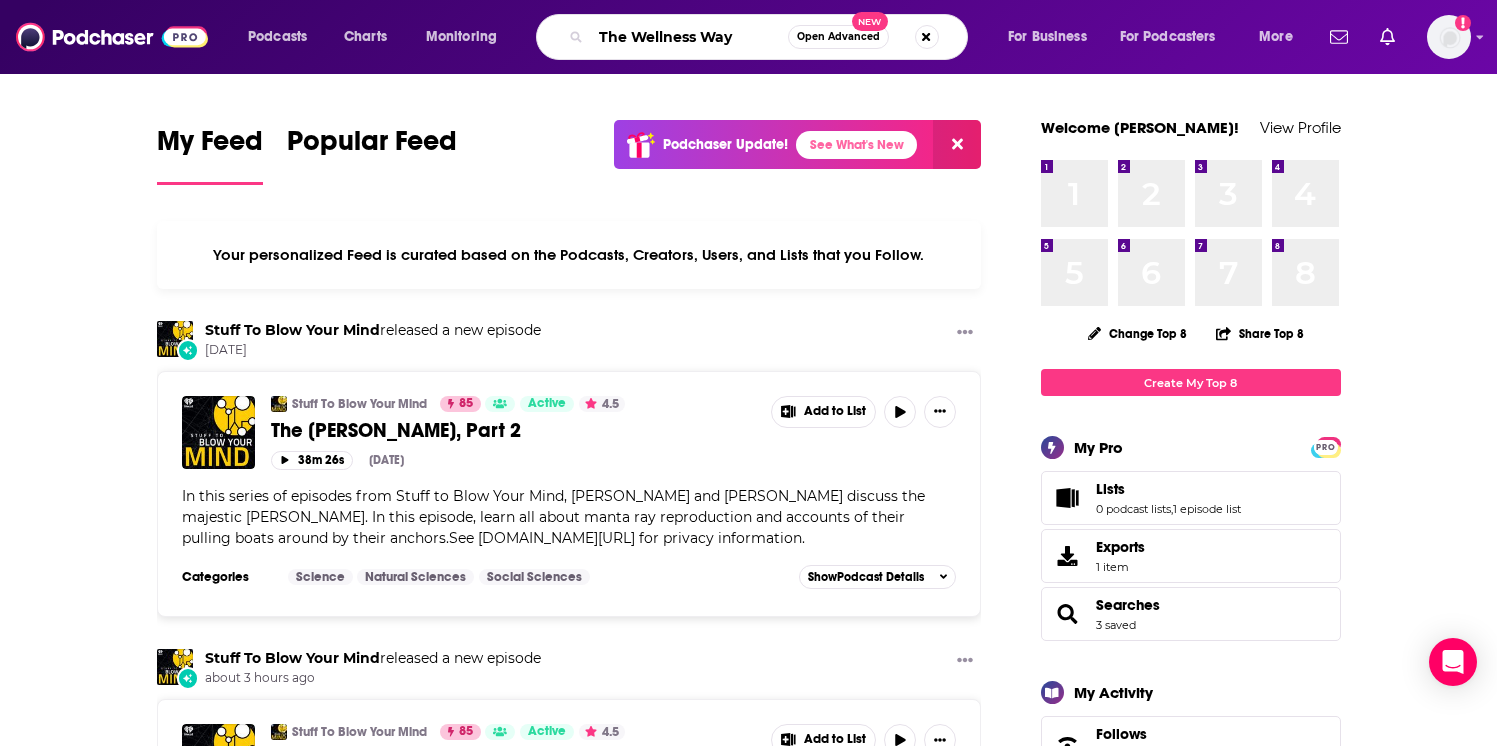 type on "The Wellness Way" 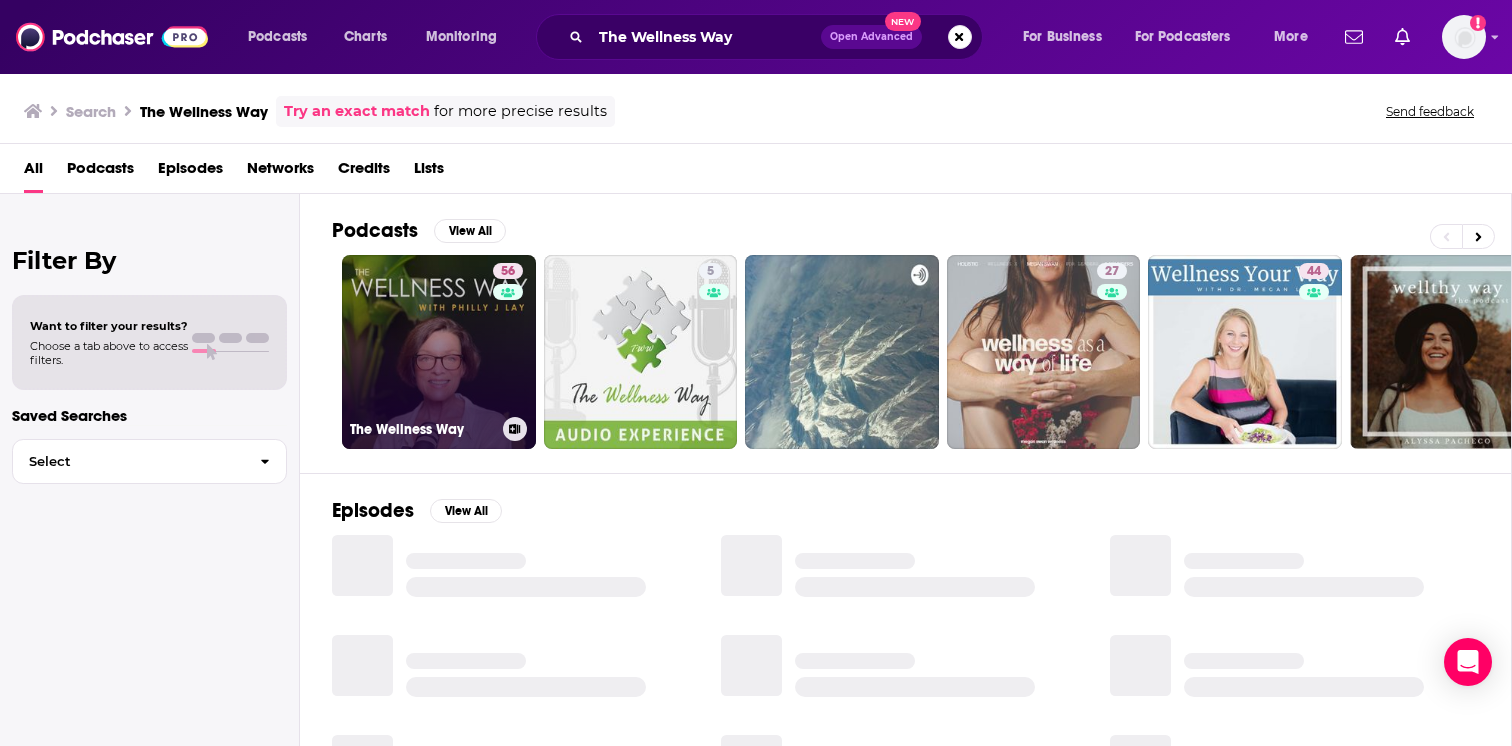 click on "56 The Wellness Way" at bounding box center (439, 352) 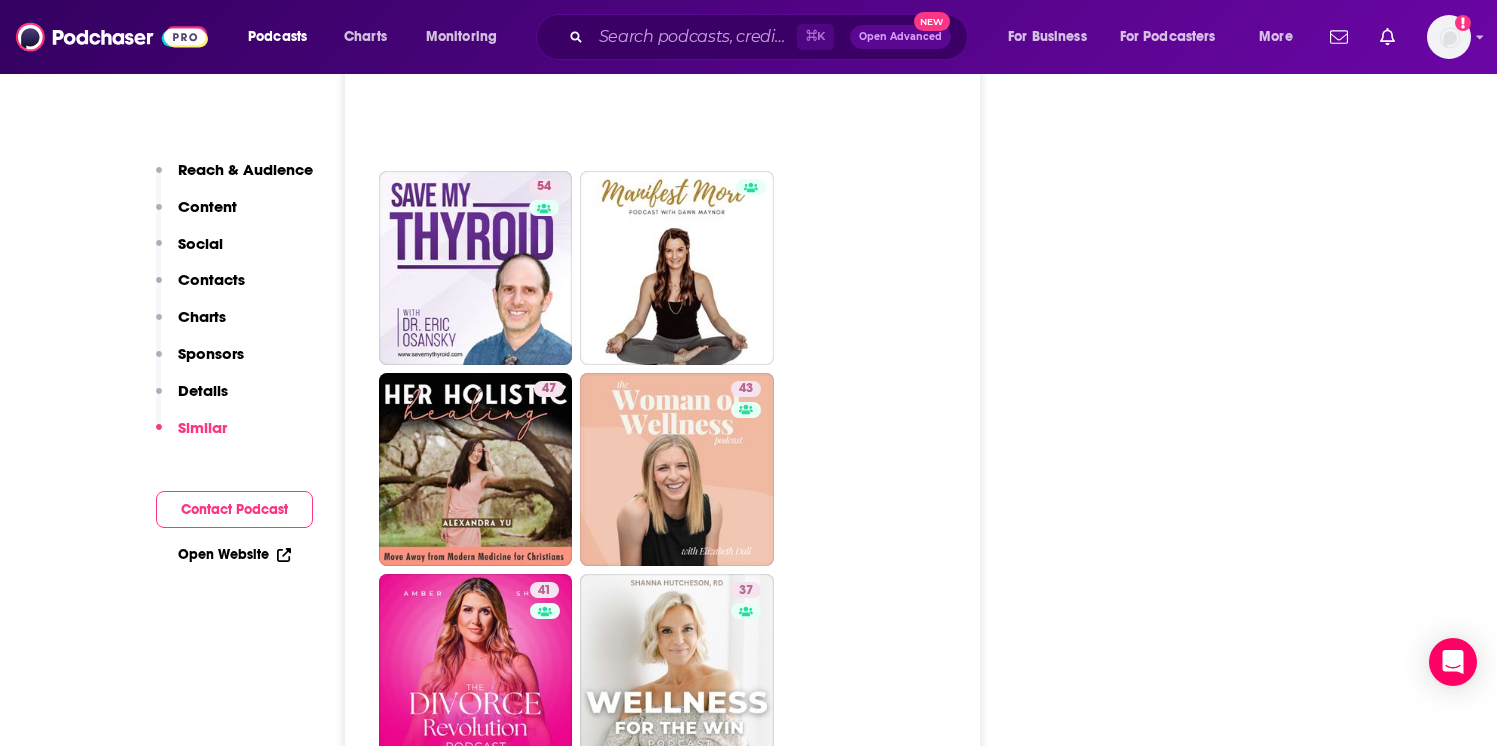 scroll, scrollTop: 4375, scrollLeft: 0, axis: vertical 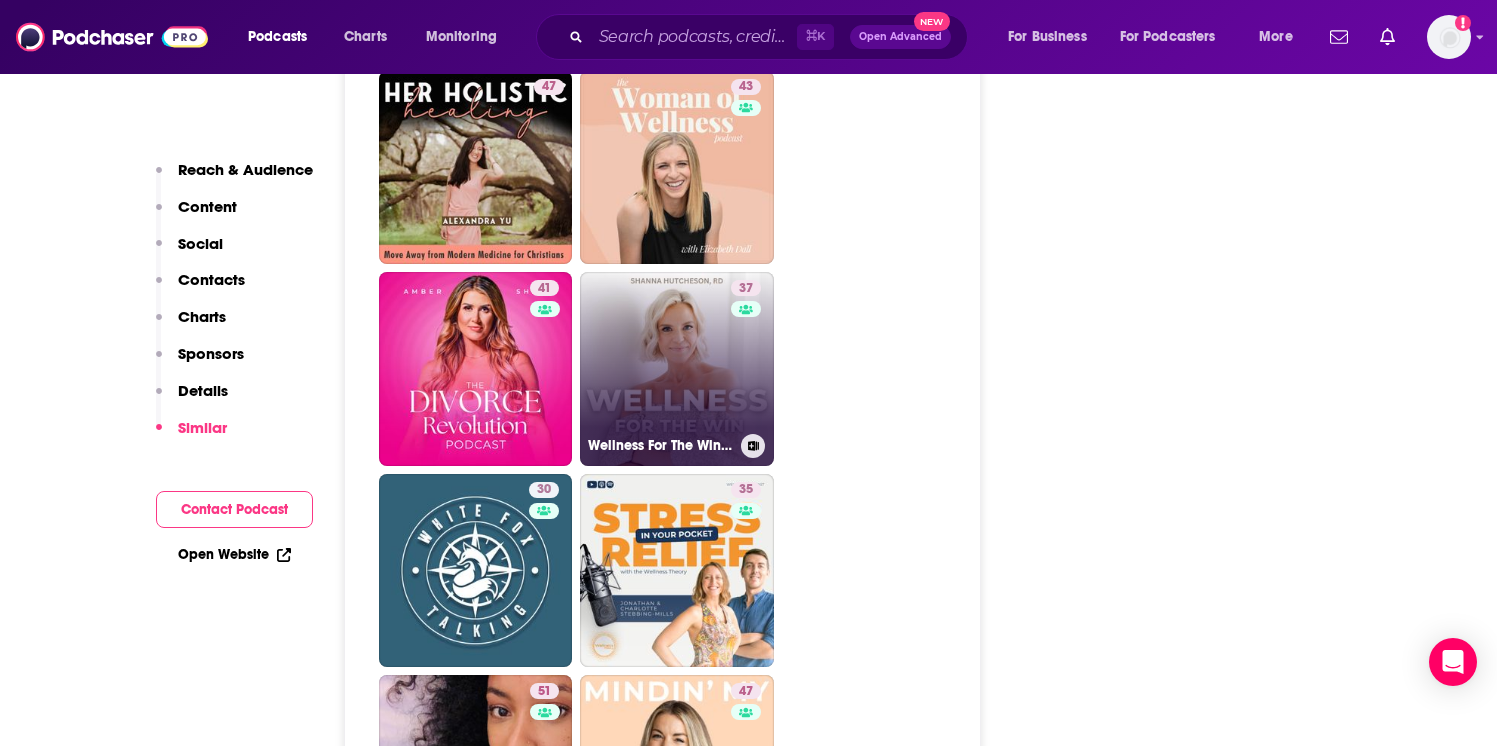 click on "37 Wellness For The Win Podcast" at bounding box center (677, 369) 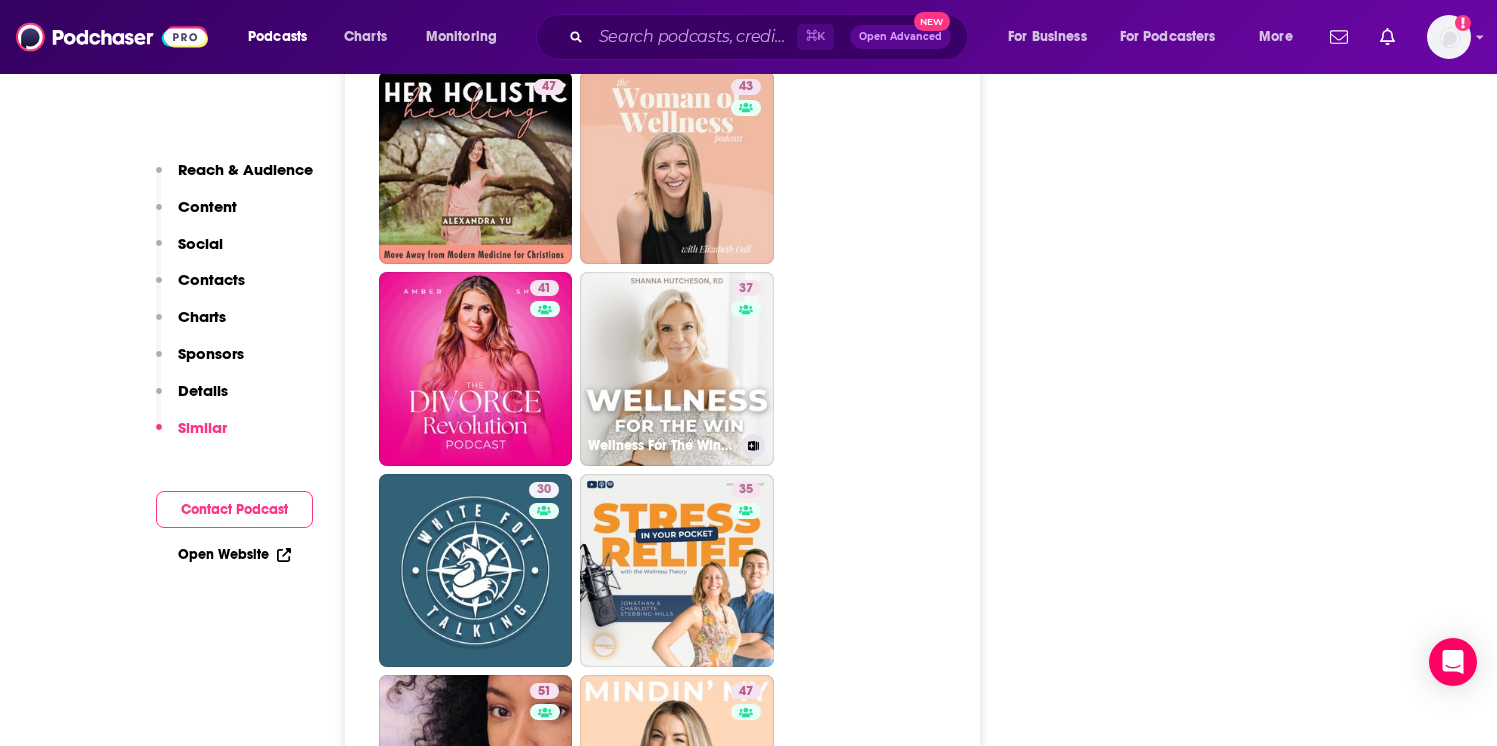 type on "https://www.podchaser.com/podcasts/wellness-for-the-win-podcast-4300669" 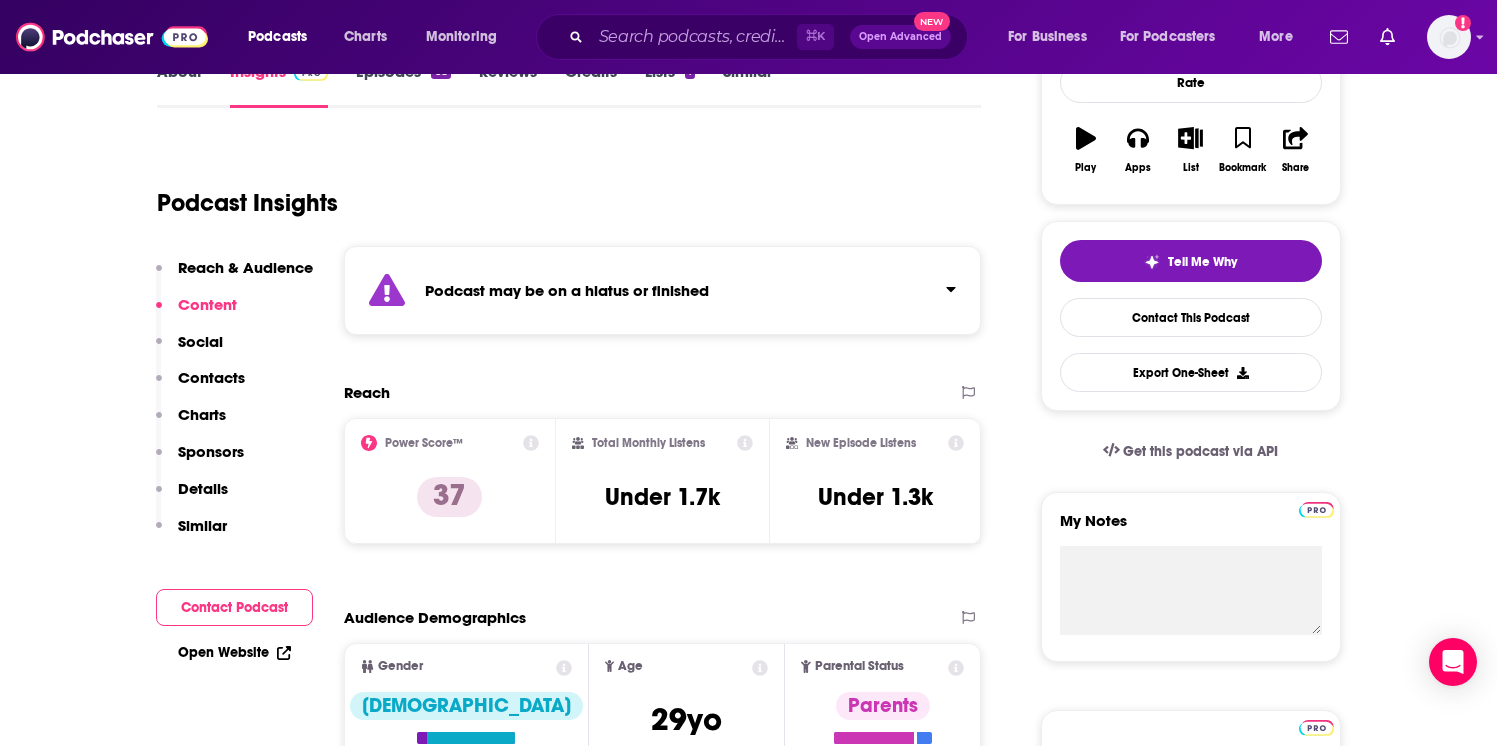 scroll, scrollTop: 0, scrollLeft: 0, axis: both 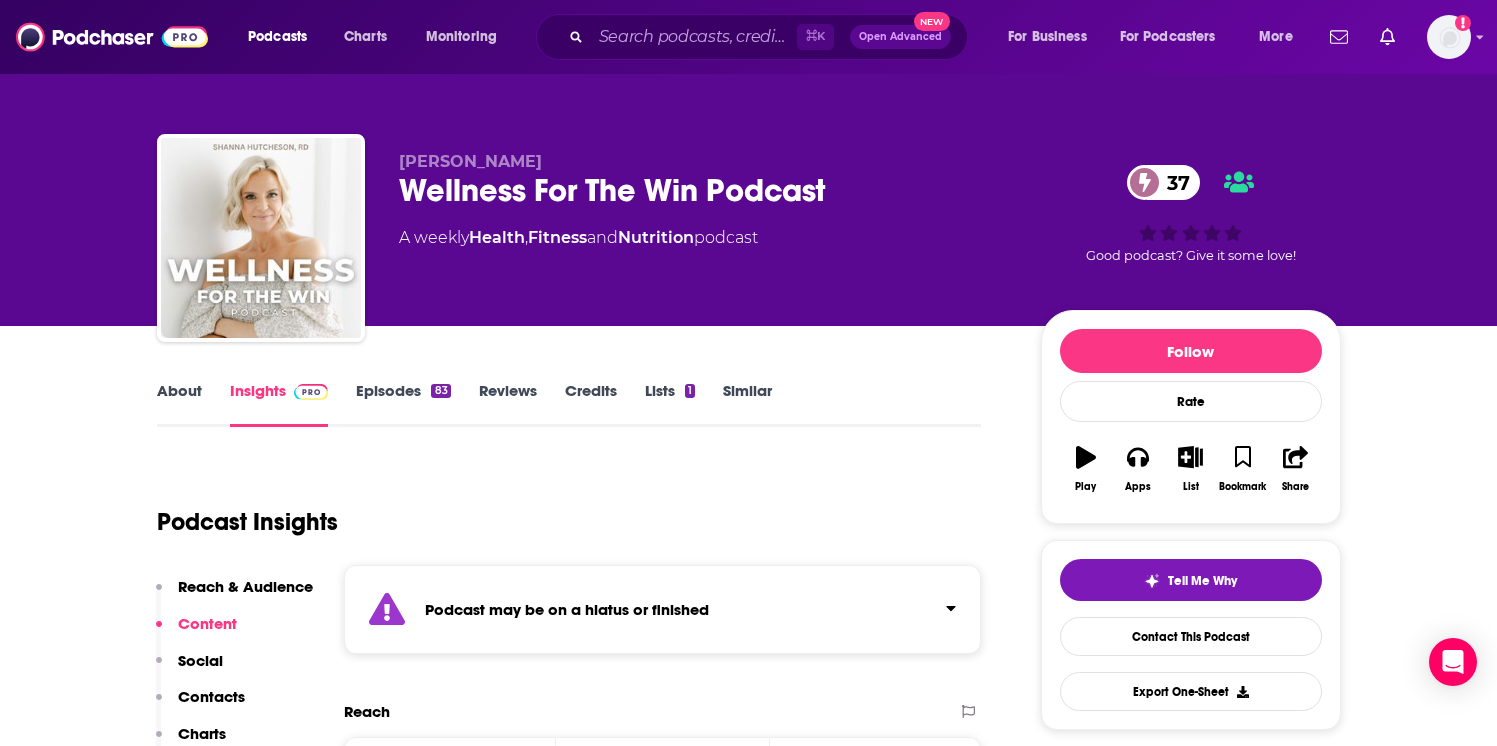 click on "About" at bounding box center [179, 404] 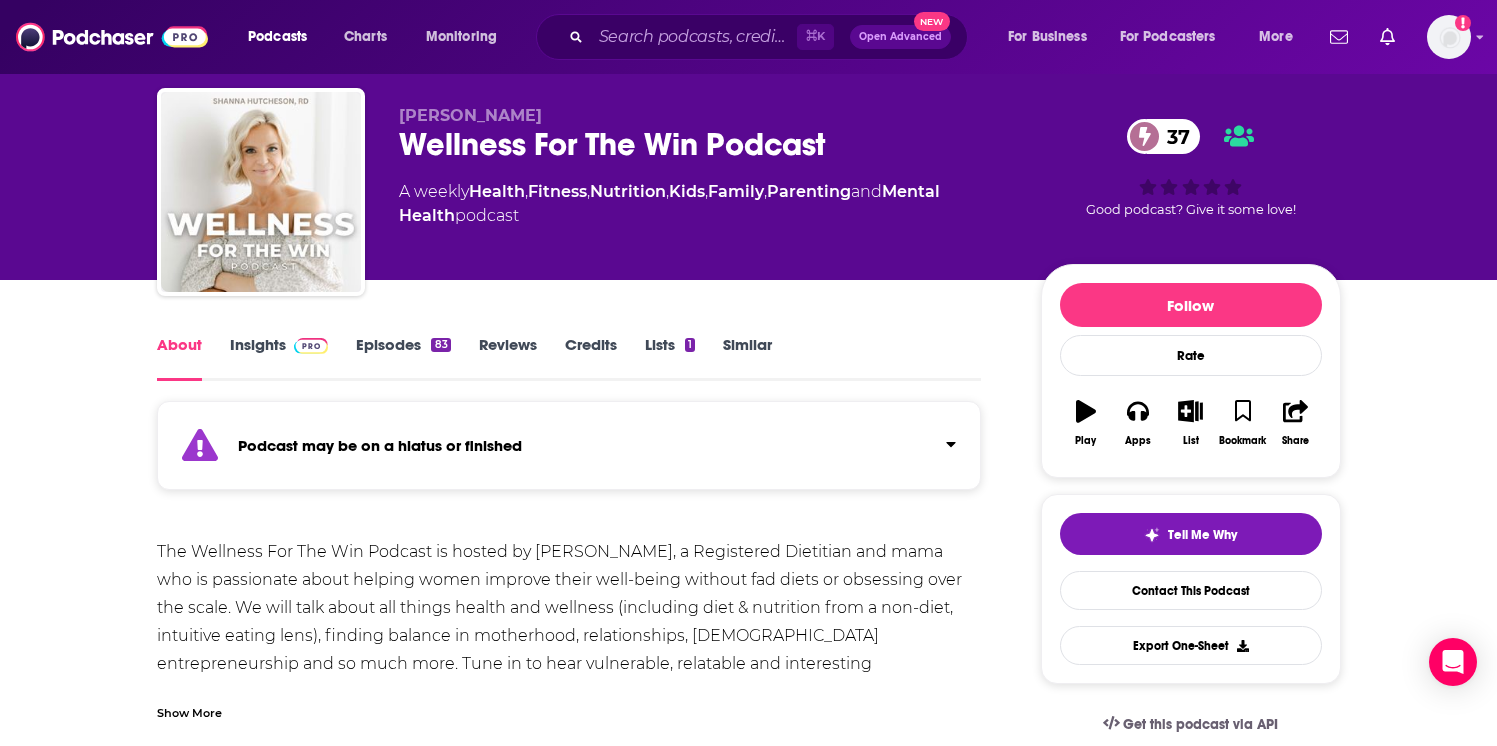 scroll, scrollTop: 180, scrollLeft: 0, axis: vertical 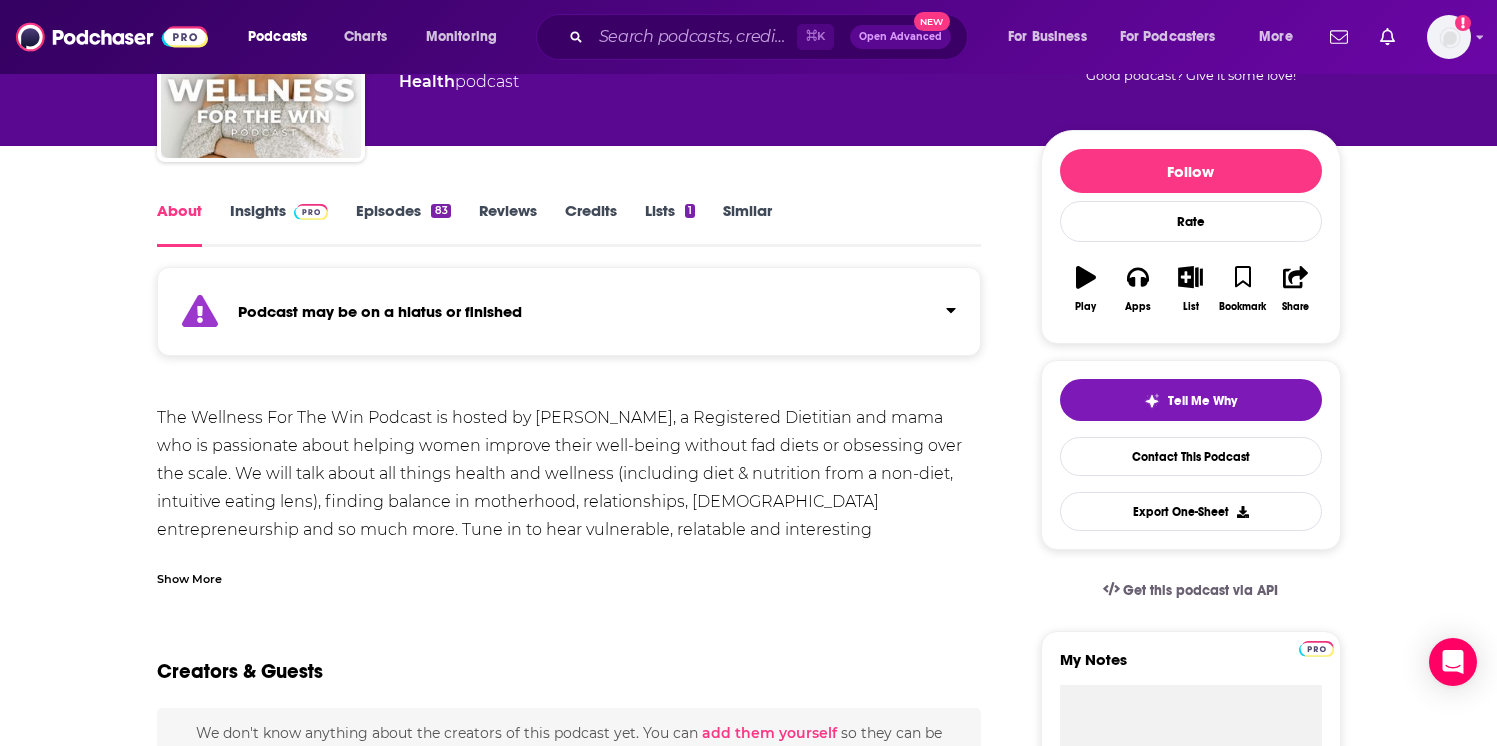 click on "Podcast may be on a hiatus or finished" at bounding box center (569, 311) 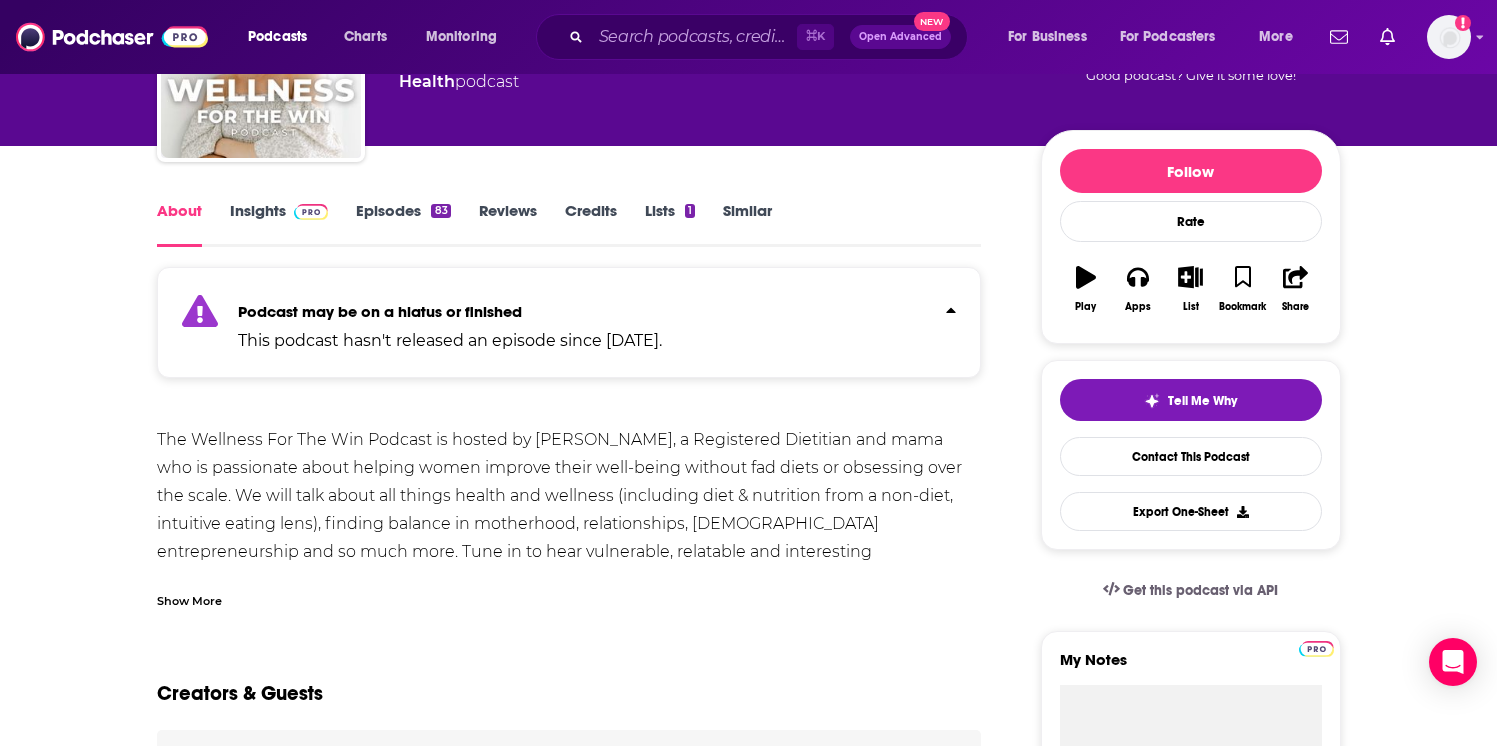 click on "Podcast may be on a hiatus or finished" at bounding box center [380, 311] 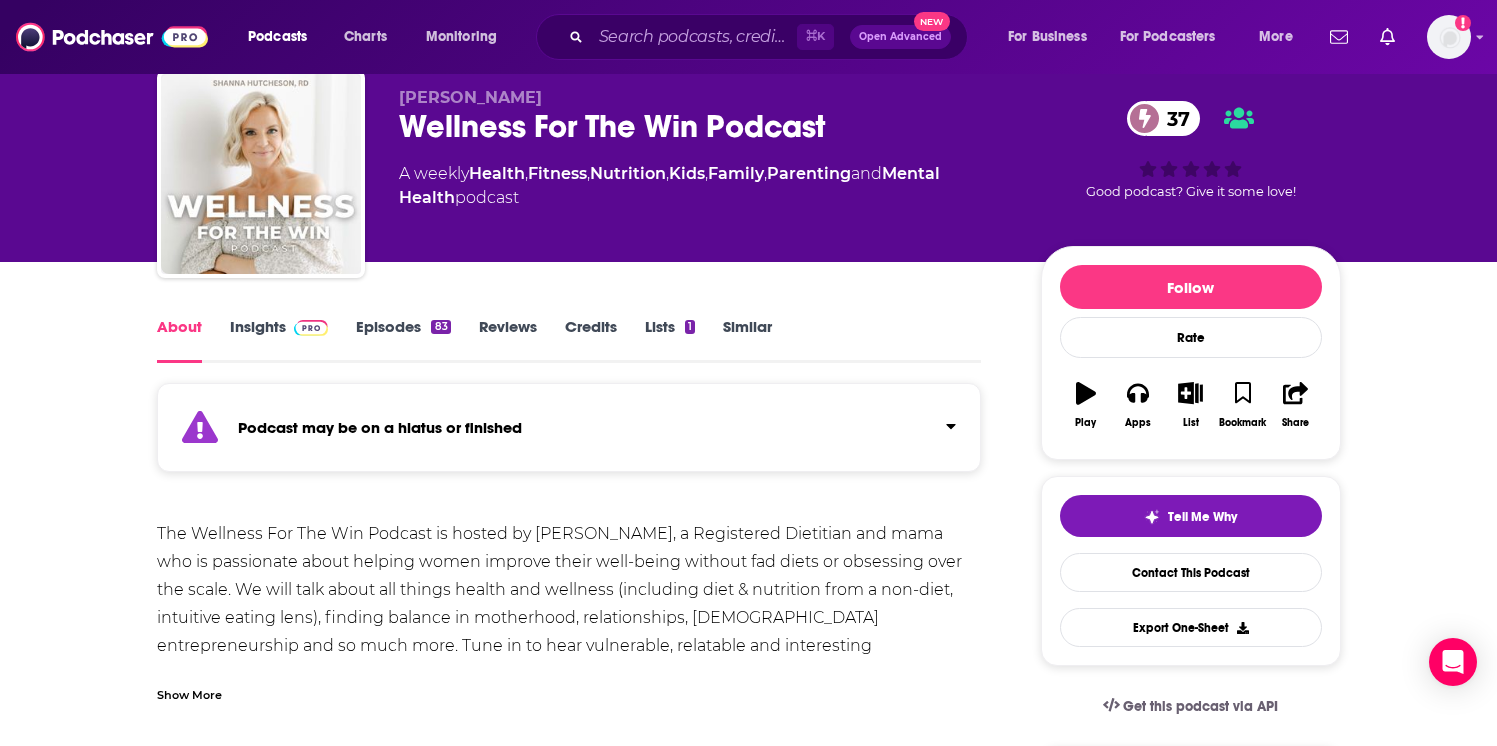 scroll, scrollTop: 0, scrollLeft: 0, axis: both 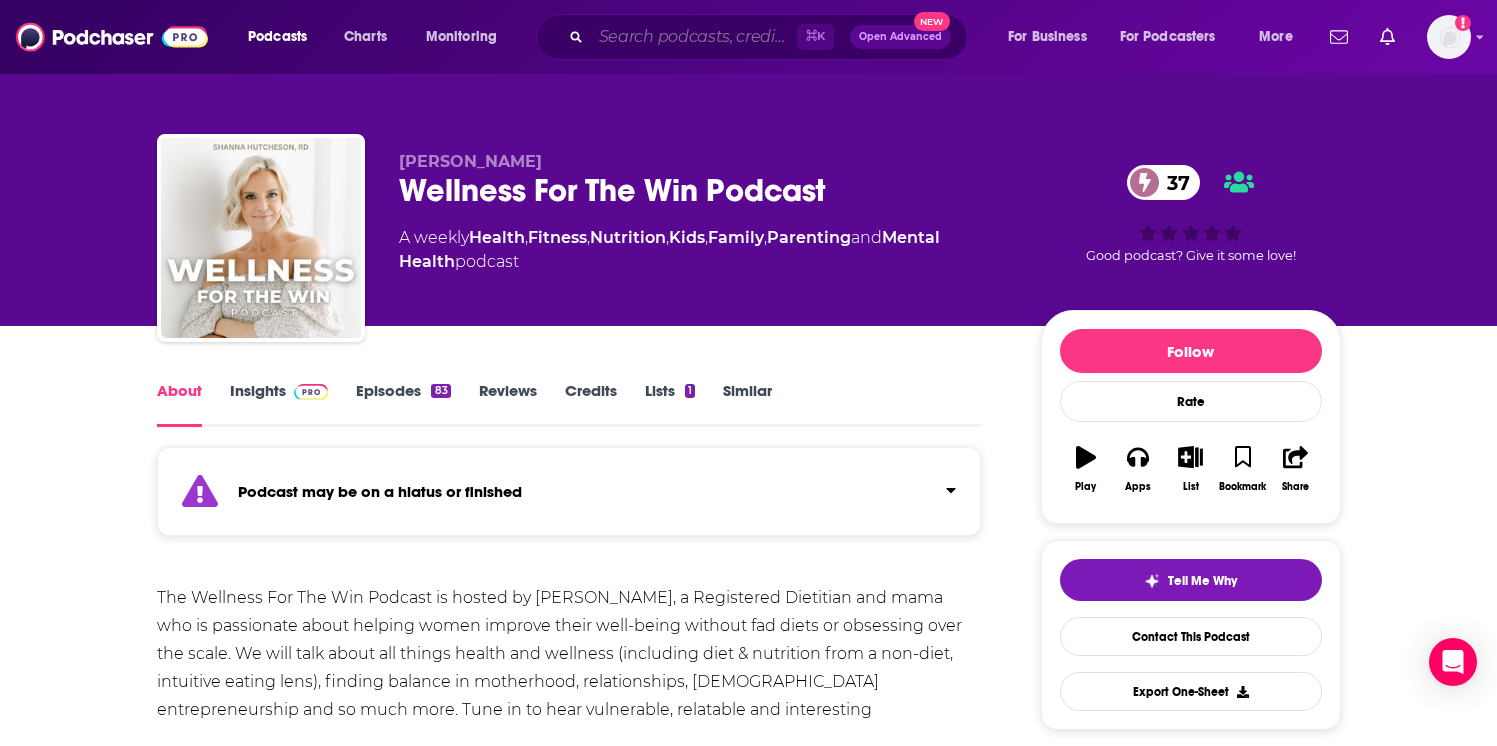 click at bounding box center [694, 37] 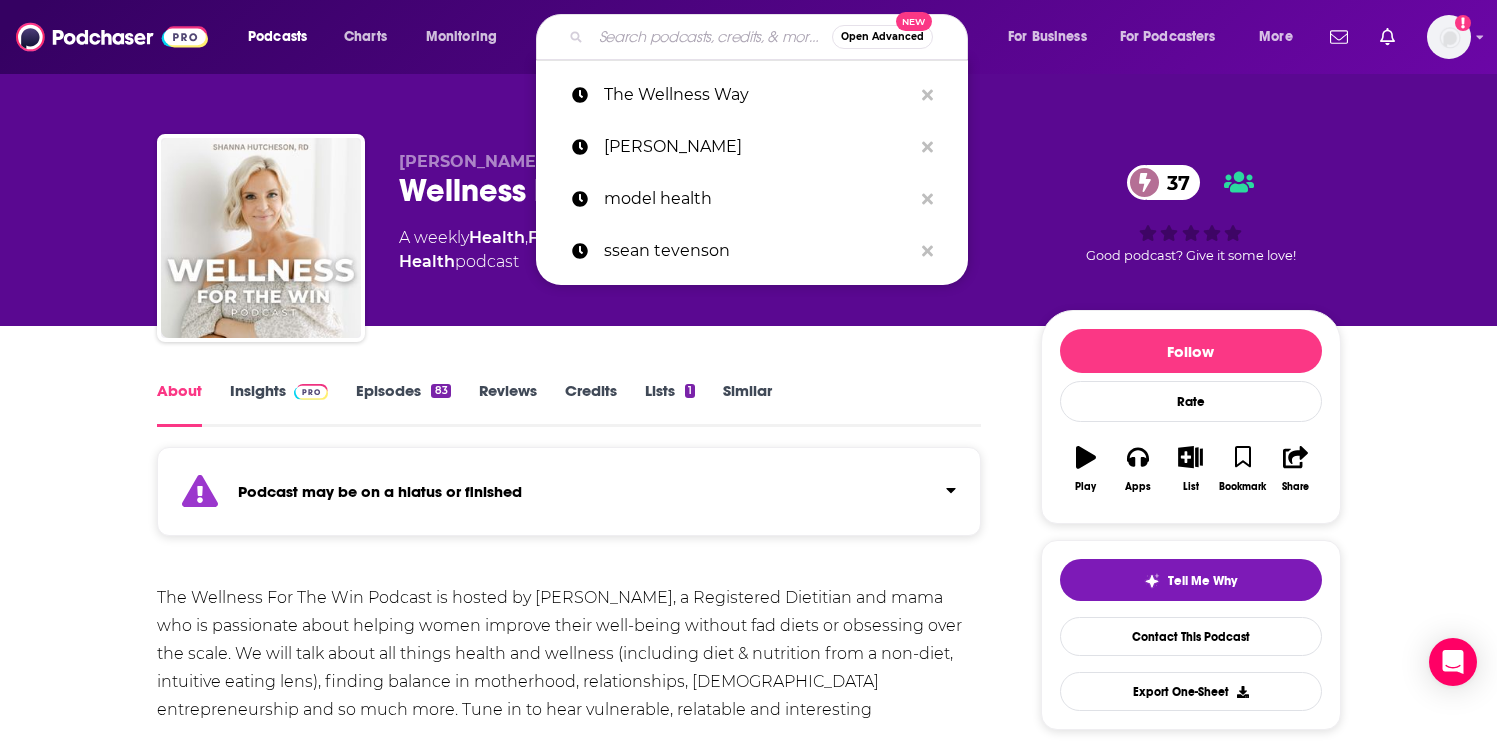 paste on "Behind the Human" 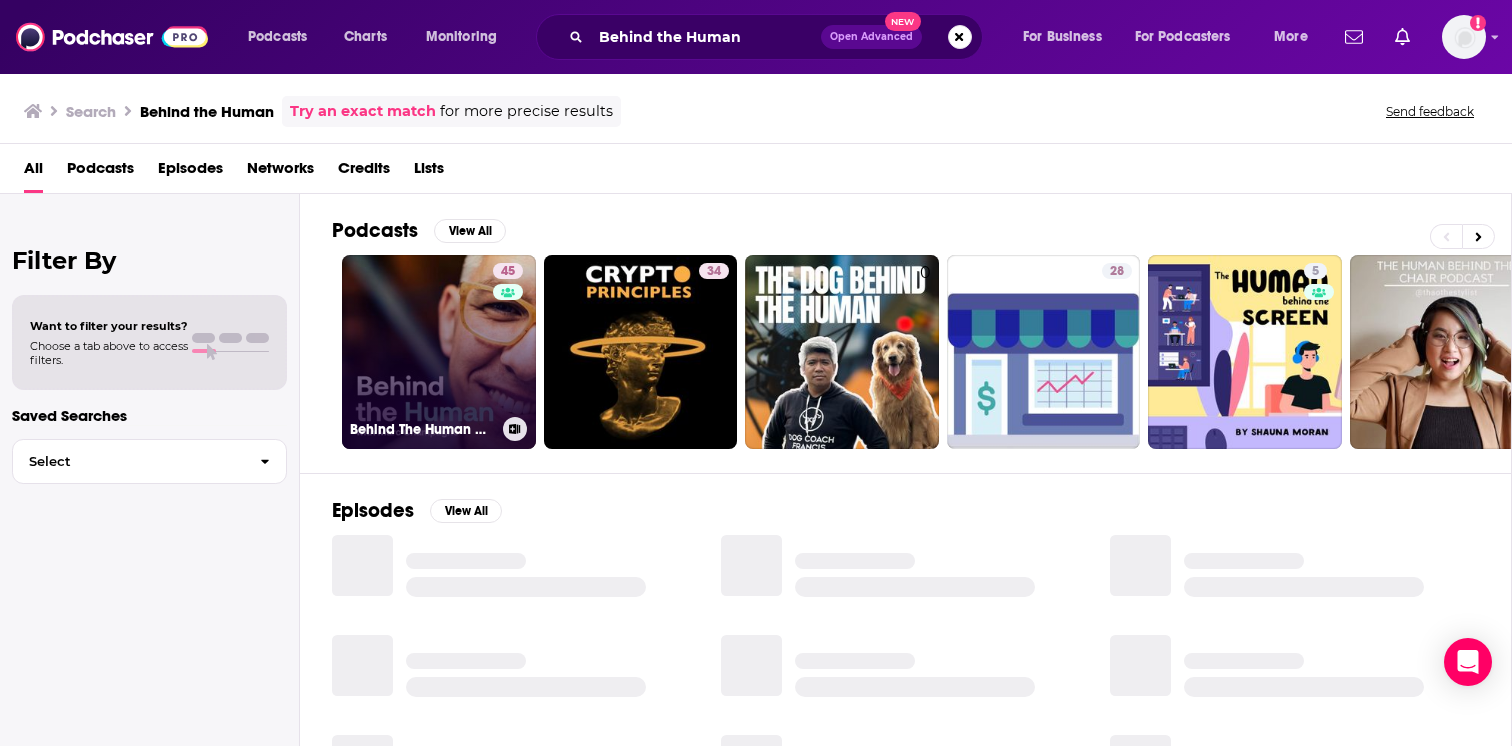 click on "45 Behind The Human with Marc Champagne" at bounding box center [439, 352] 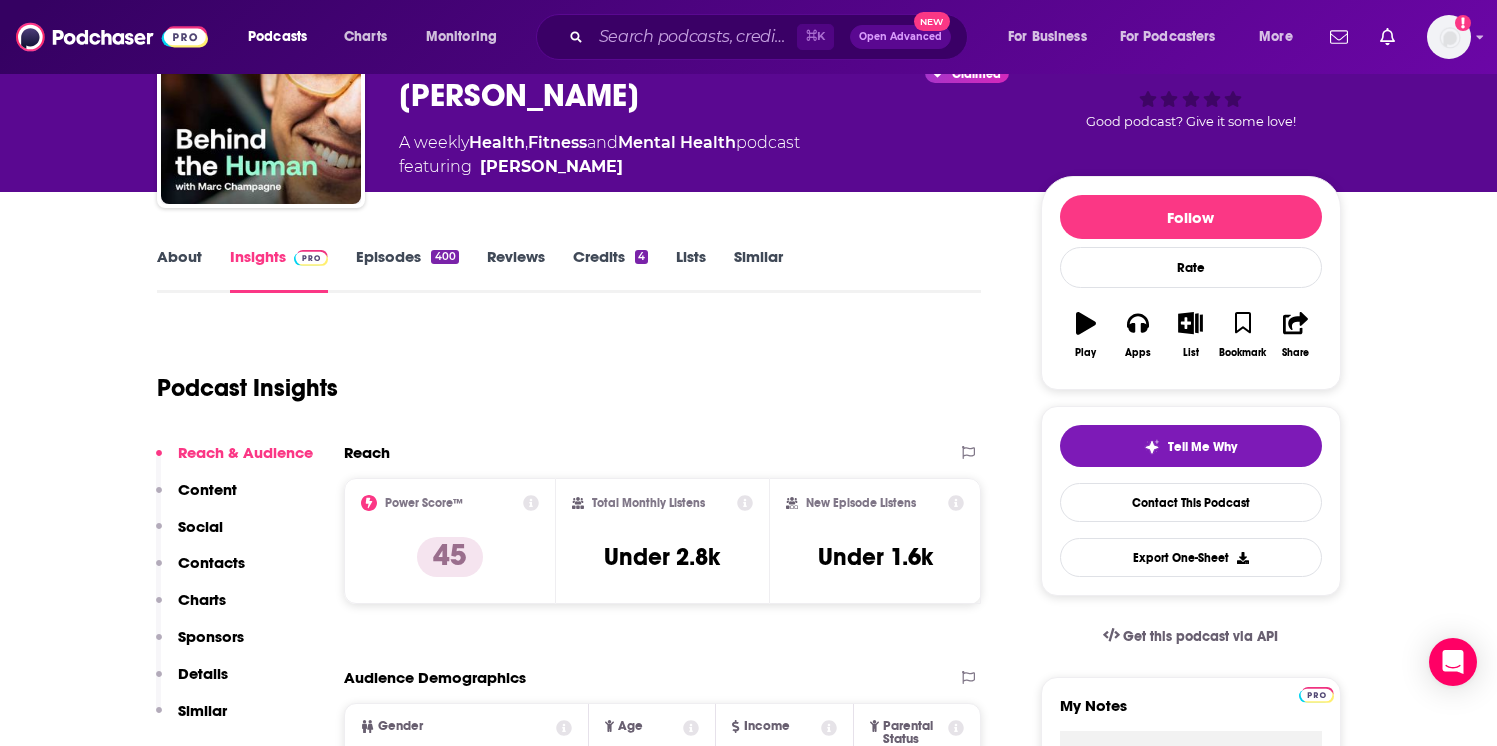 scroll, scrollTop: 0, scrollLeft: 0, axis: both 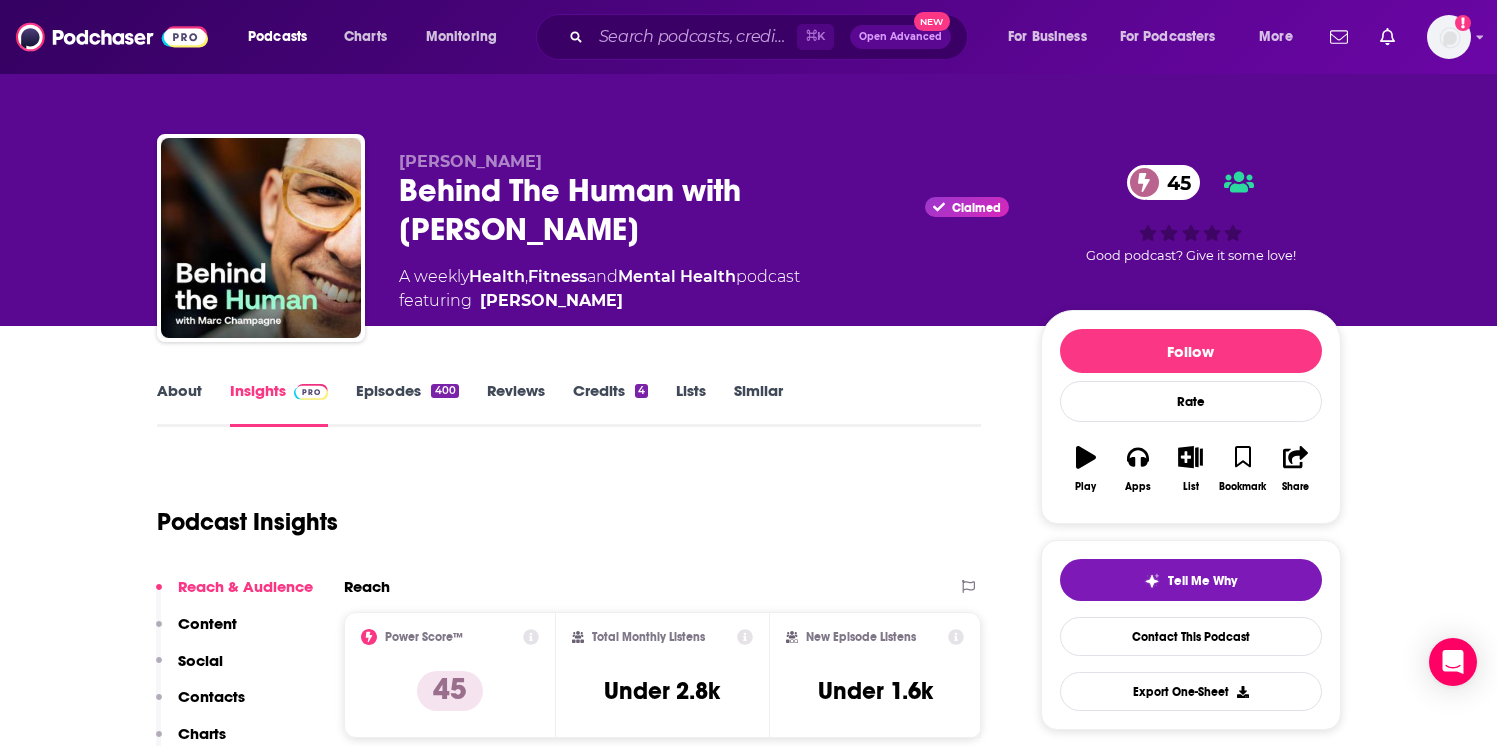 click on "About" at bounding box center [179, 404] 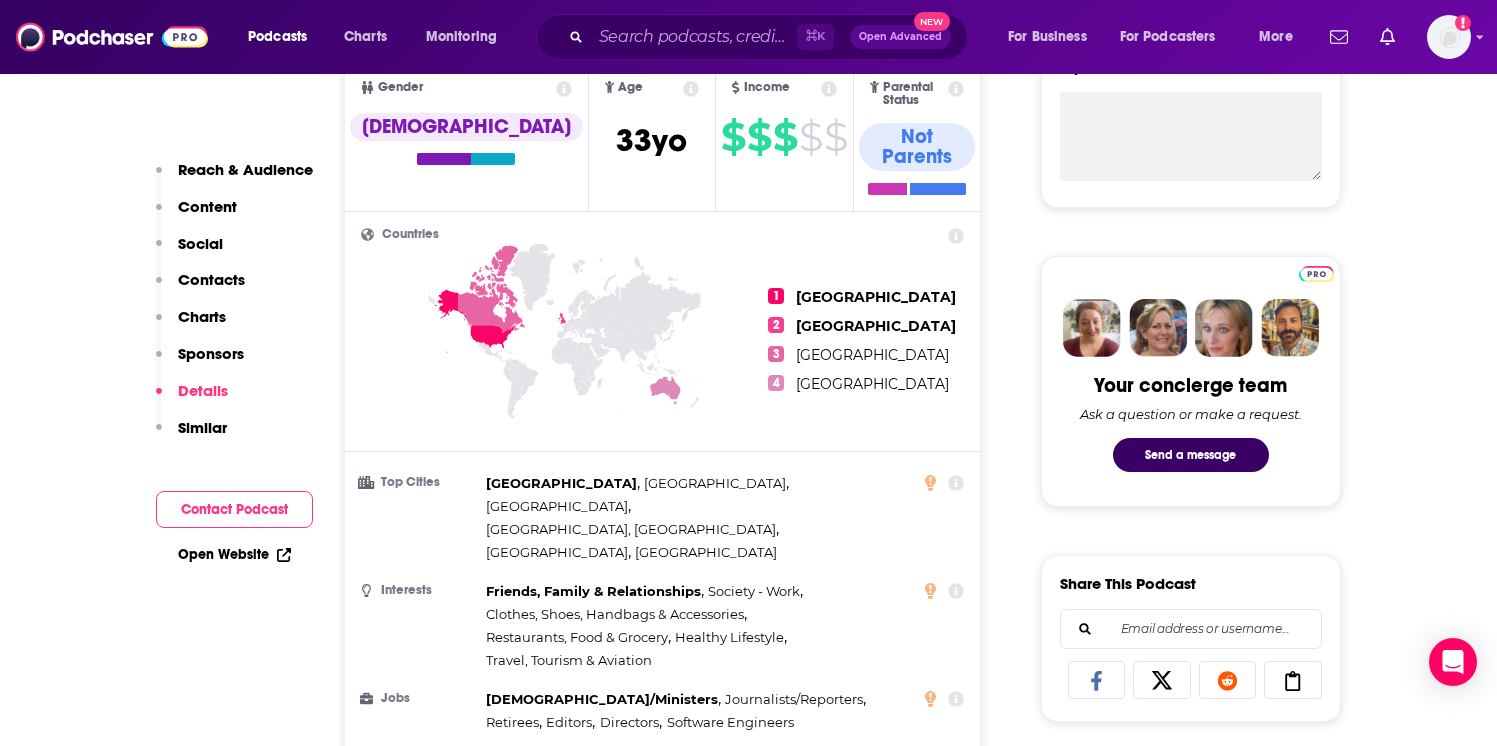 scroll, scrollTop: 324, scrollLeft: 0, axis: vertical 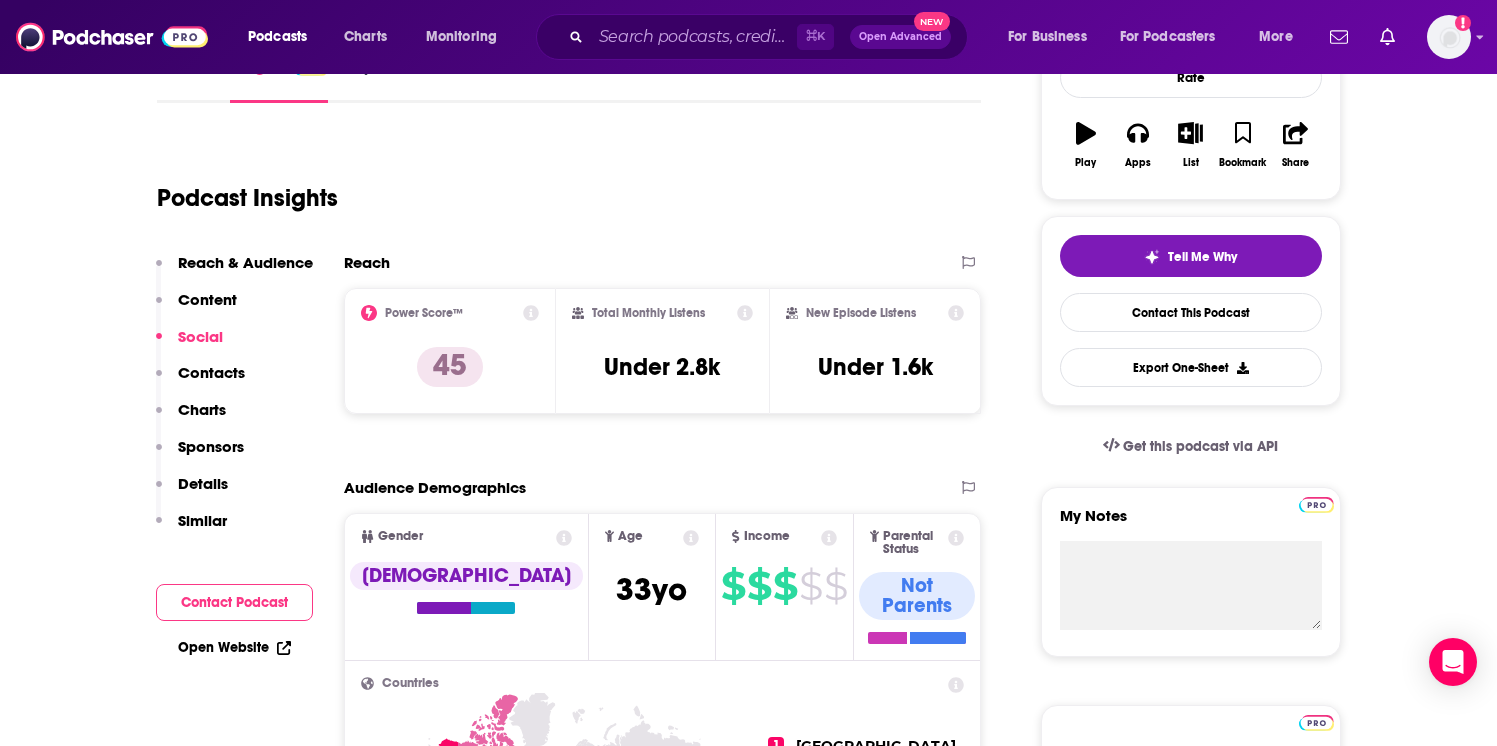 click on "⌘  K Open Advanced New" at bounding box center (752, 37) 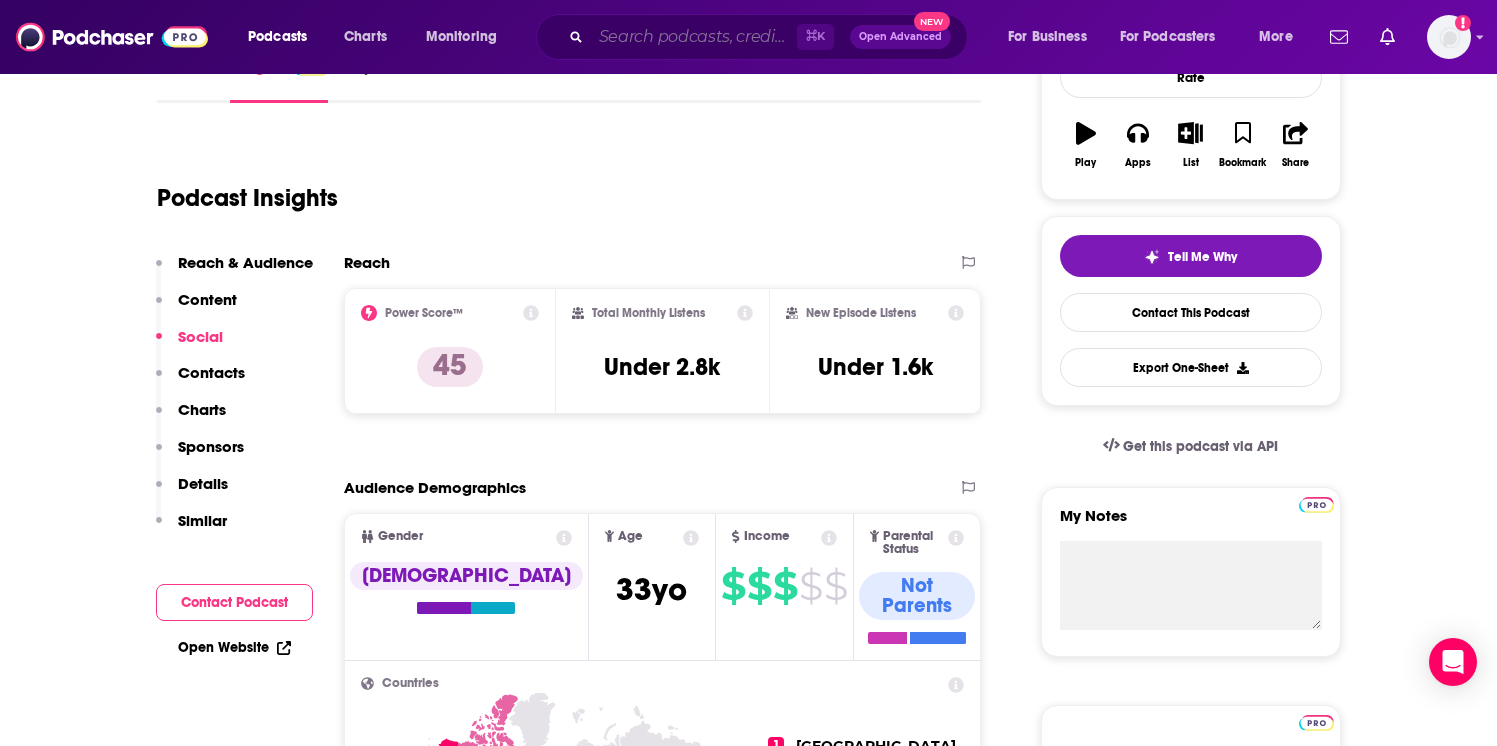 click at bounding box center [694, 37] 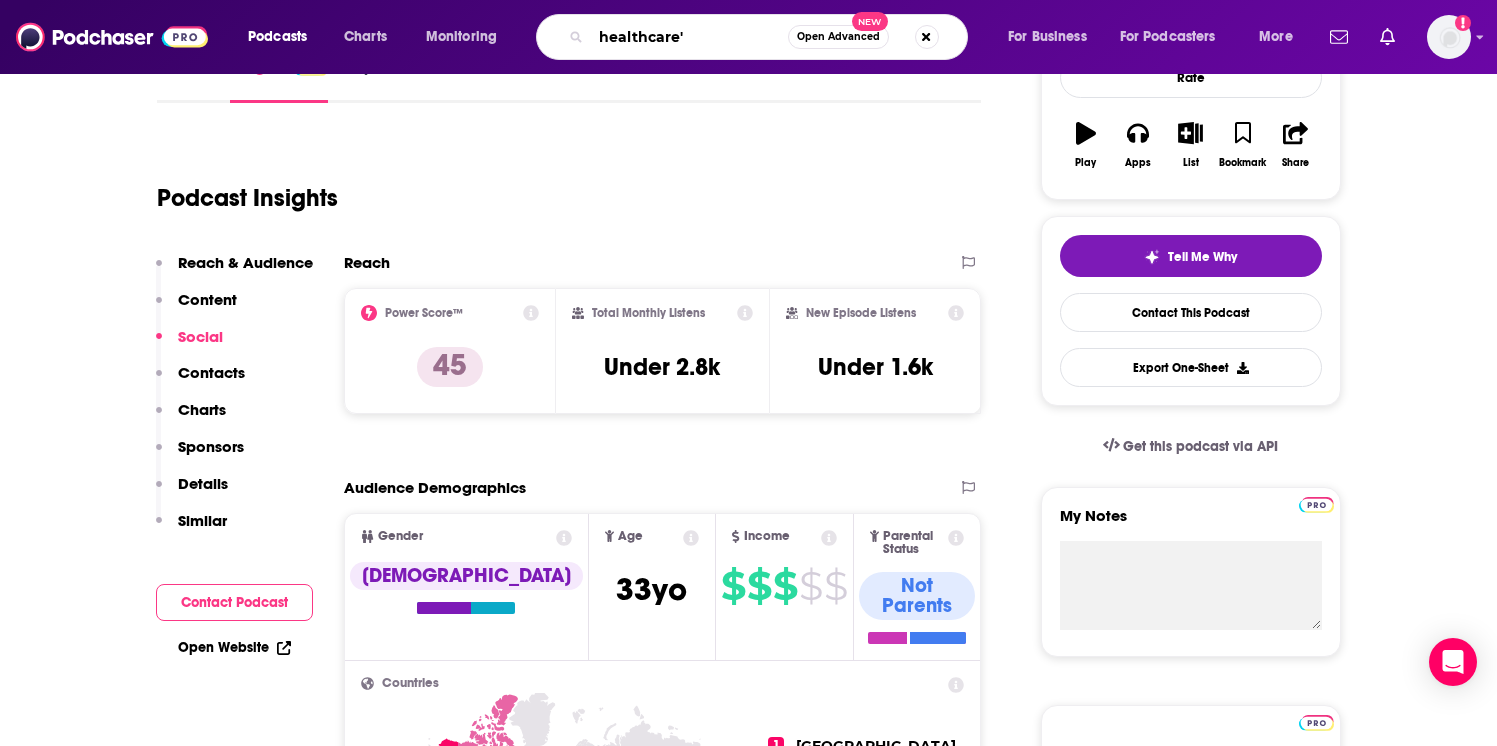 type on "healthcare" 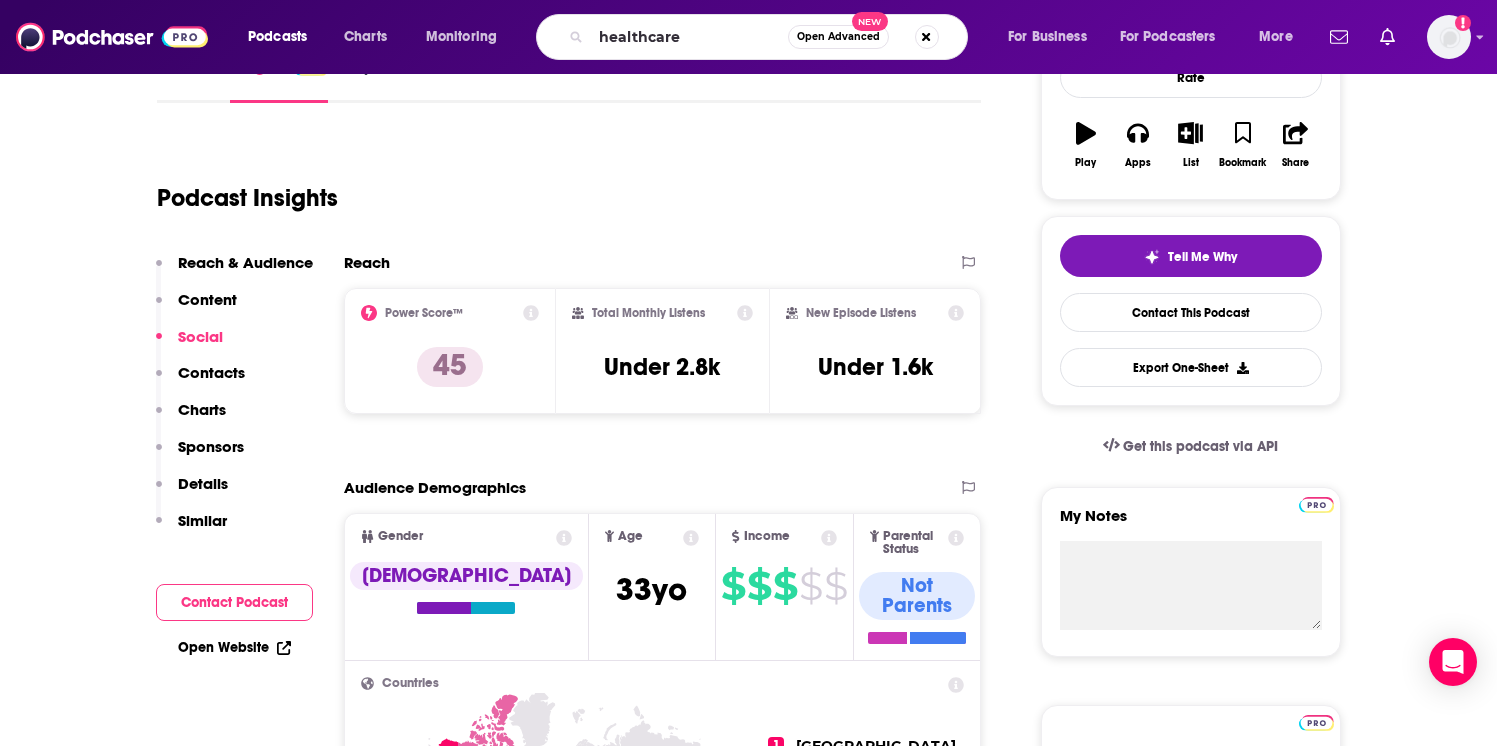 scroll, scrollTop: 0, scrollLeft: 0, axis: both 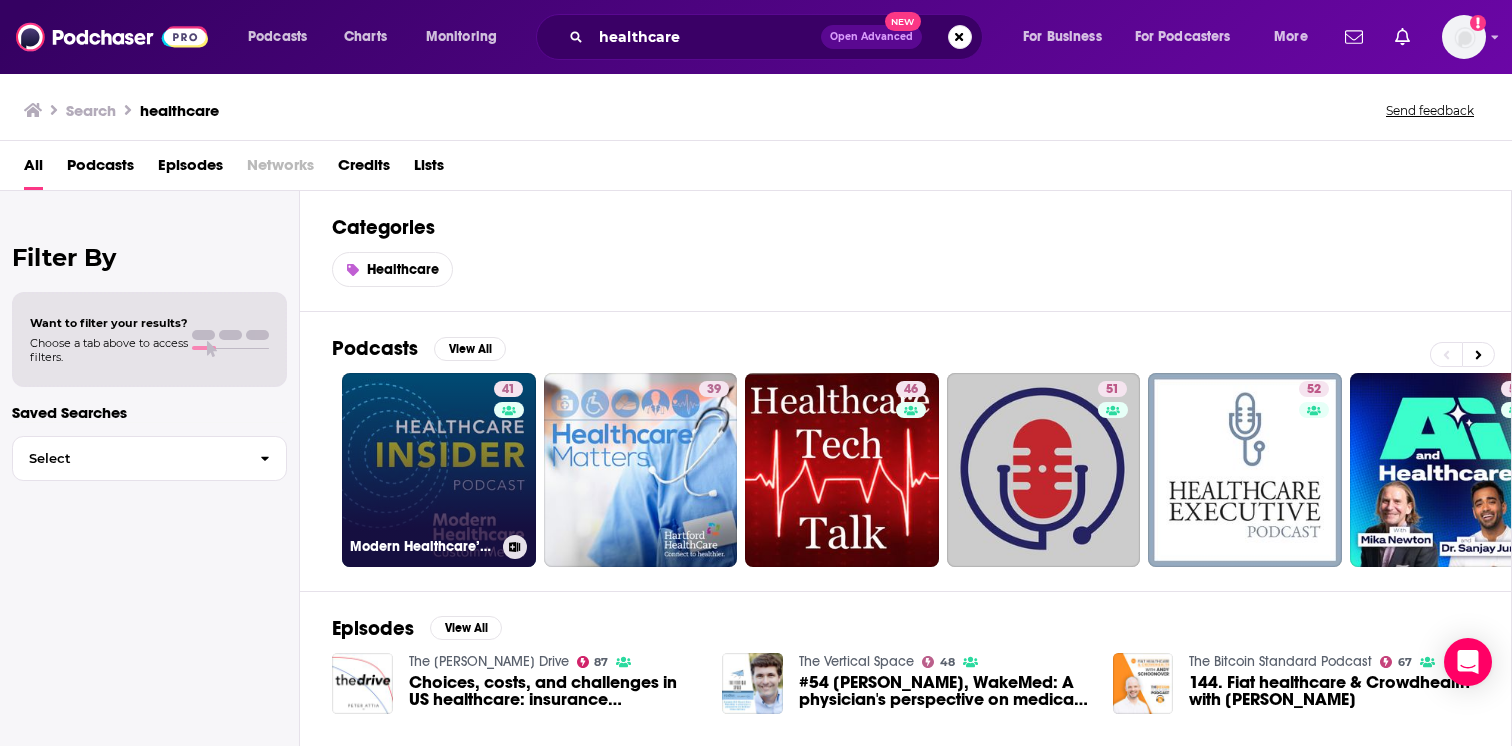click on "41 Modern Healthcare’s Healthcare Insider Podcast" at bounding box center (439, 470) 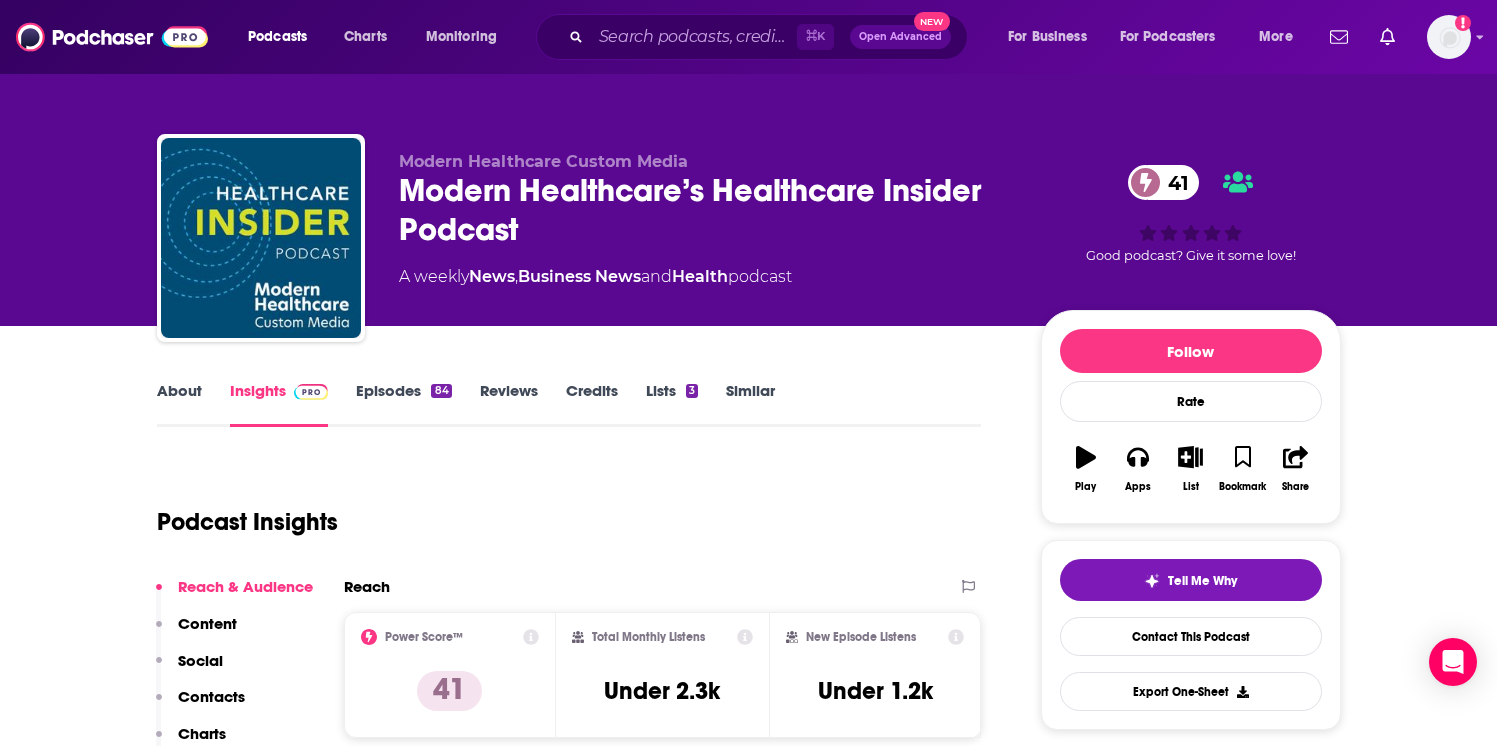 click on "About" at bounding box center [179, 404] 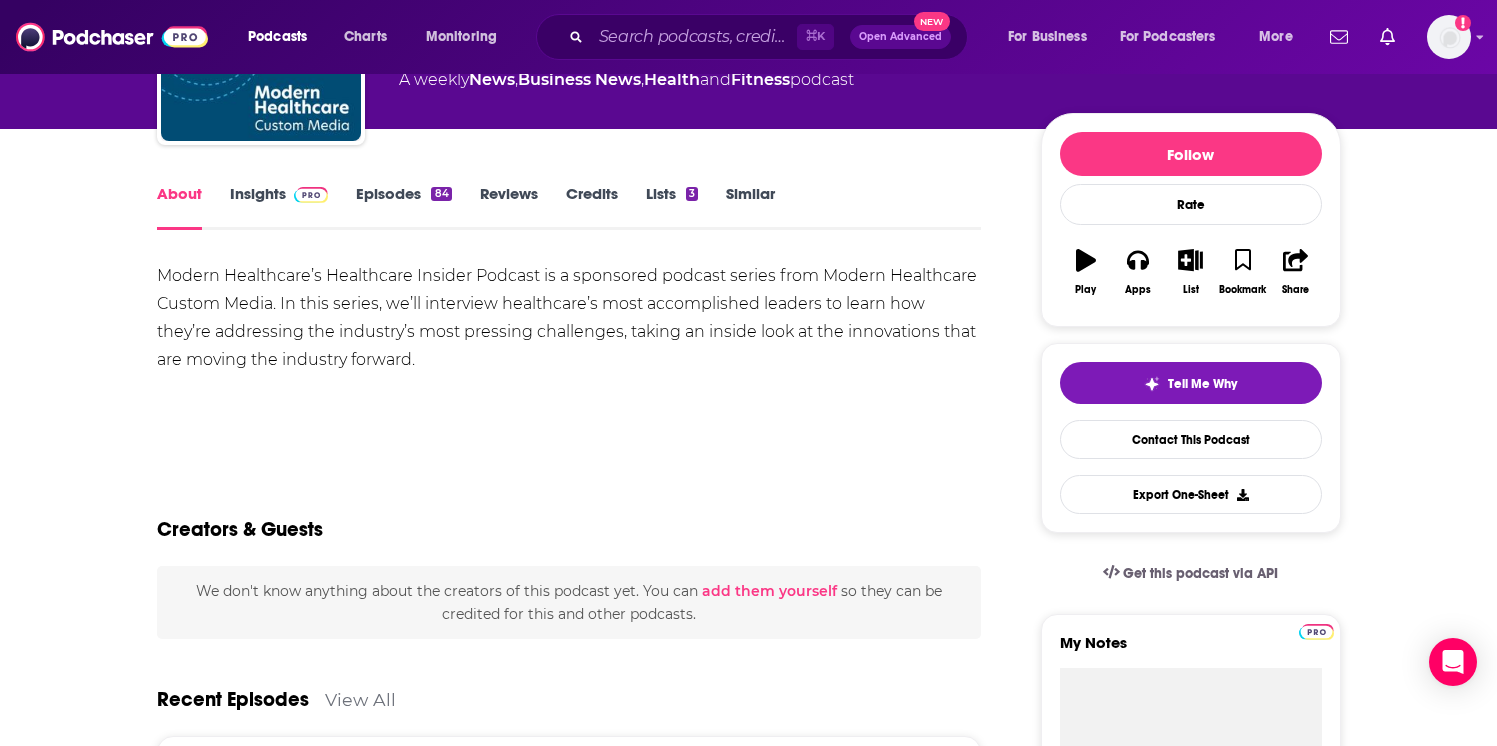 scroll, scrollTop: 0, scrollLeft: 0, axis: both 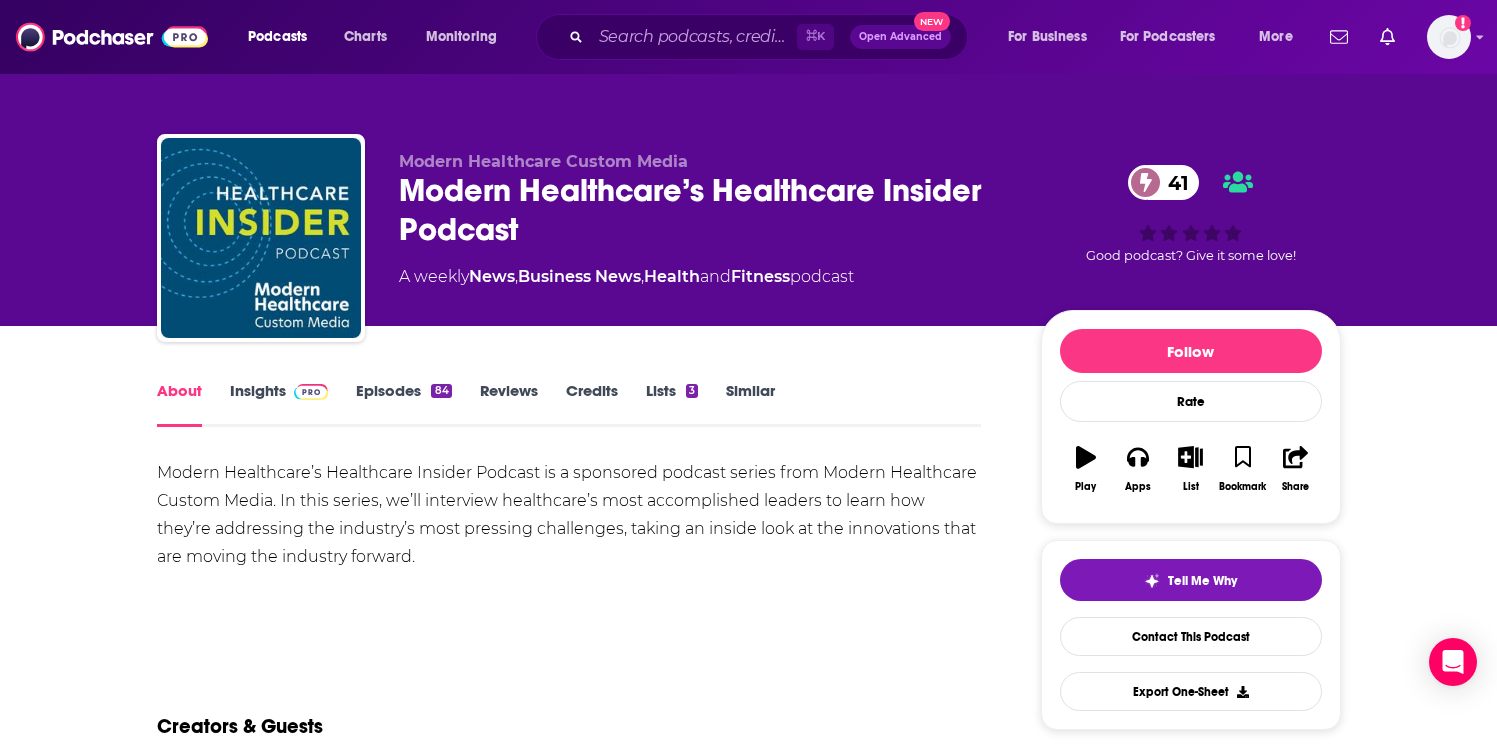 click on "Insights" at bounding box center [279, 404] 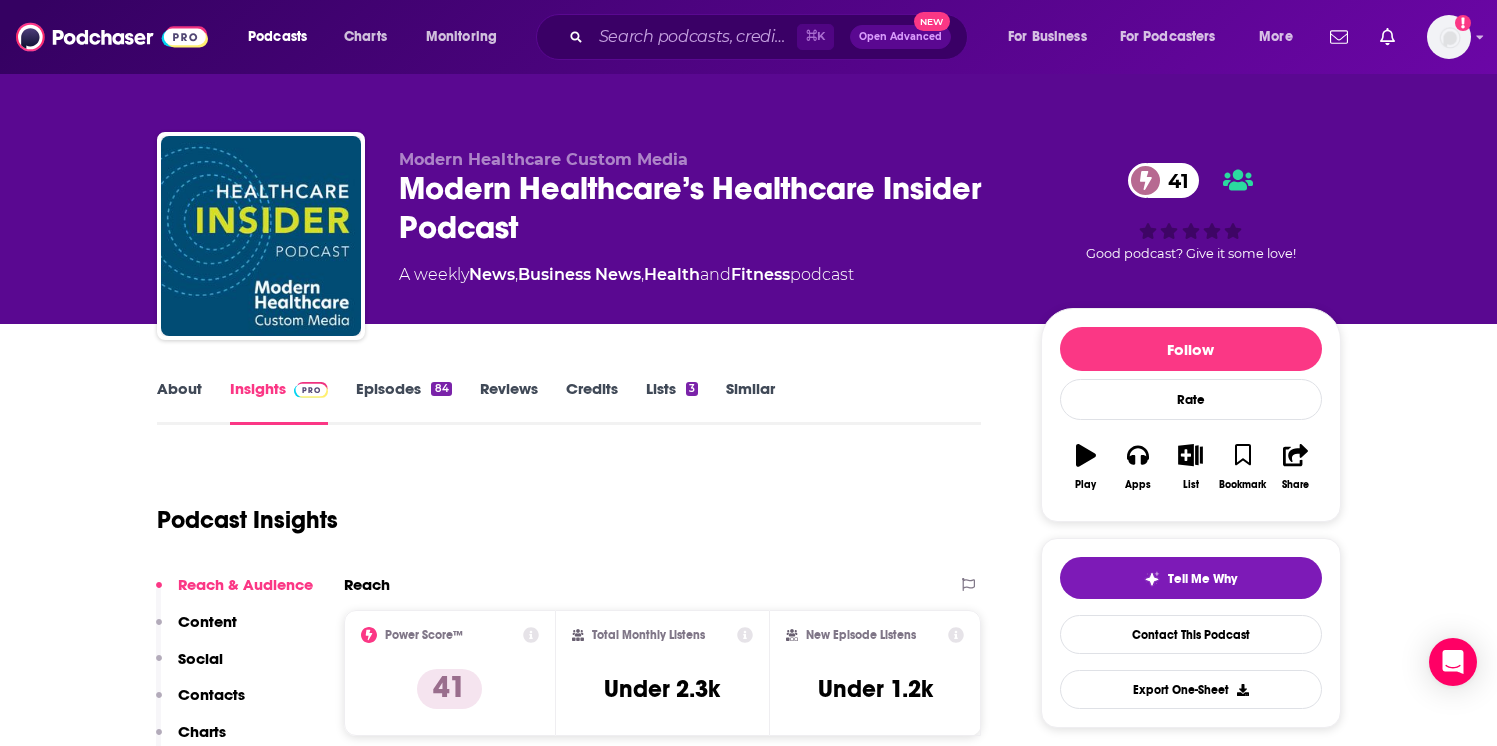 scroll, scrollTop: 0, scrollLeft: 0, axis: both 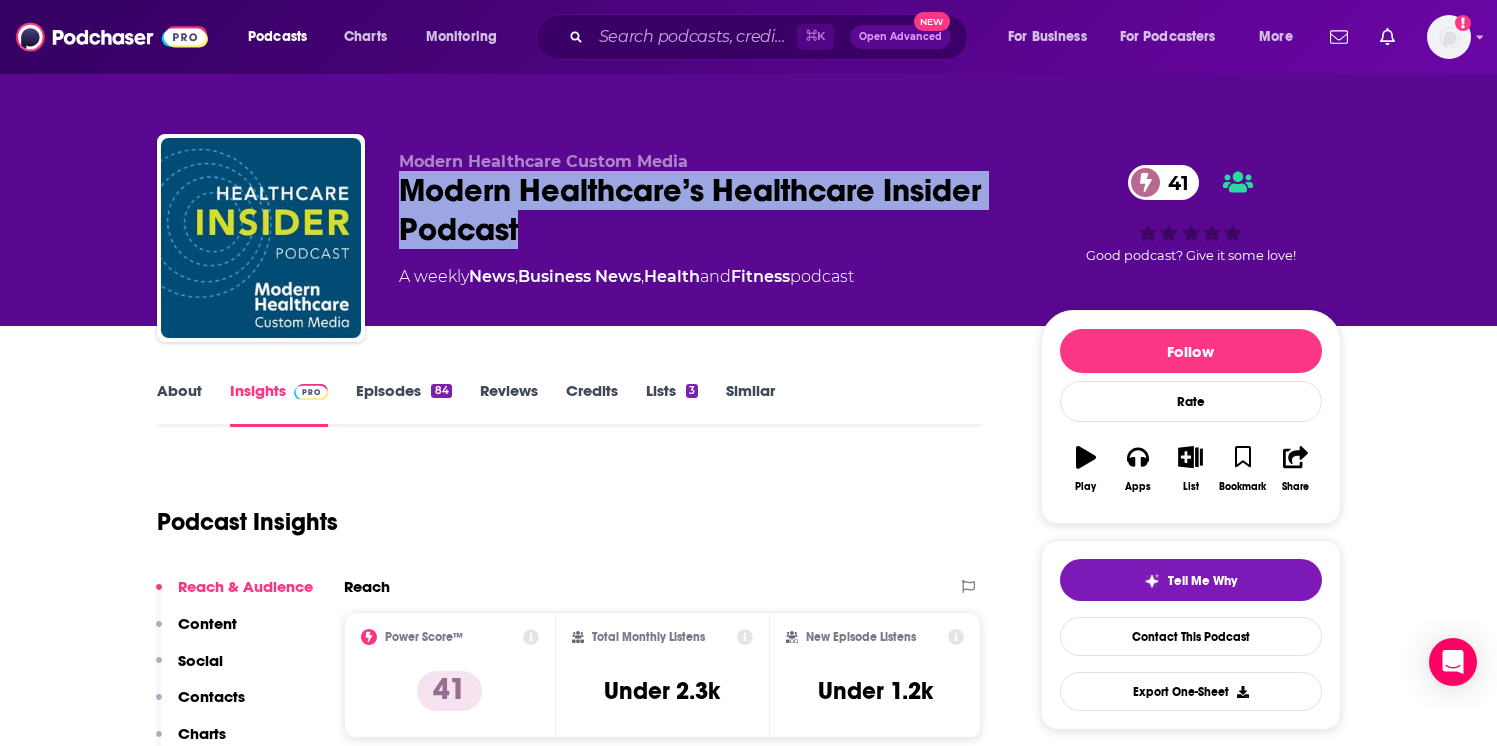 drag, startPoint x: 391, startPoint y: 181, endPoint x: 557, endPoint y: 234, distance: 174.25555 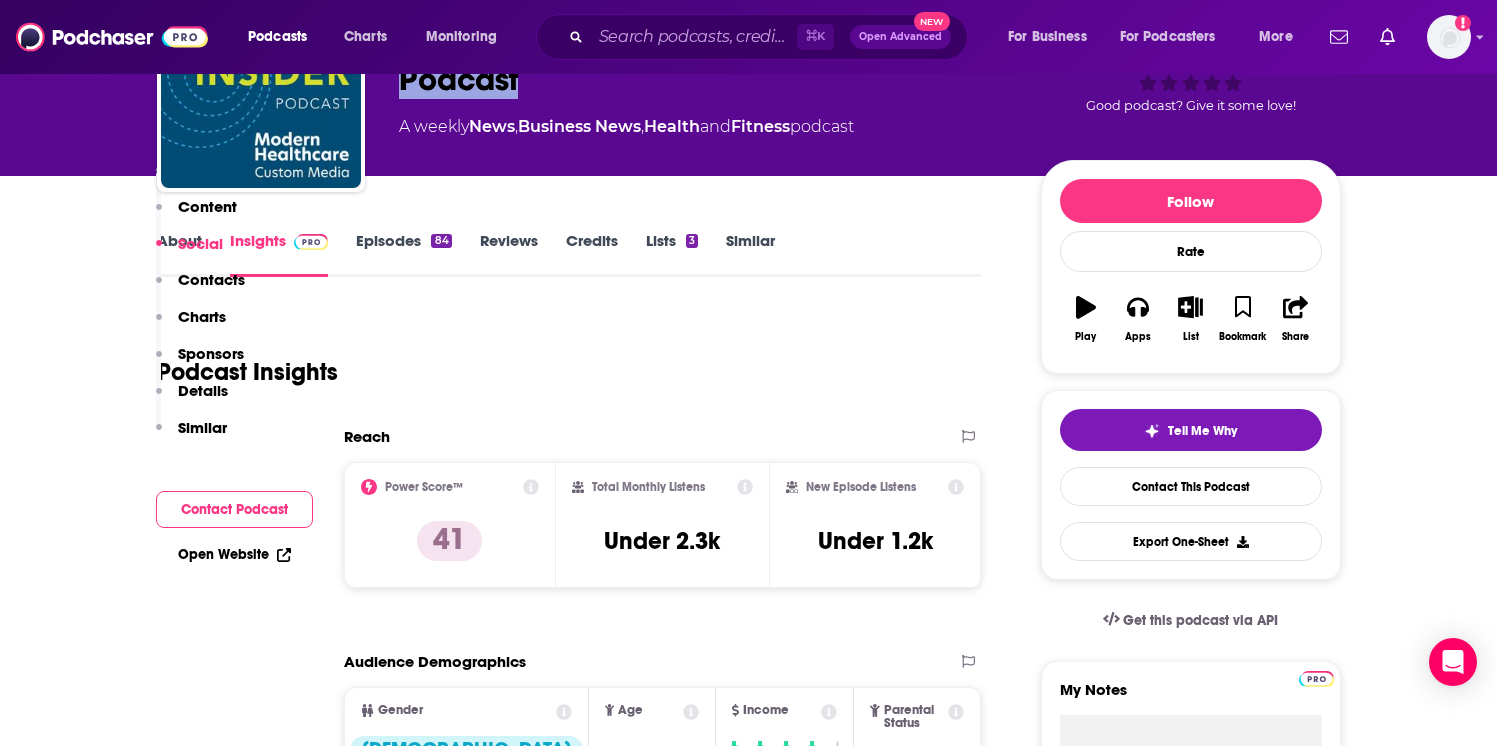 scroll, scrollTop: 0, scrollLeft: 0, axis: both 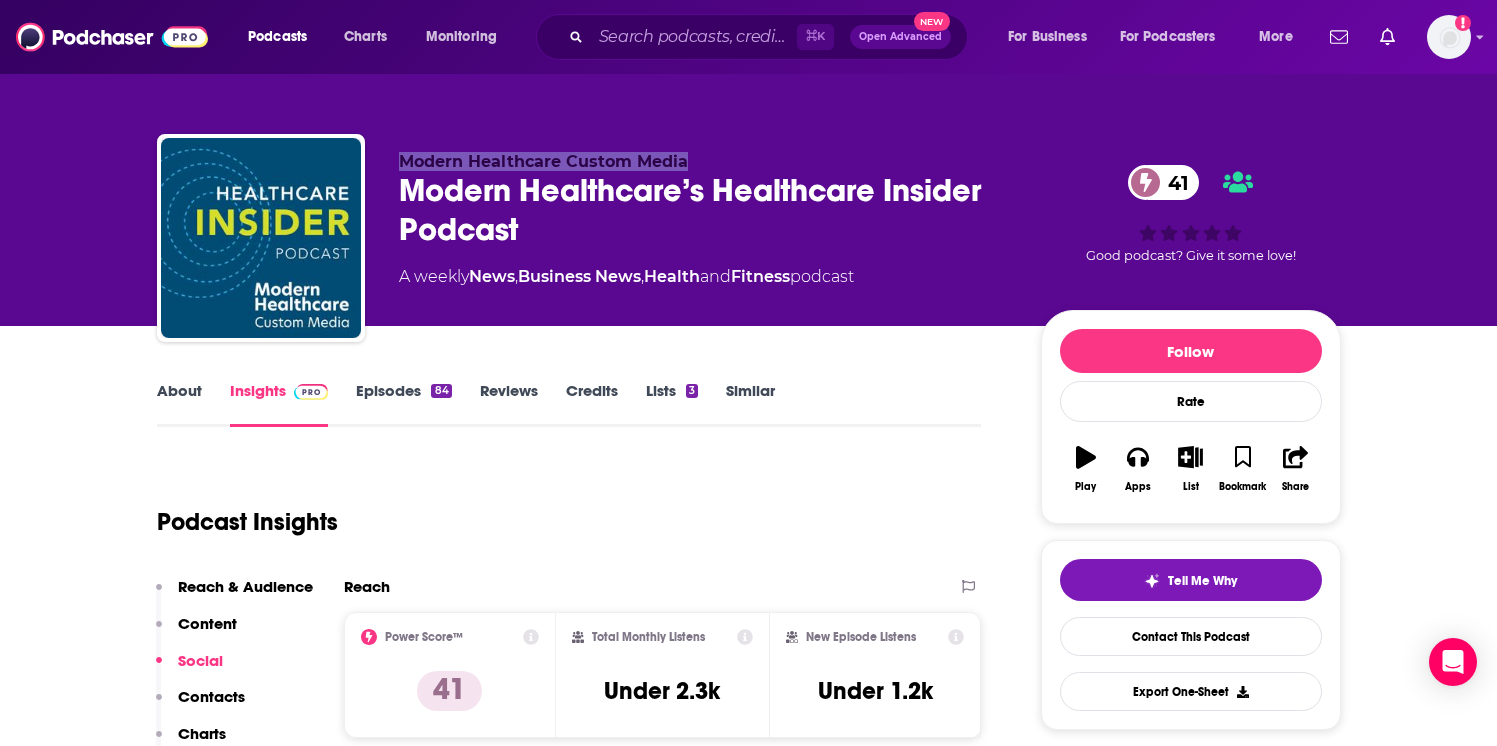 drag, startPoint x: 393, startPoint y: 169, endPoint x: 724, endPoint y: 165, distance: 331.02417 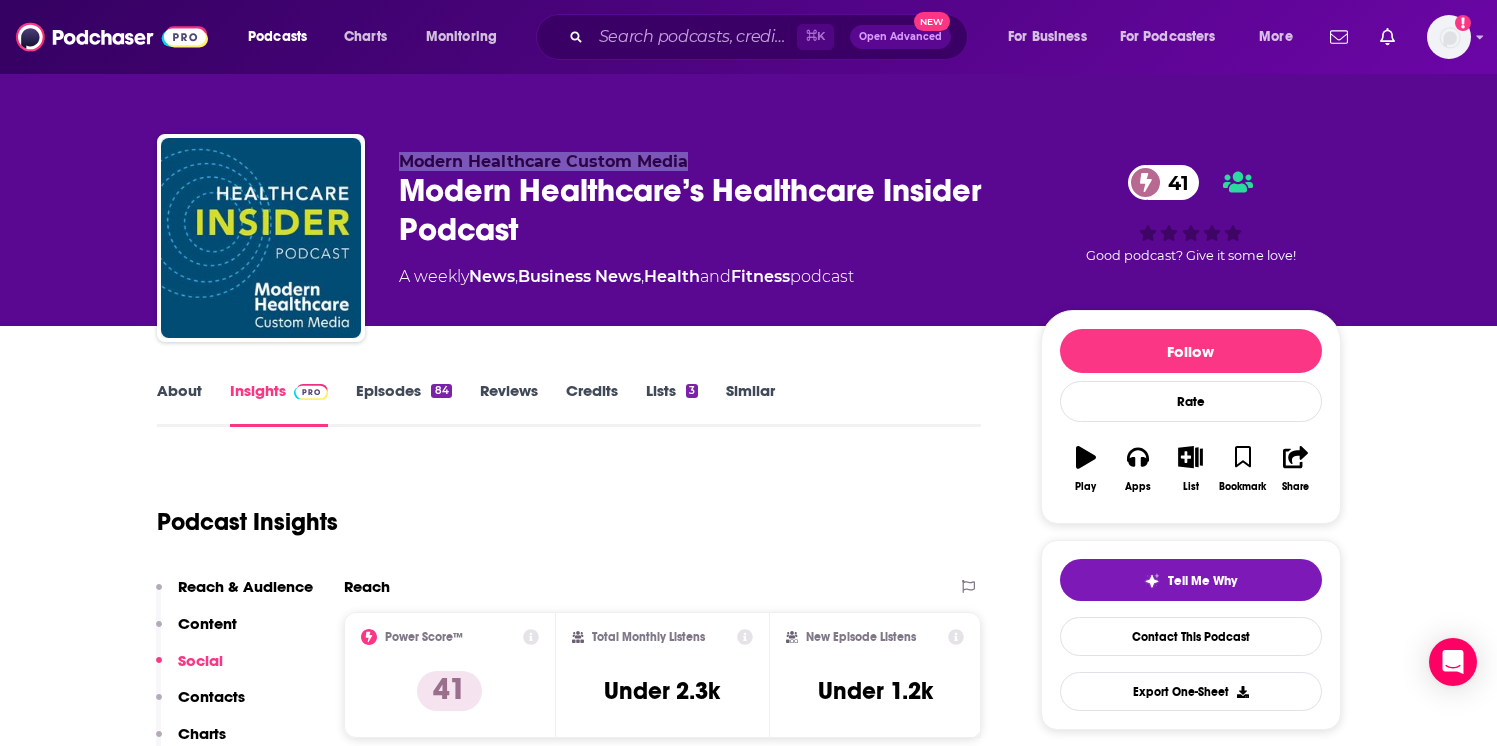 click on "Modern Healthcare Custom Media" at bounding box center [543, 161] 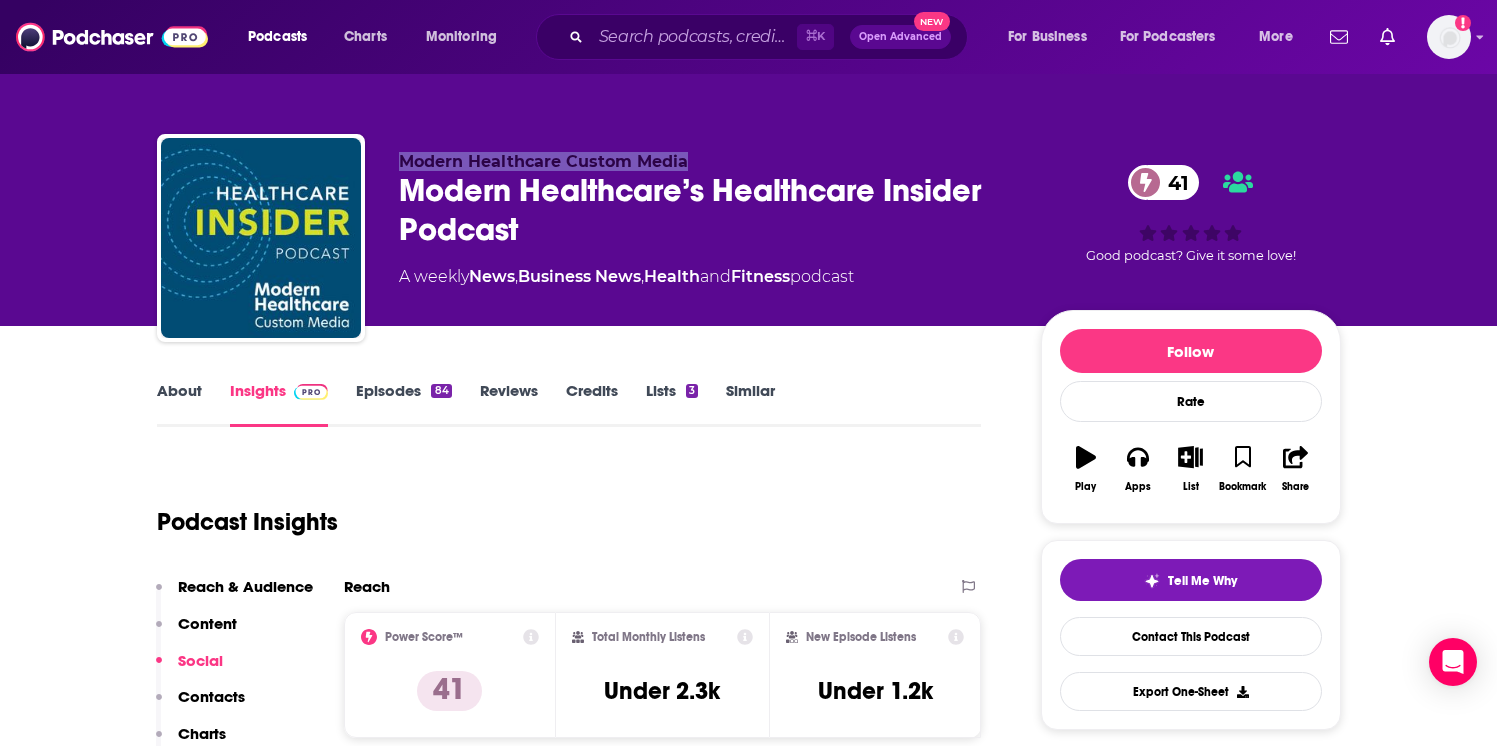 drag, startPoint x: 400, startPoint y: 157, endPoint x: 704, endPoint y: 165, distance: 304.10526 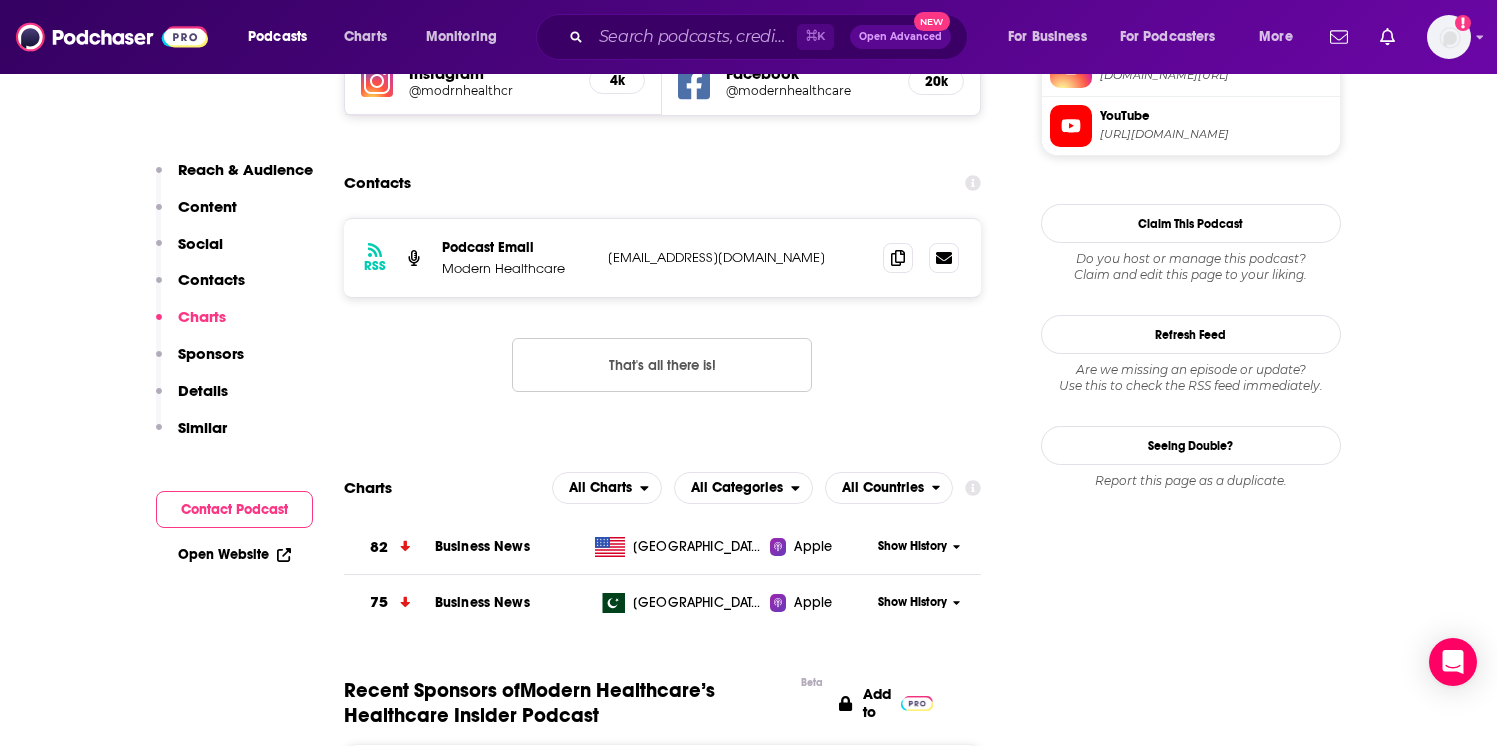 scroll, scrollTop: 1927, scrollLeft: 0, axis: vertical 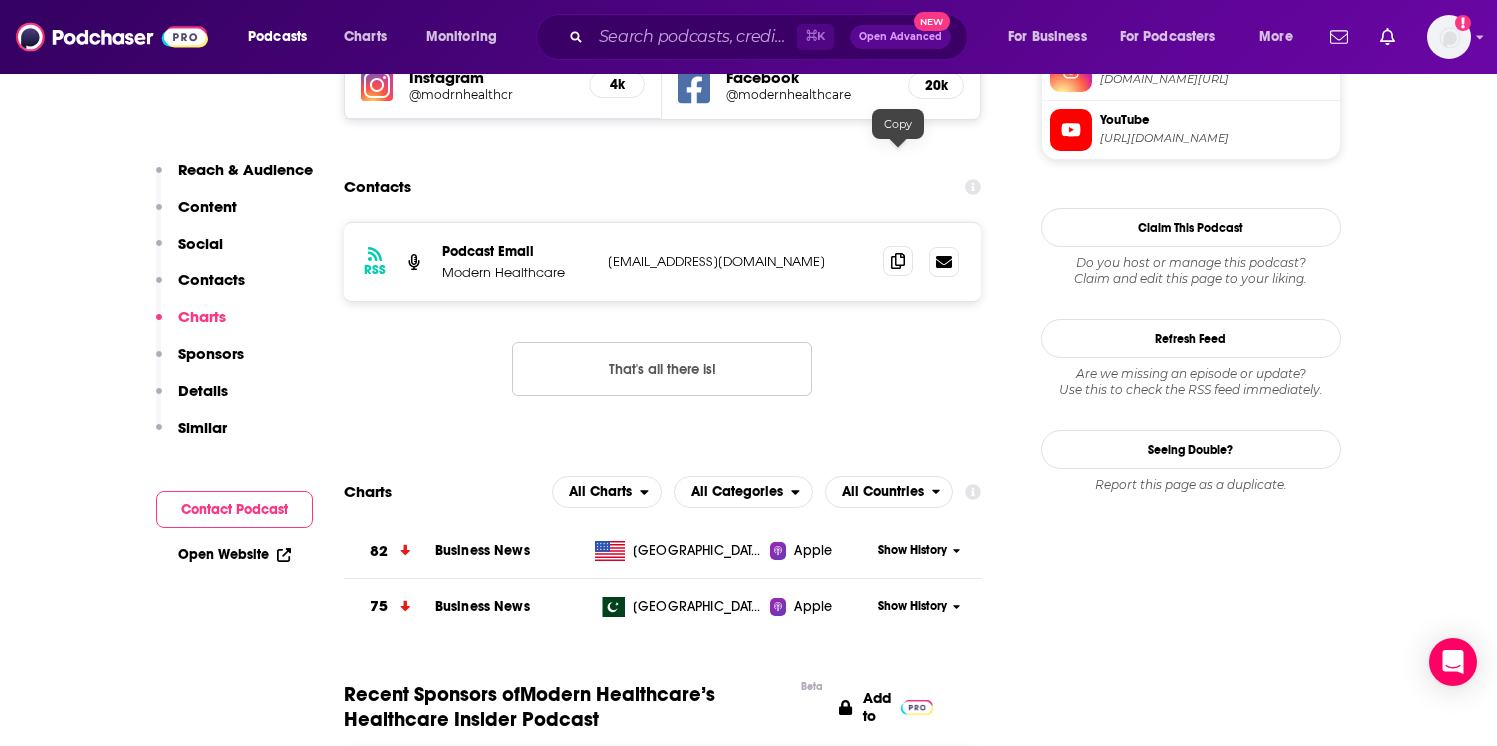 drag, startPoint x: 906, startPoint y: 156, endPoint x: 892, endPoint y: 148, distance: 16.124516 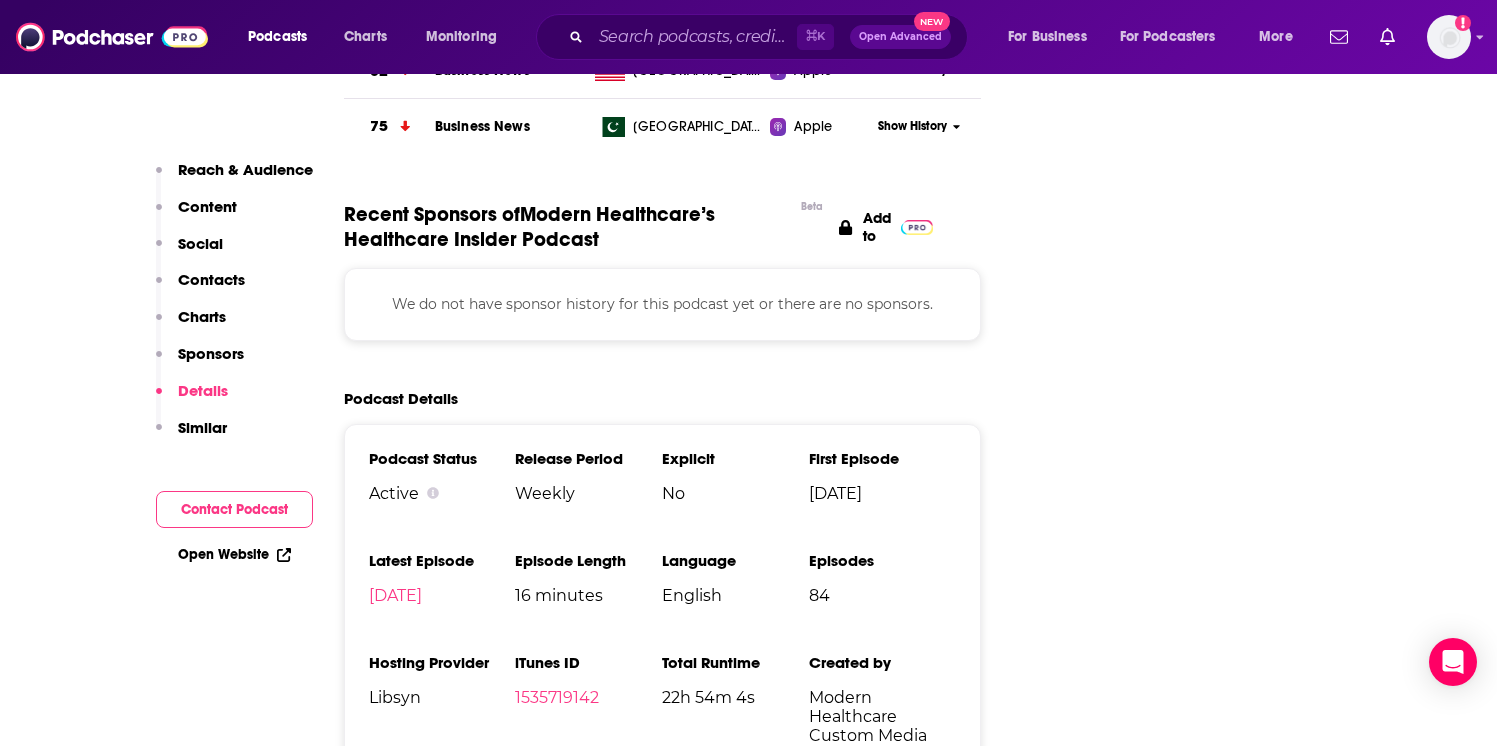 scroll, scrollTop: 2434, scrollLeft: 0, axis: vertical 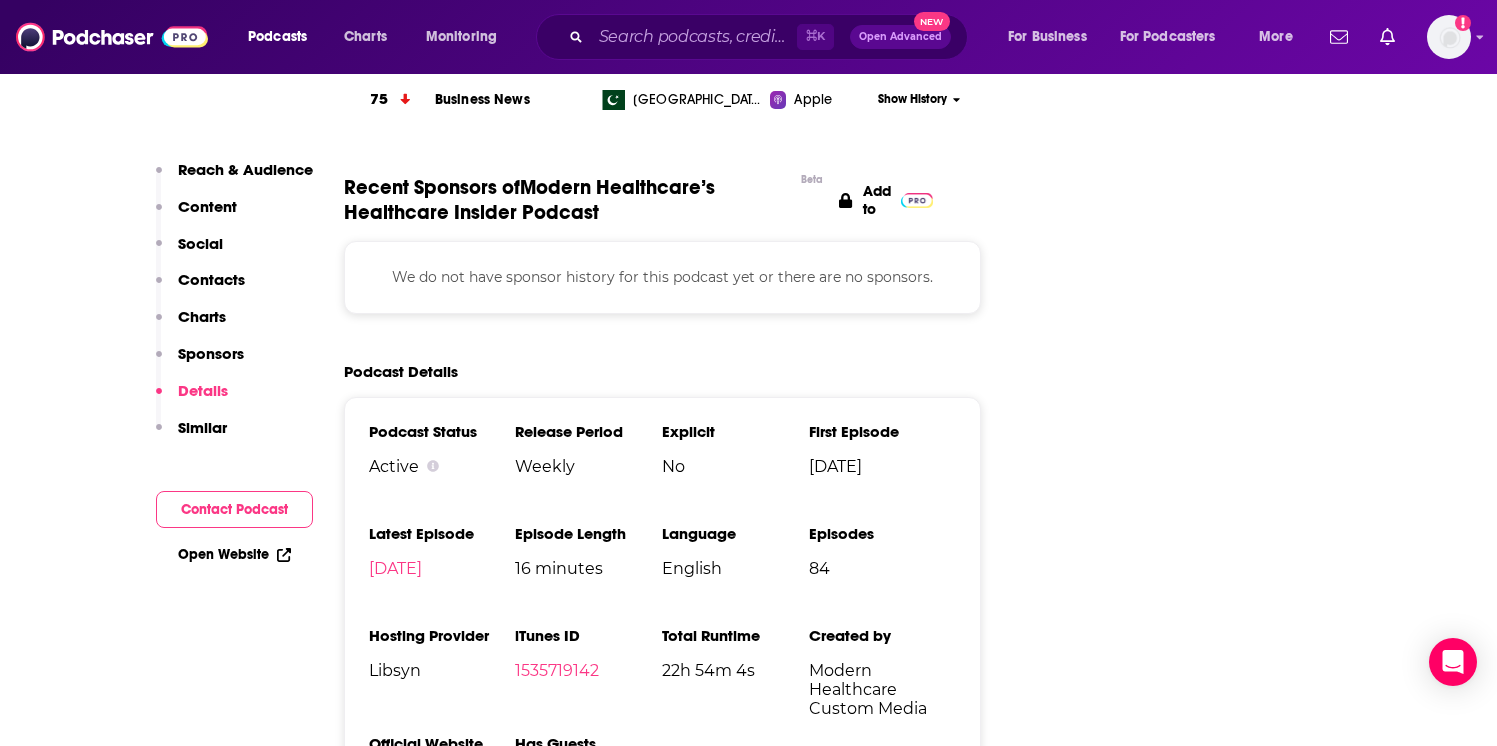 click on "modernhealthcarehealthcareinsider.libsyn.com" at bounding box center (438, 778) 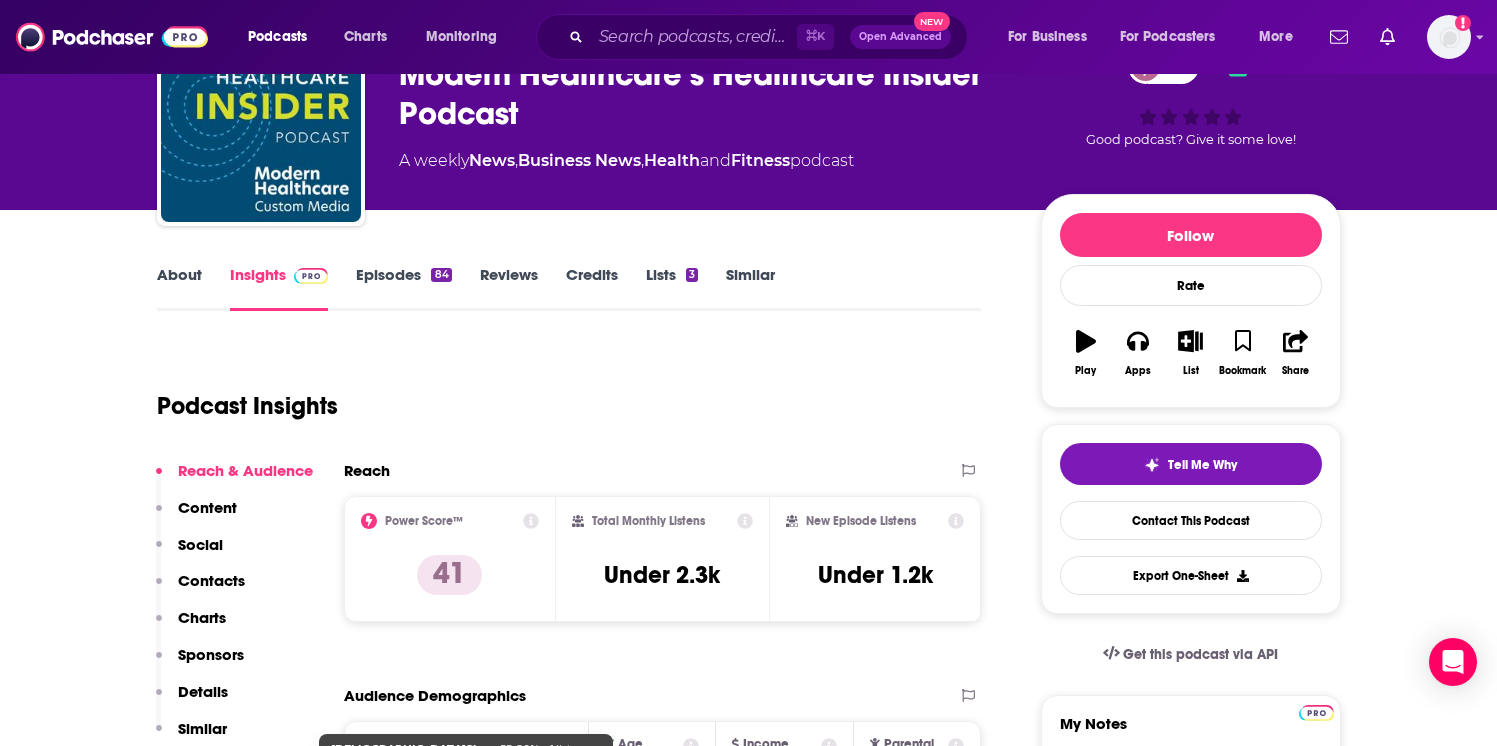 scroll, scrollTop: 0, scrollLeft: 0, axis: both 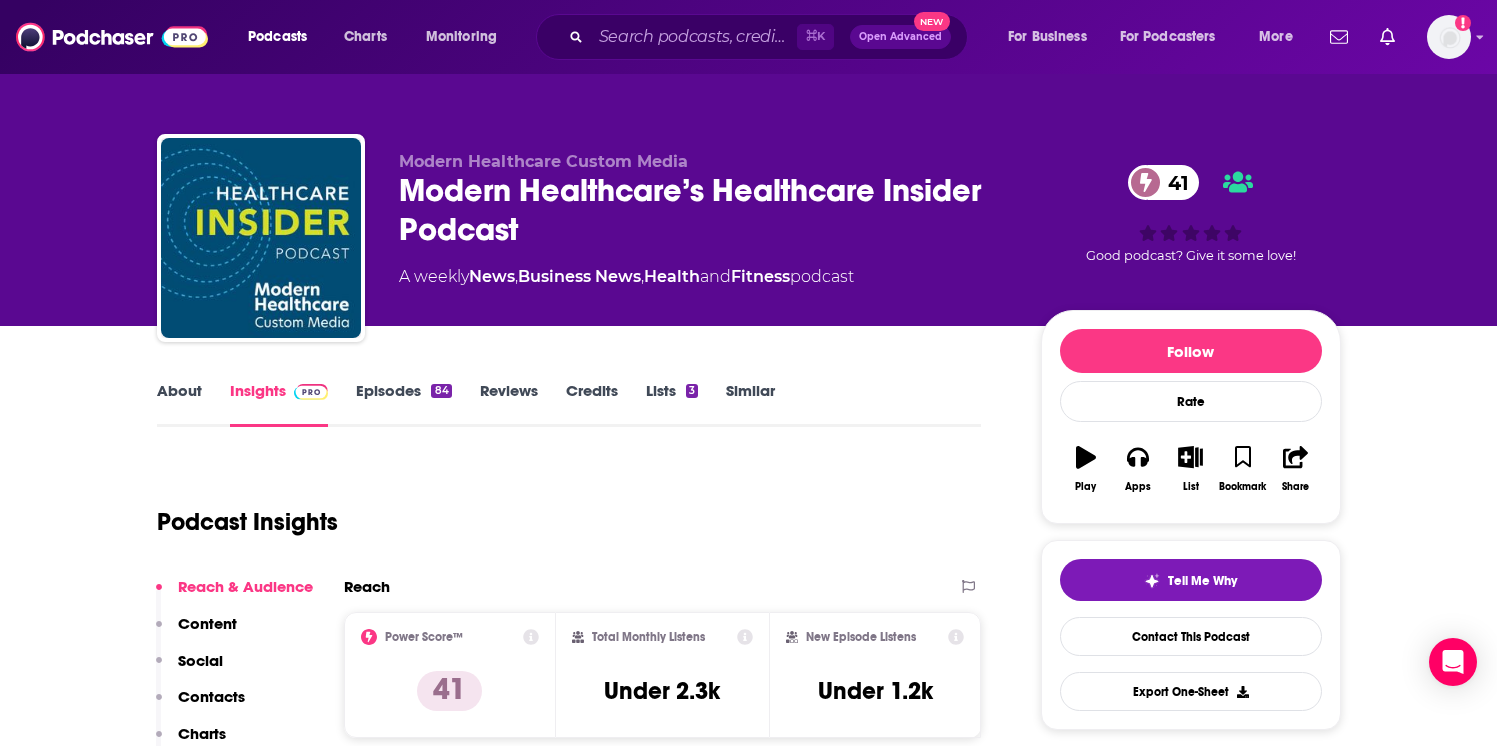 click on "About Insights Episodes 84 Reviews Credits Lists 3 Similar Podcast Insights Reach & Audience Content Social Contacts Charts Sponsors Details Similar Contact Podcast Open Website  Reach Power Score™ 41 Total Monthly Listens Under 2.3k New Episode Listens Under 1.2k Export One-Sheet Audience Demographics Gender Female Age 34 yo Income $ $ $ $ $ Parental Status Mixed Countries 1 United States 2 Canada 3 United Kingdom 4 India 5 China Top Cities Chicago, IL , Los Angeles, CA , New York, NY , Nashville, TN , Philadelphia, PA , Washington, D.C. Interests Friends, Family & Relationships , Toys, Children & Baby , Healthcare & Medicine , Restaurants, Food & Grocery , Sports , Electronics & Computers Jobs Medical Technologists , Interns , Principals/Owners , Pastors/Ministers , Directors , Musicians Ethnicities White / Caucasian , African American , Hispanic , Asian Show More Content Political Skew Neutral/Mixed Socials Youtube @modernhealthcare3863 599 X/Twitter @modrnhealthcr 147k Instagram @modrnhealthcr 4k 20k" at bounding box center [583, 5462] 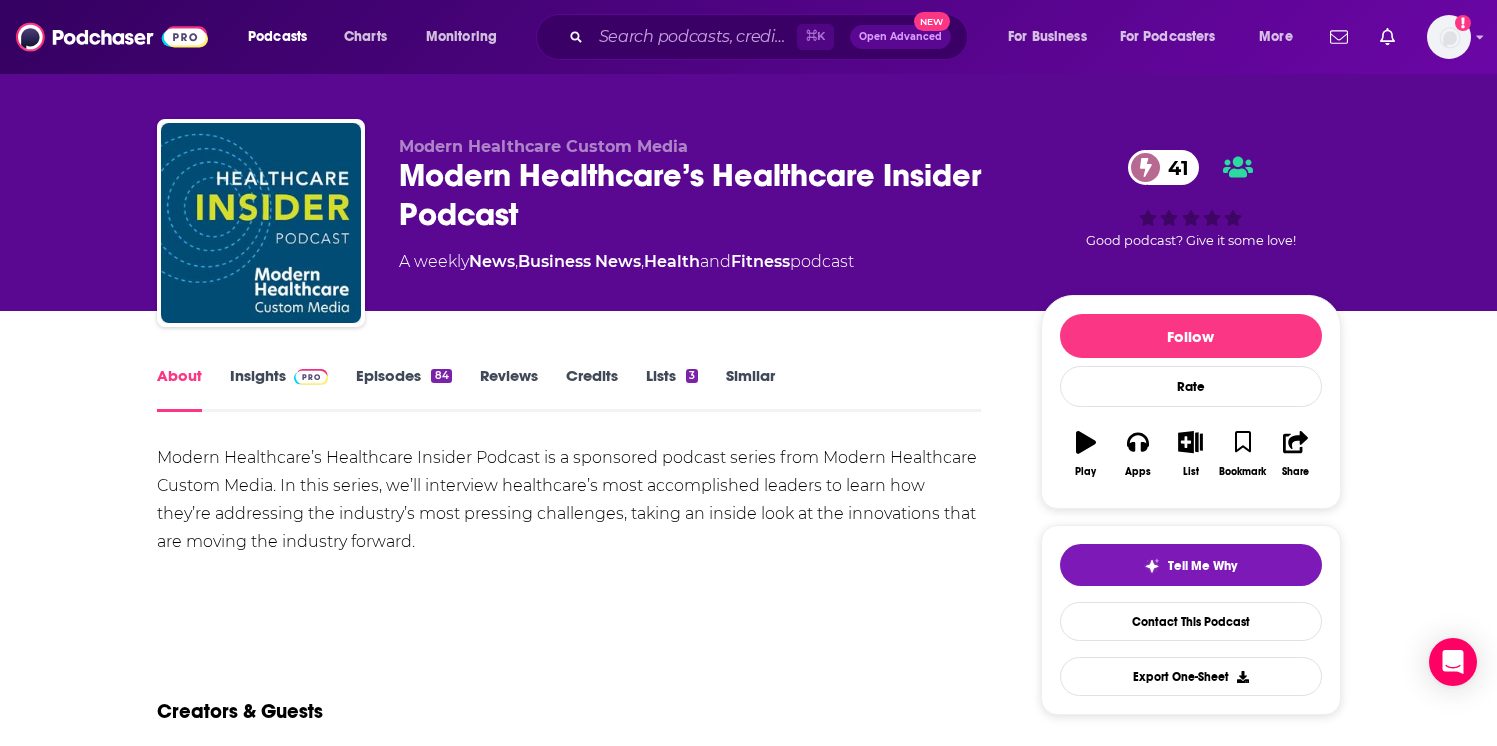 scroll, scrollTop: 37, scrollLeft: 0, axis: vertical 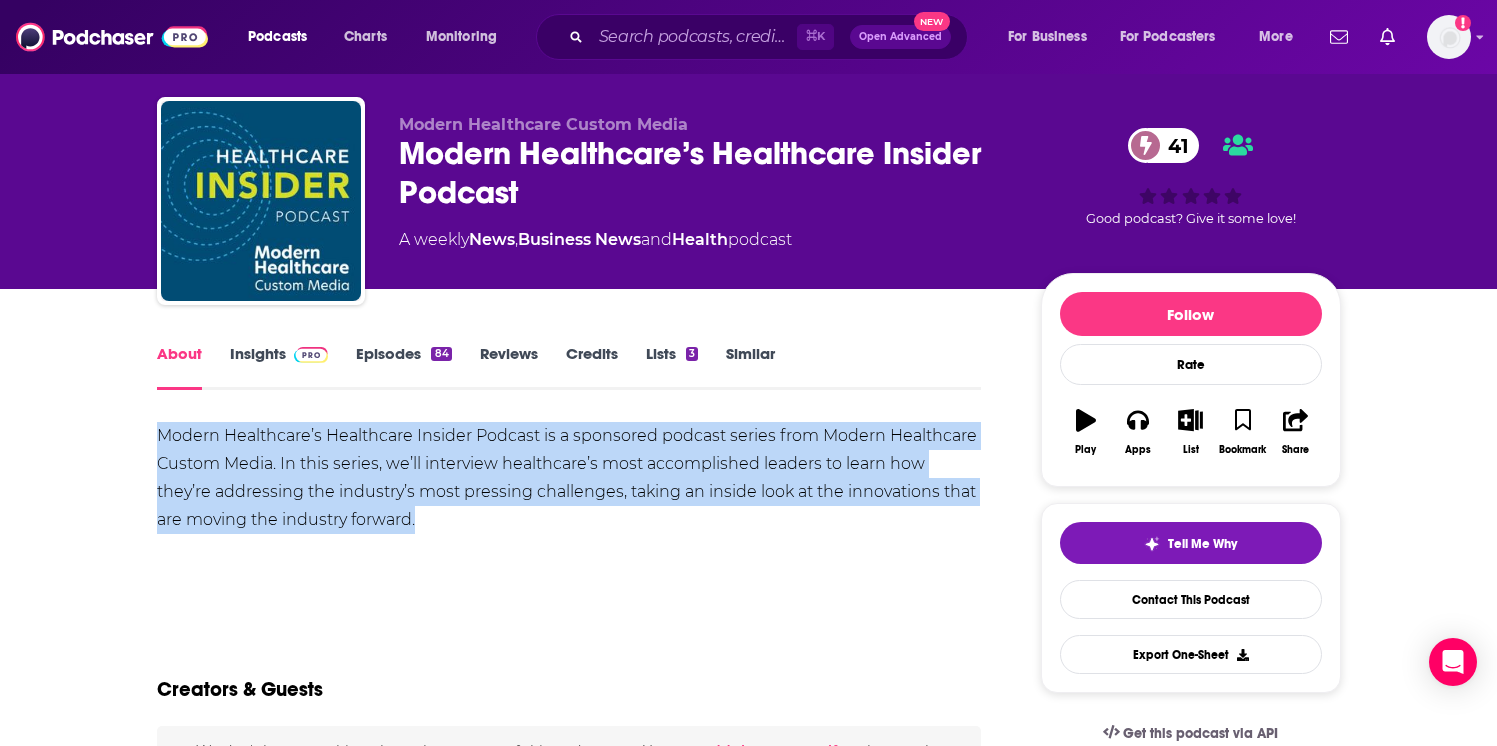 drag, startPoint x: 430, startPoint y: 533, endPoint x: 102, endPoint y: 441, distance: 340.65817 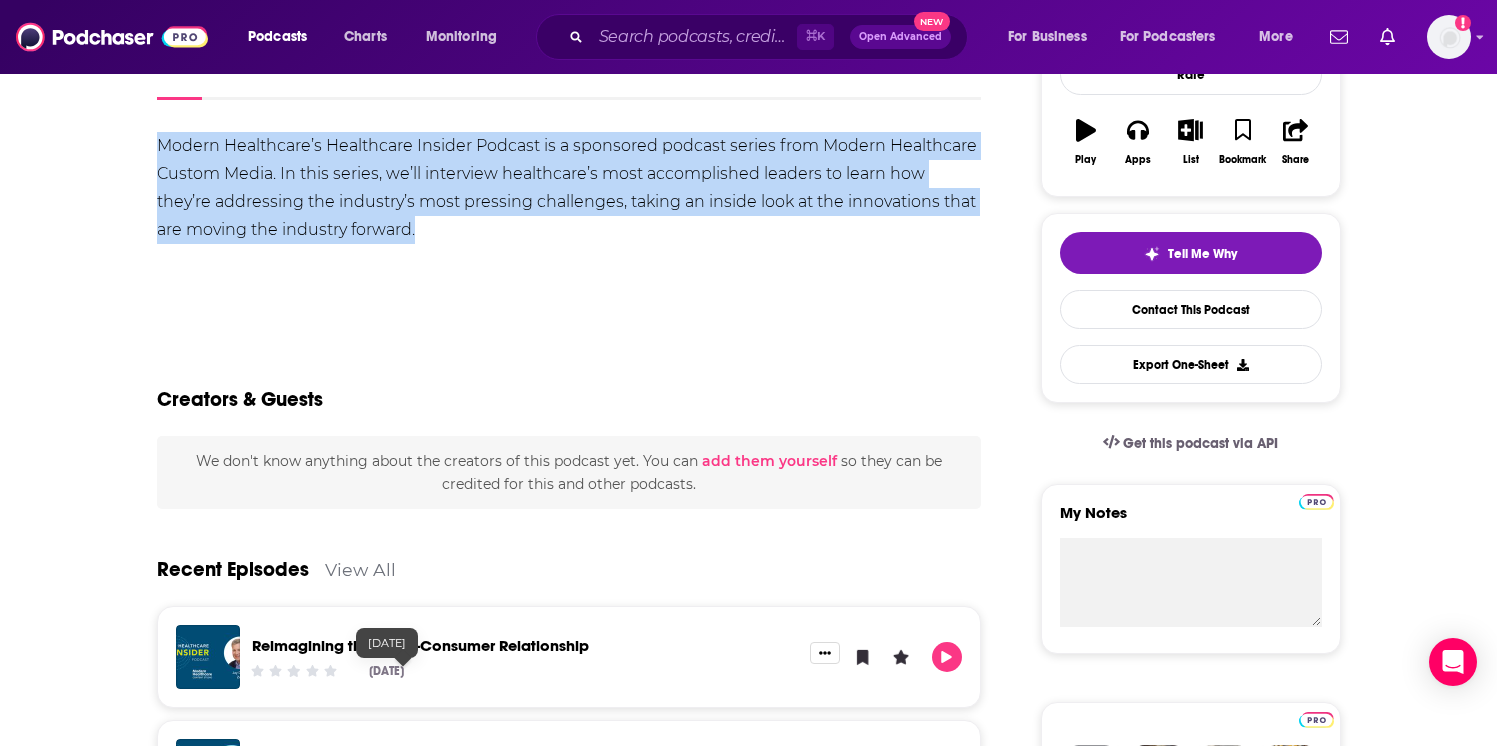 scroll, scrollTop: 0, scrollLeft: 0, axis: both 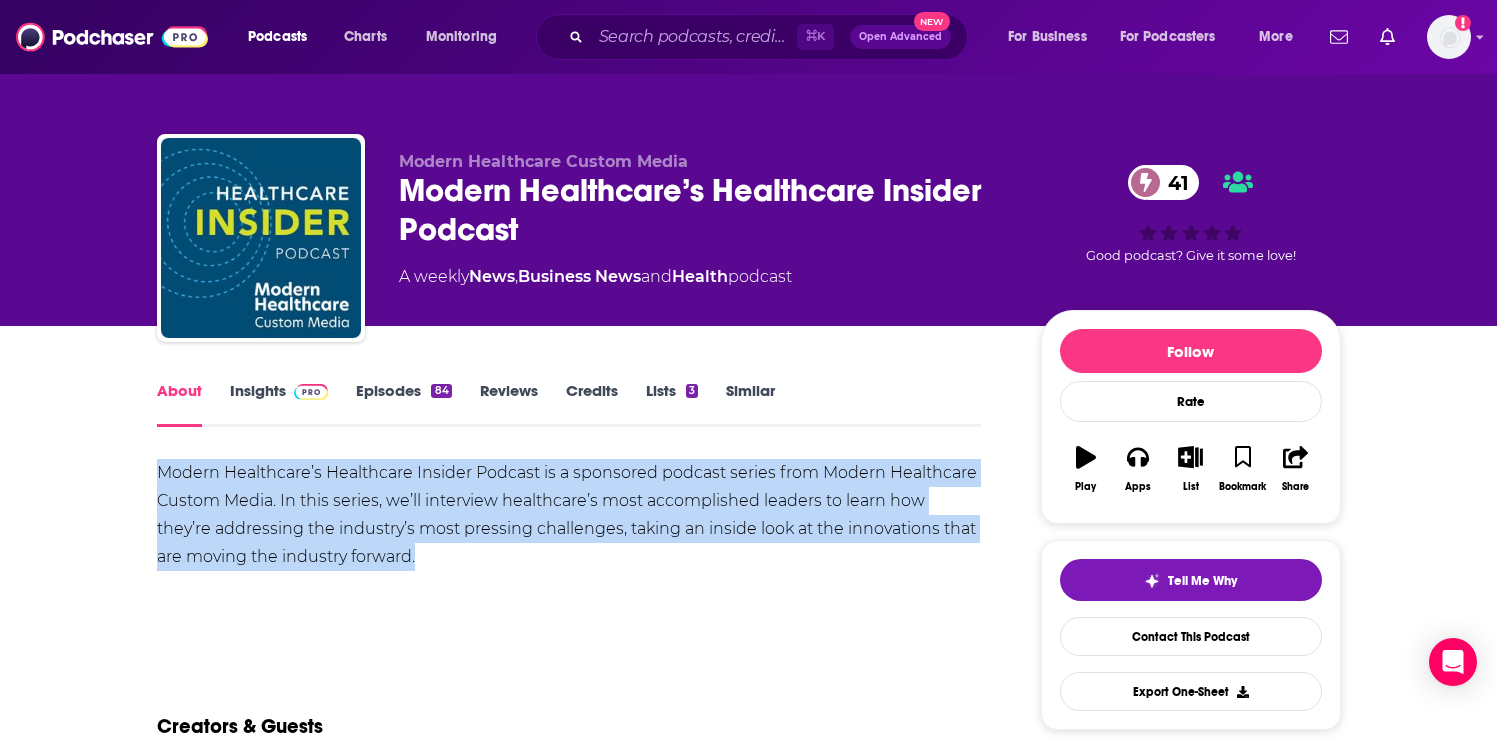 click at bounding box center [311, 392] 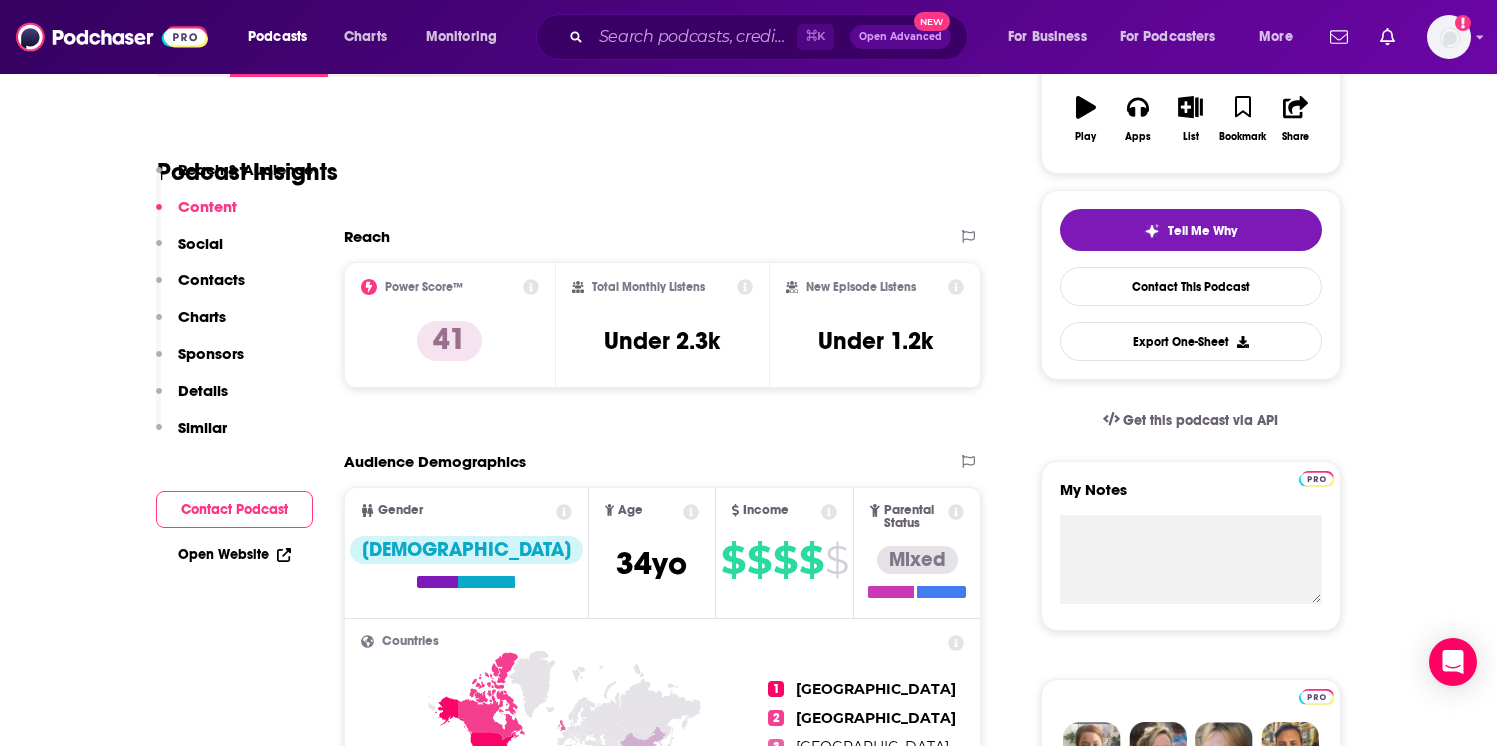 scroll, scrollTop: 0, scrollLeft: 0, axis: both 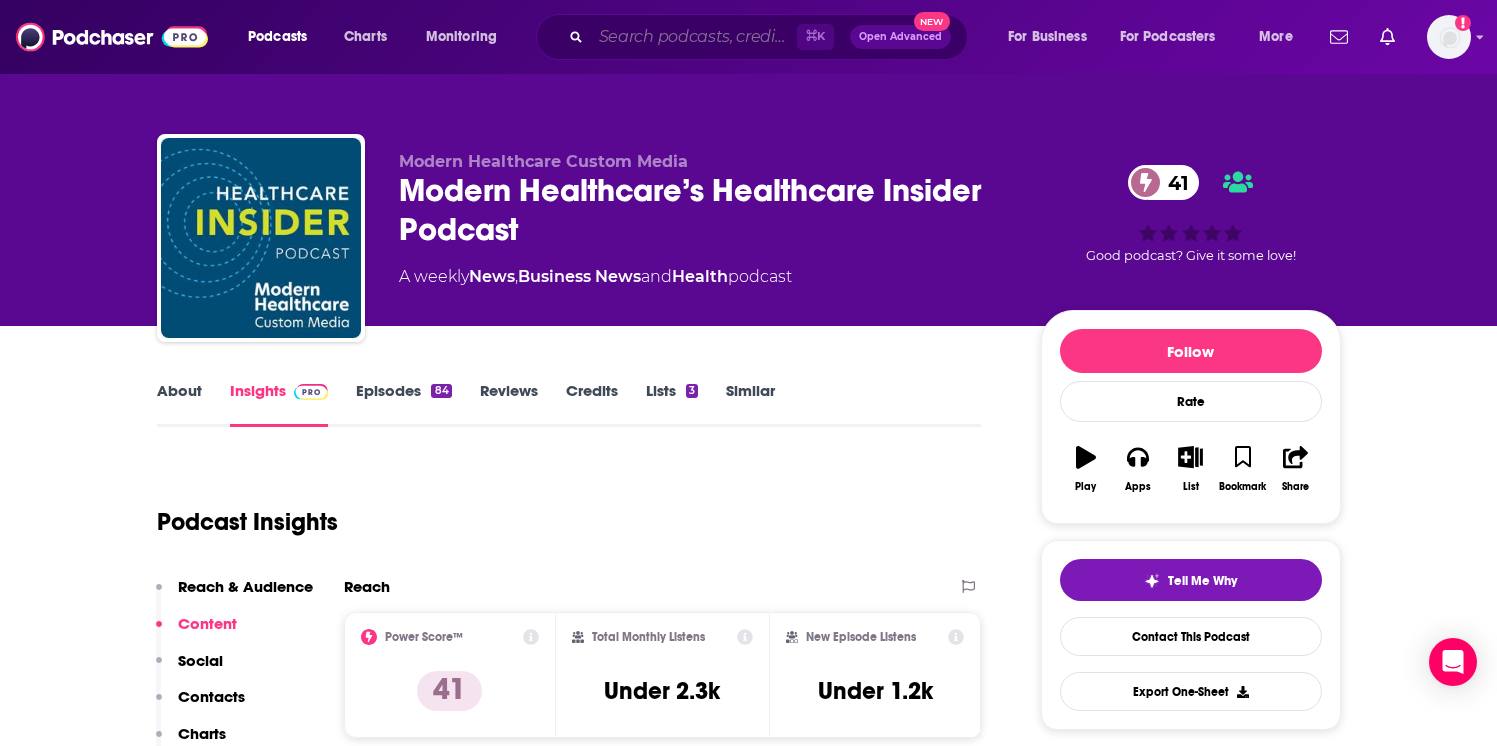 click at bounding box center [694, 37] 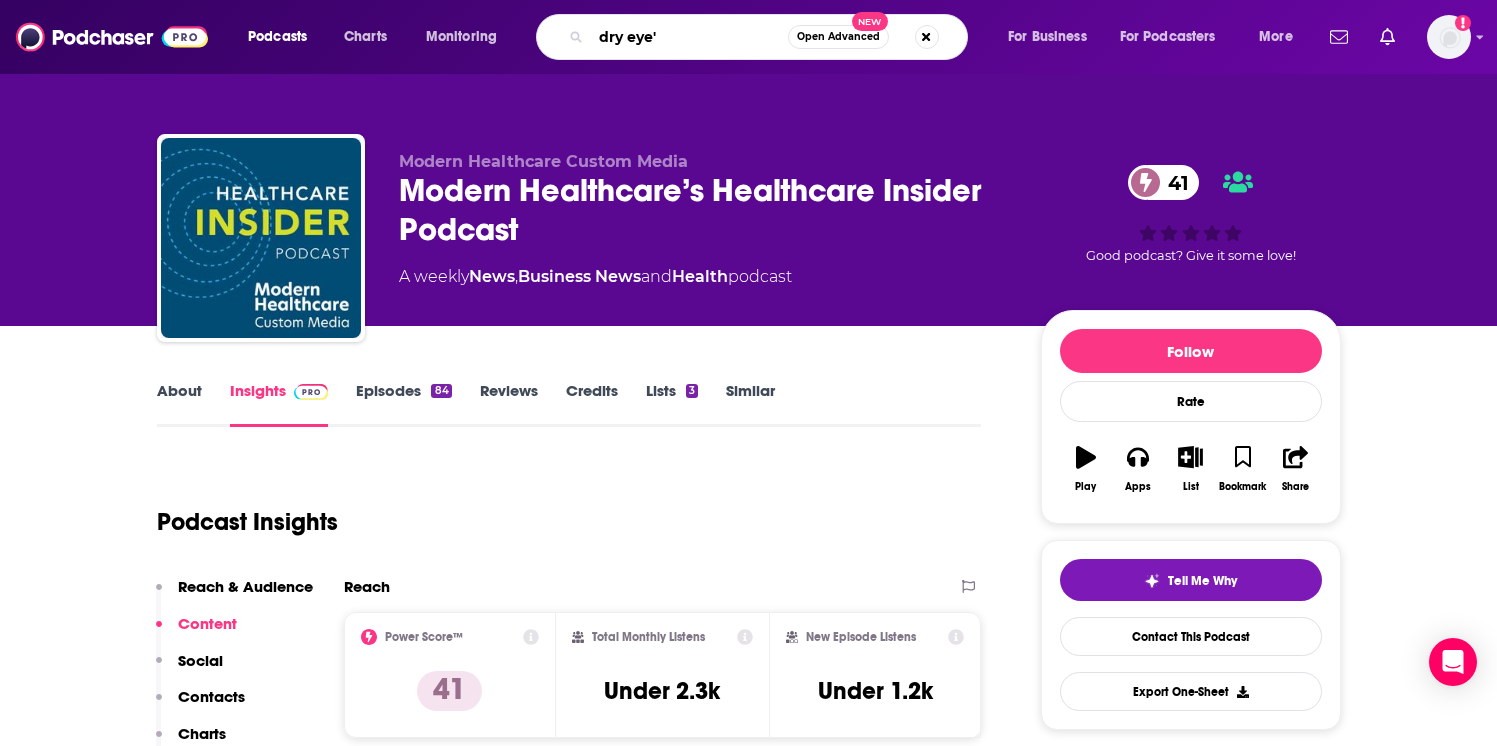 type on "dry eye" 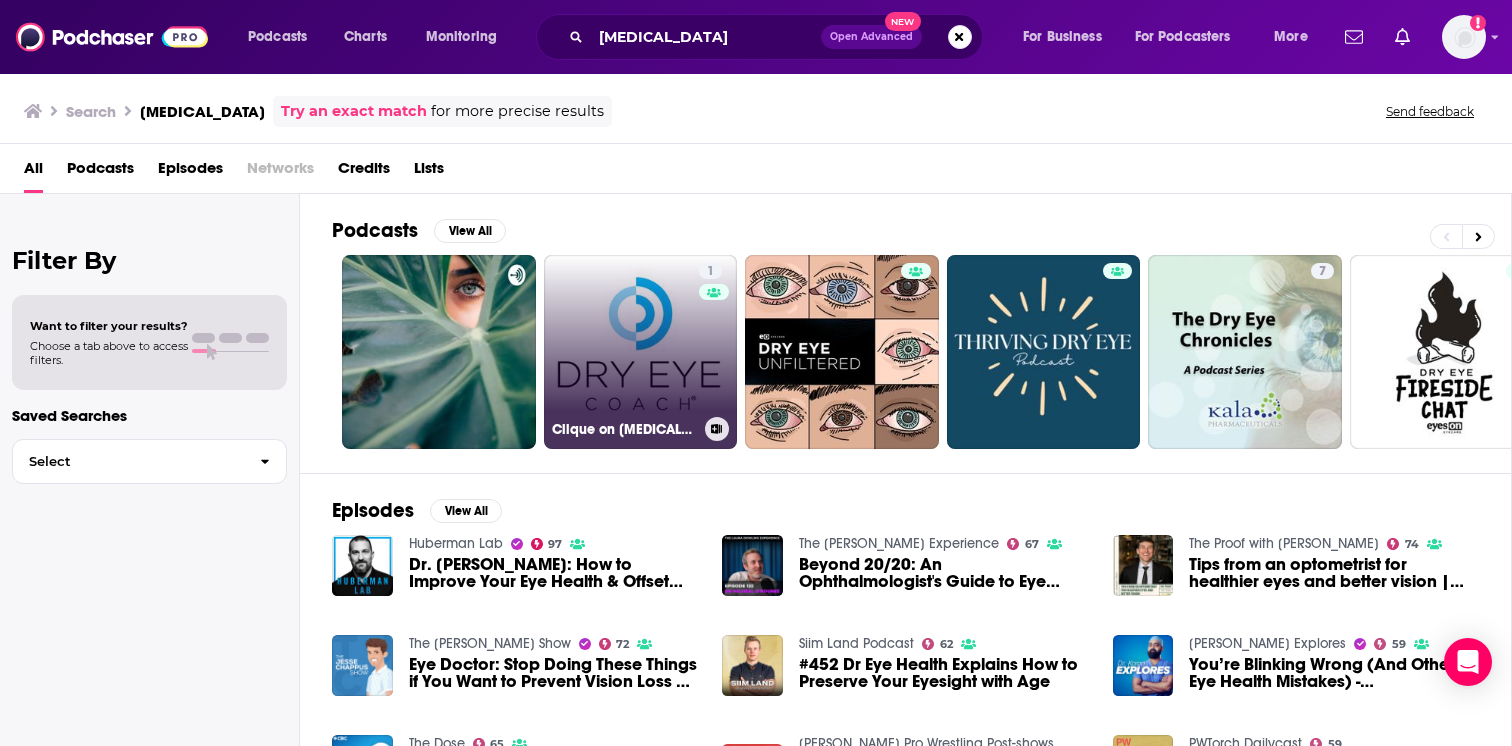 click on "1 Clique on Dry Eye" at bounding box center [641, 352] 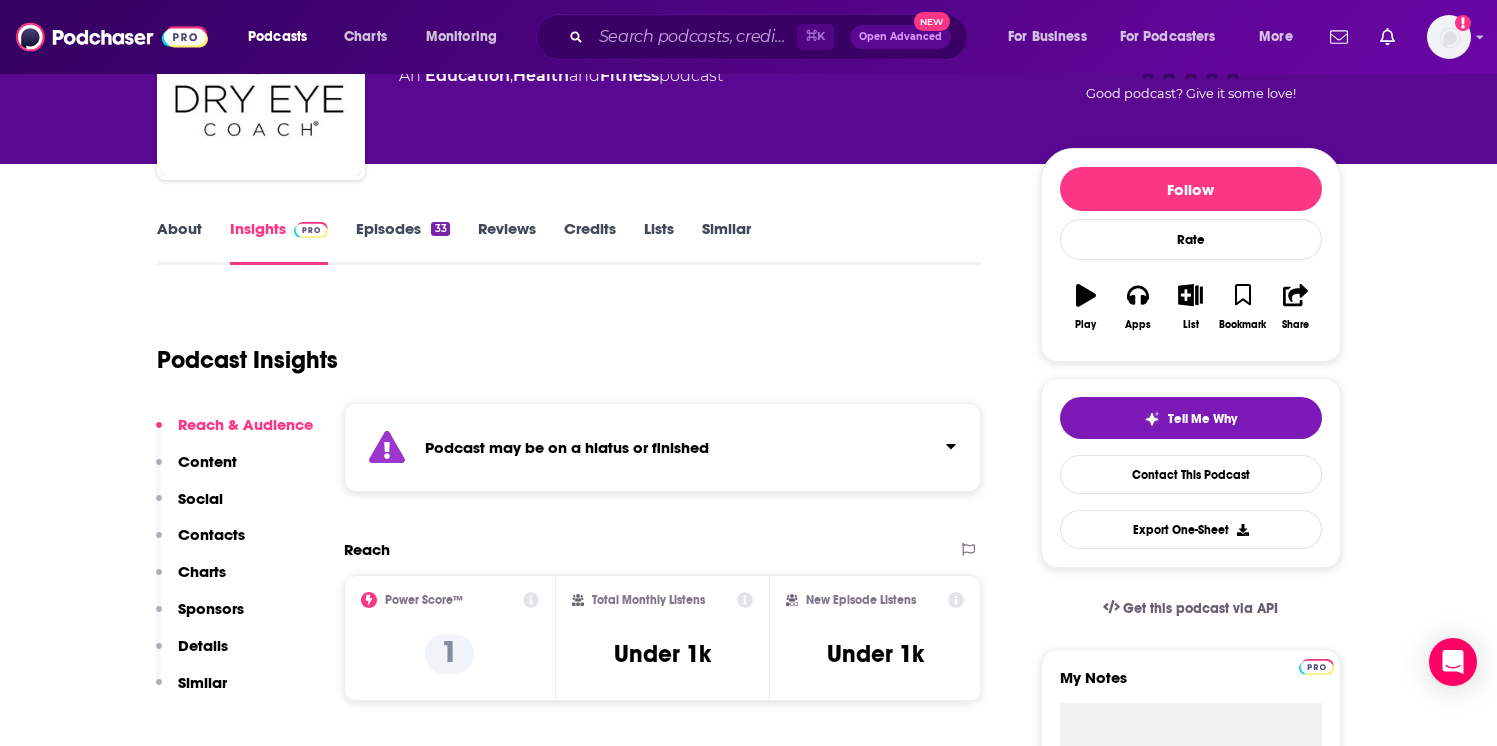 scroll, scrollTop: 163, scrollLeft: 0, axis: vertical 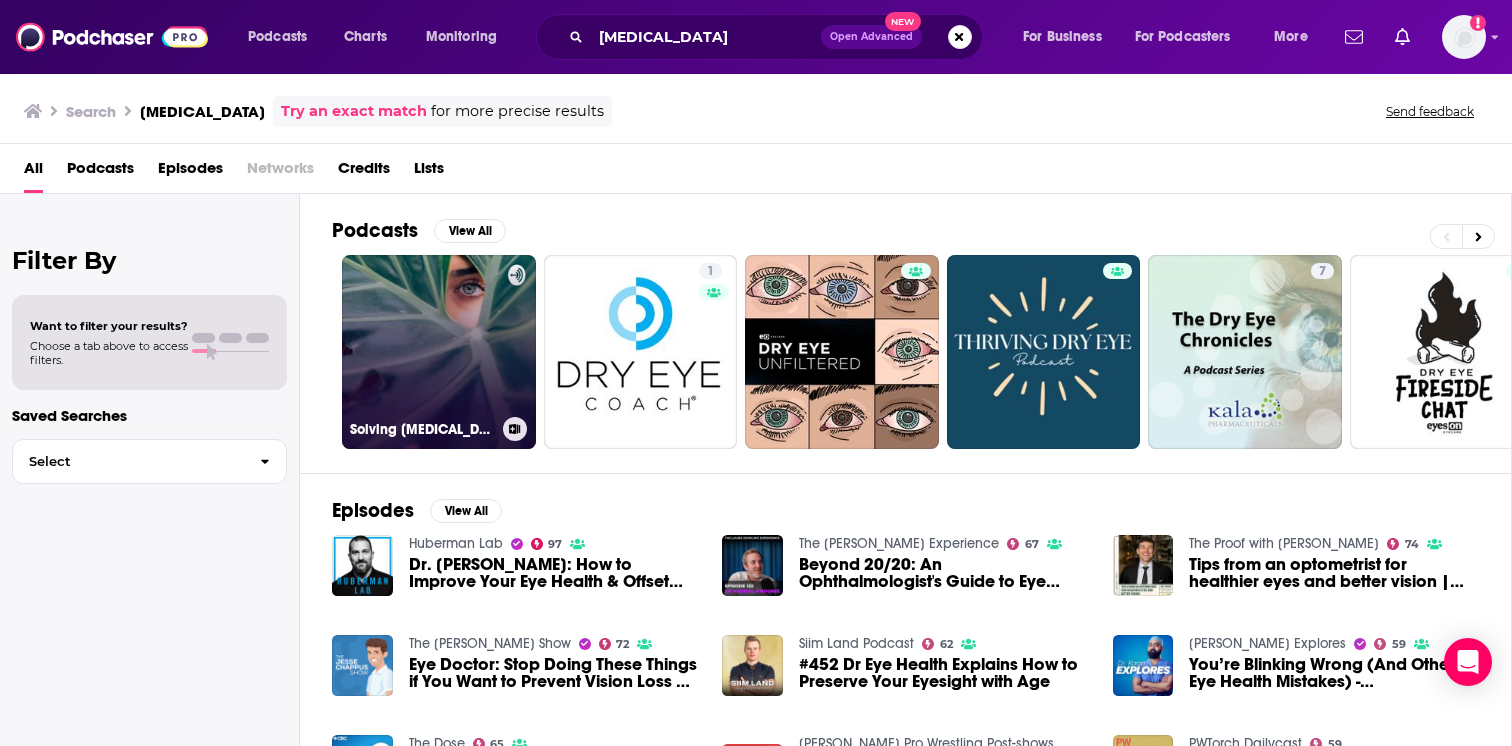 click on "Solving Dry Eye" at bounding box center [439, 352] 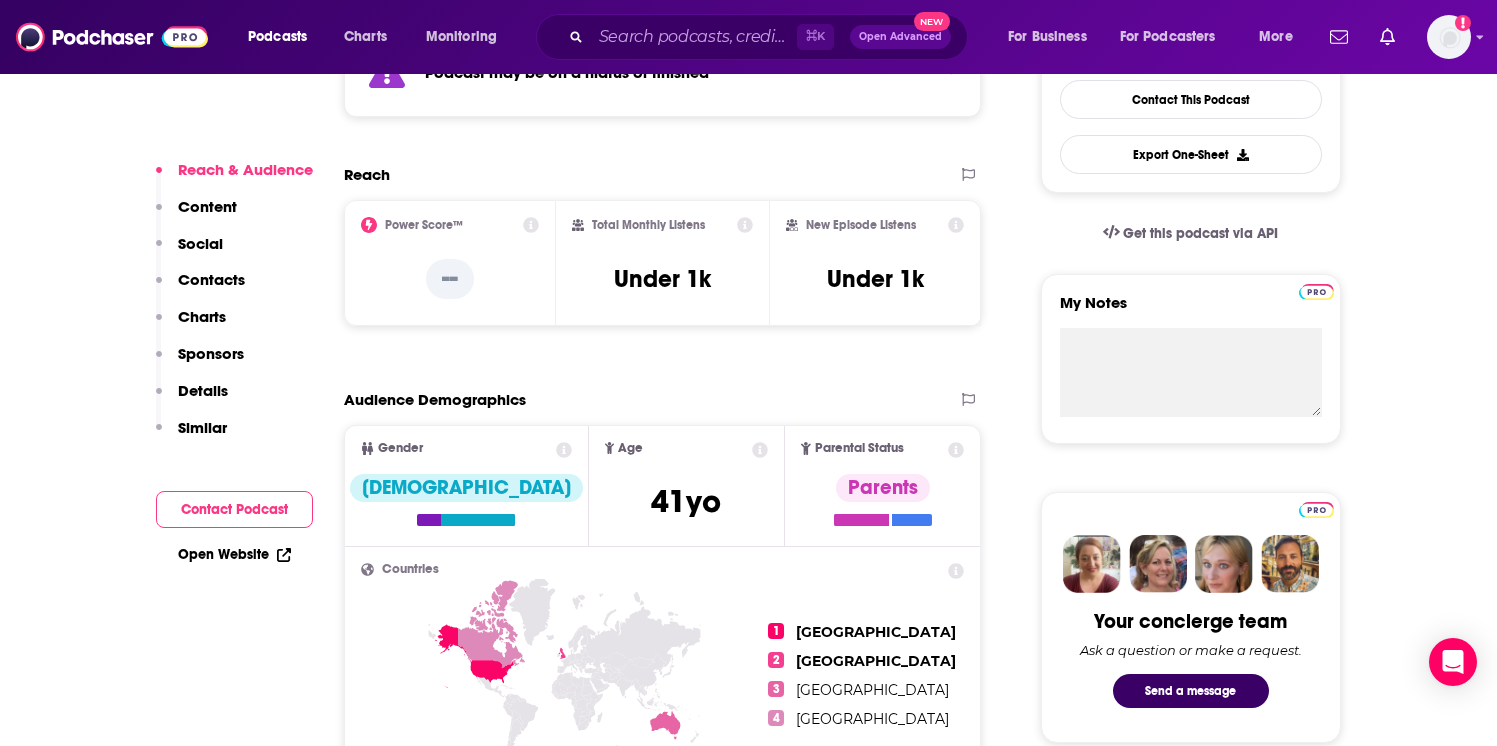 scroll, scrollTop: 0, scrollLeft: 0, axis: both 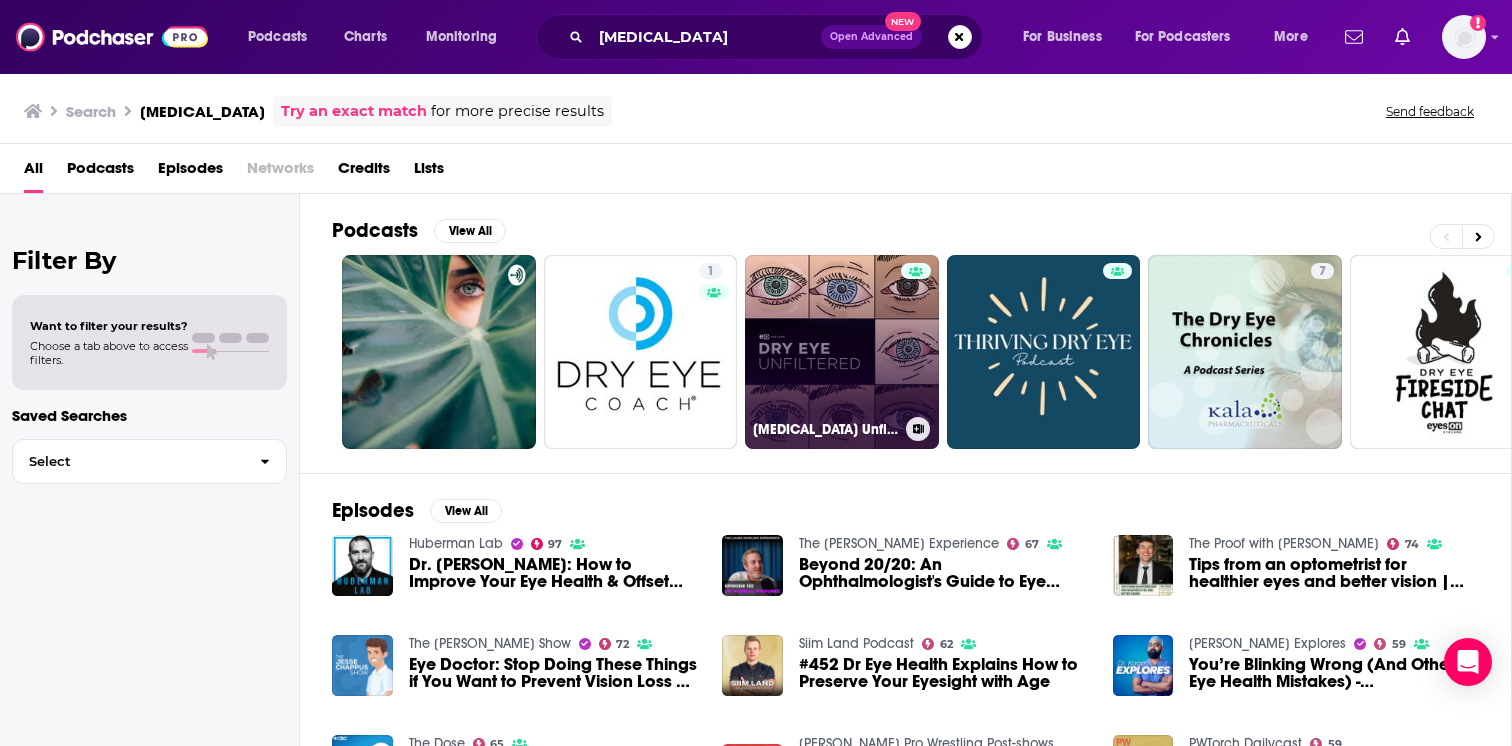 click on "Dry Eye Unfiltered" at bounding box center [842, 352] 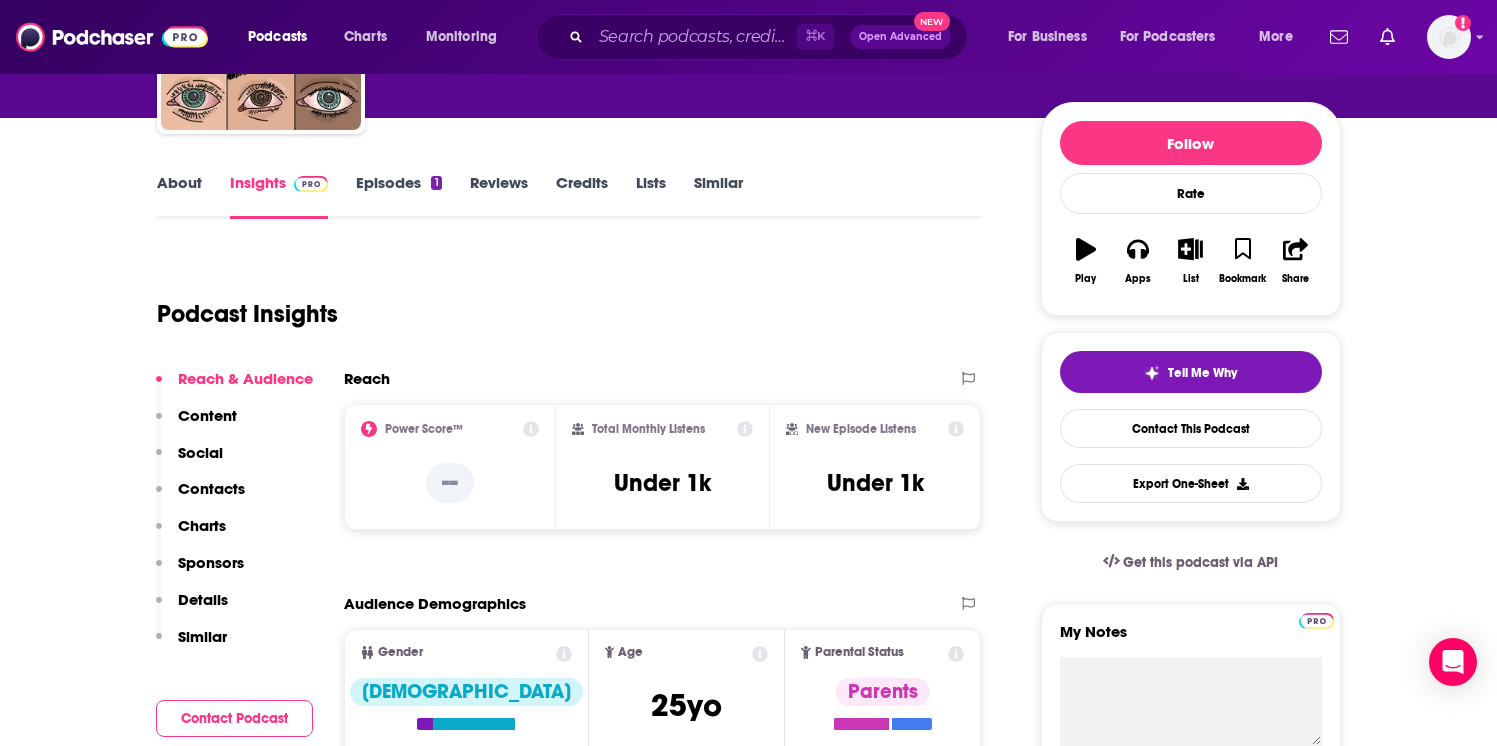scroll, scrollTop: 211, scrollLeft: 0, axis: vertical 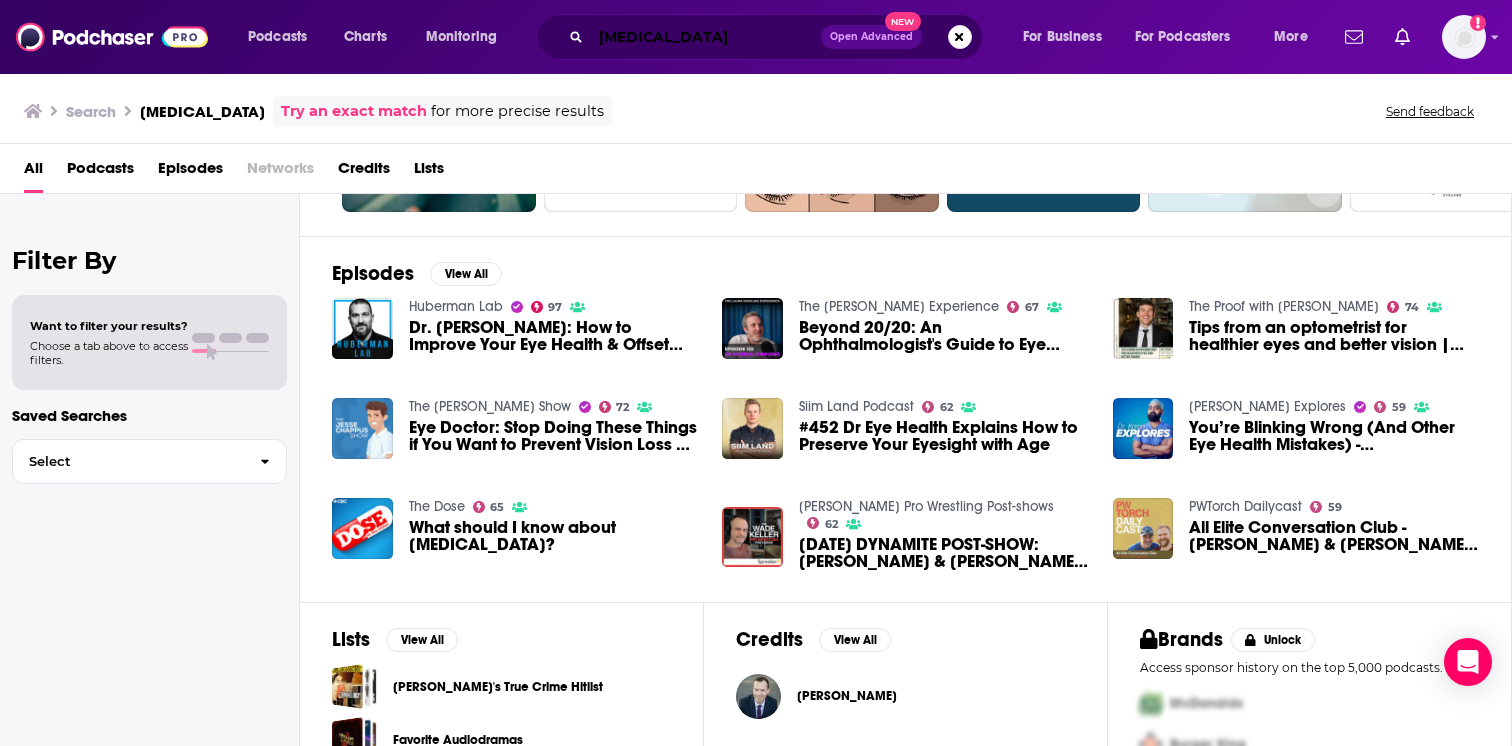 click on "dry eye" at bounding box center (706, 37) 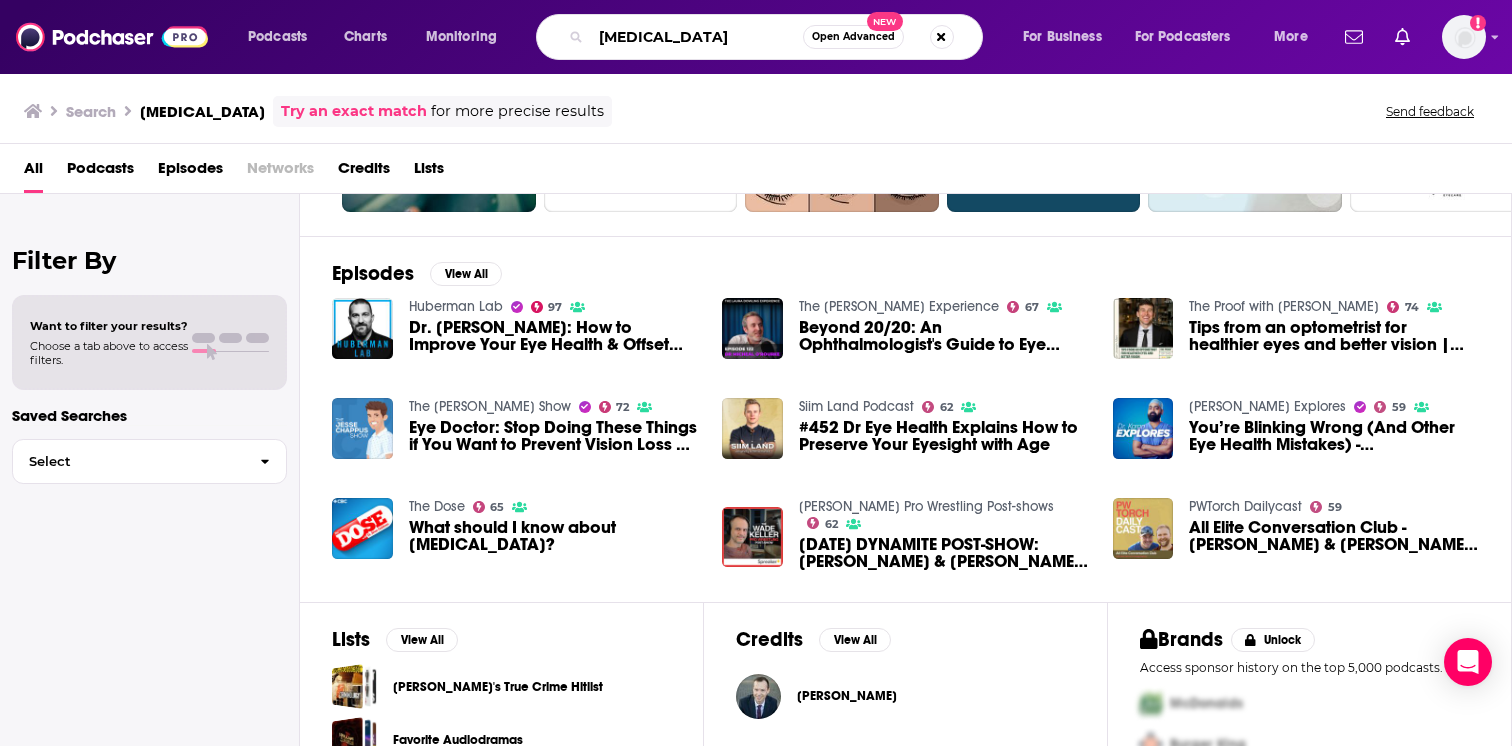 click on "dry eye" at bounding box center [697, 37] 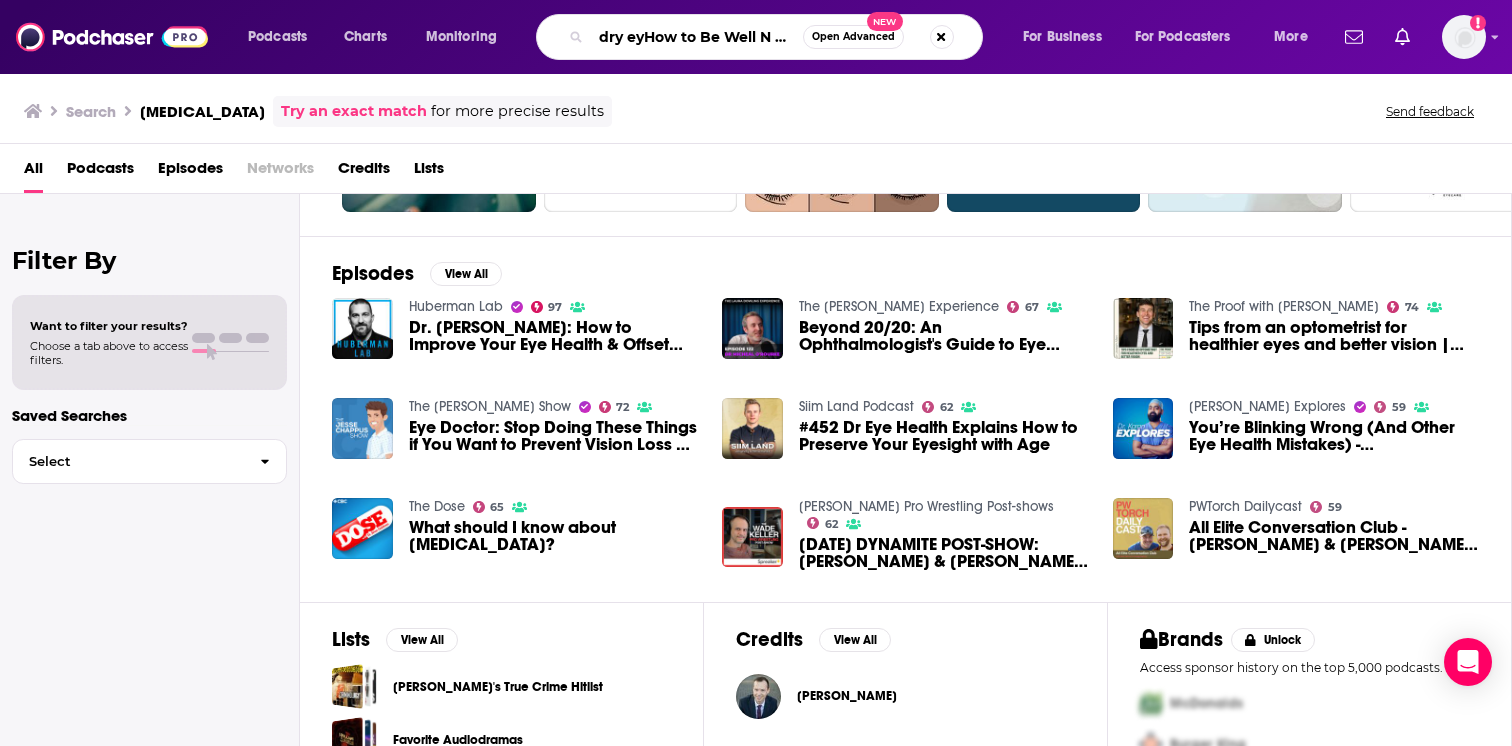 scroll, scrollTop: 0, scrollLeft: 33, axis: horizontal 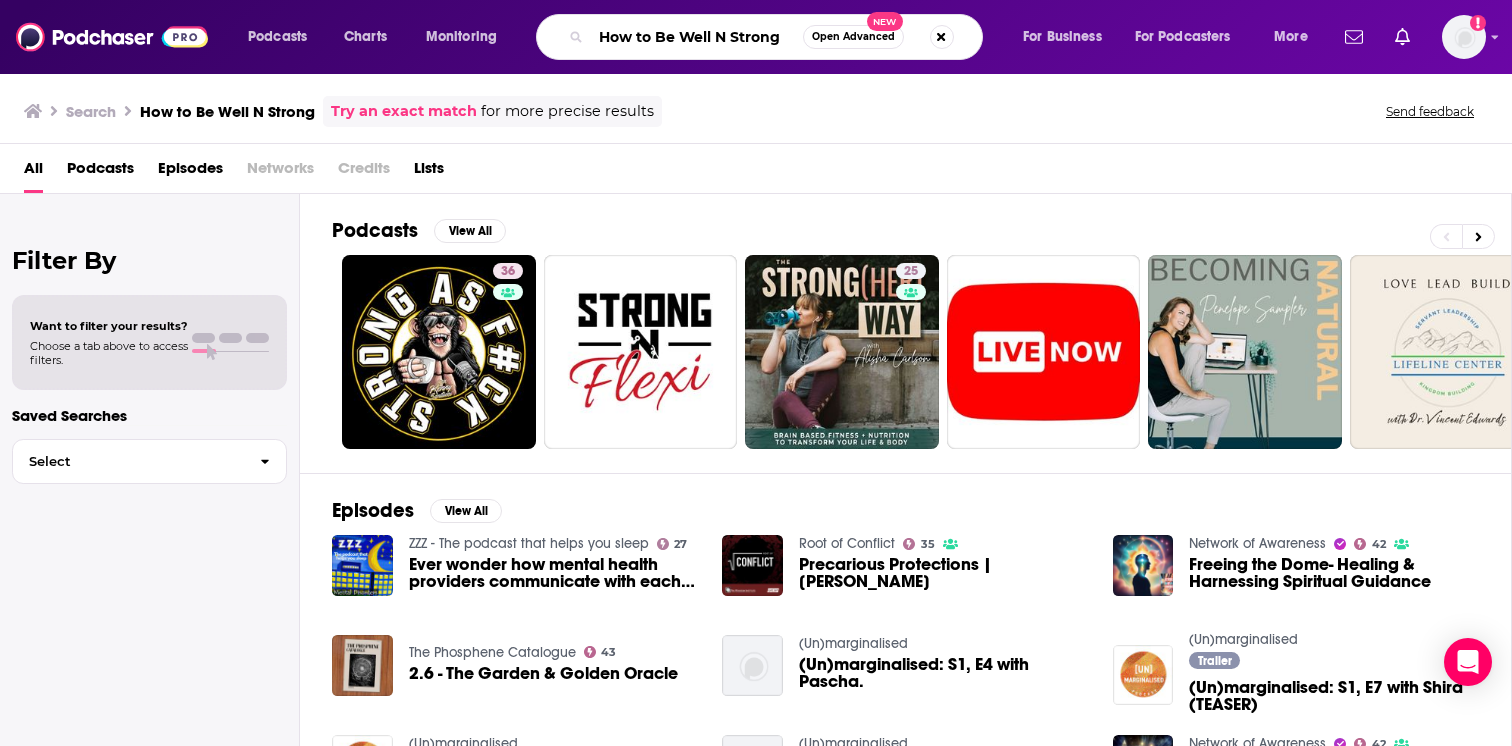 click on "How to Be Well N Strong" at bounding box center (697, 37) 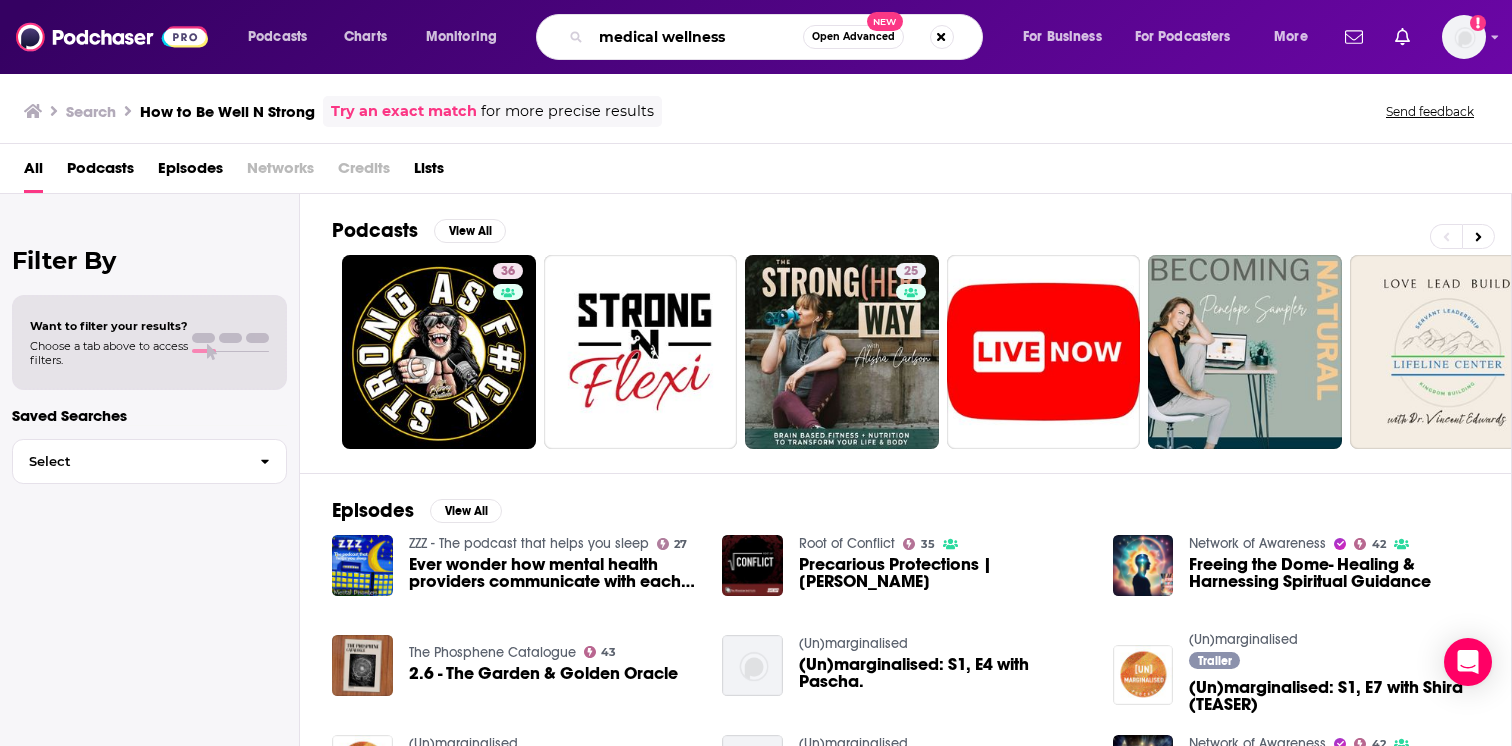type on "medical wellness" 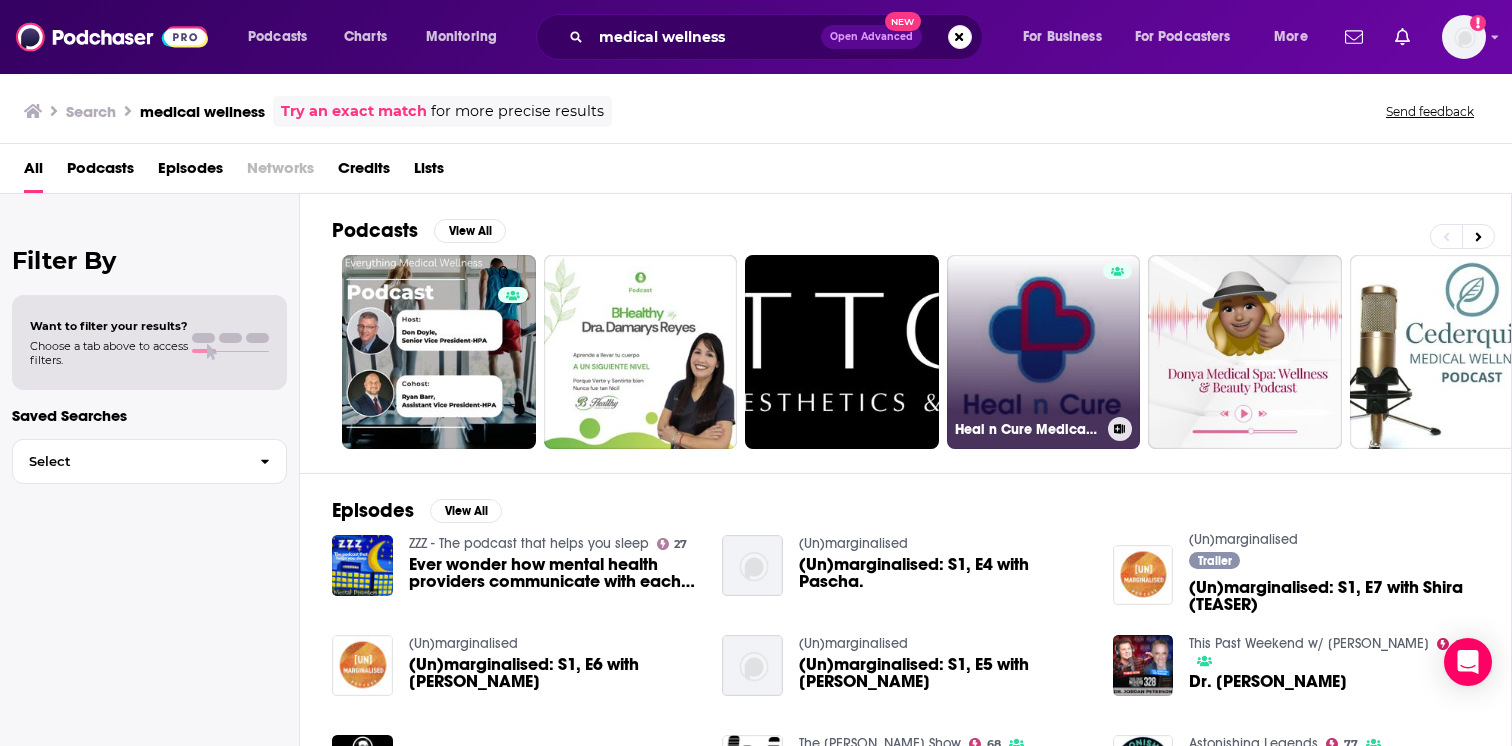 click on "Heal n Cure Medical Wellness Glenview's Podcast" at bounding box center (1044, 352) 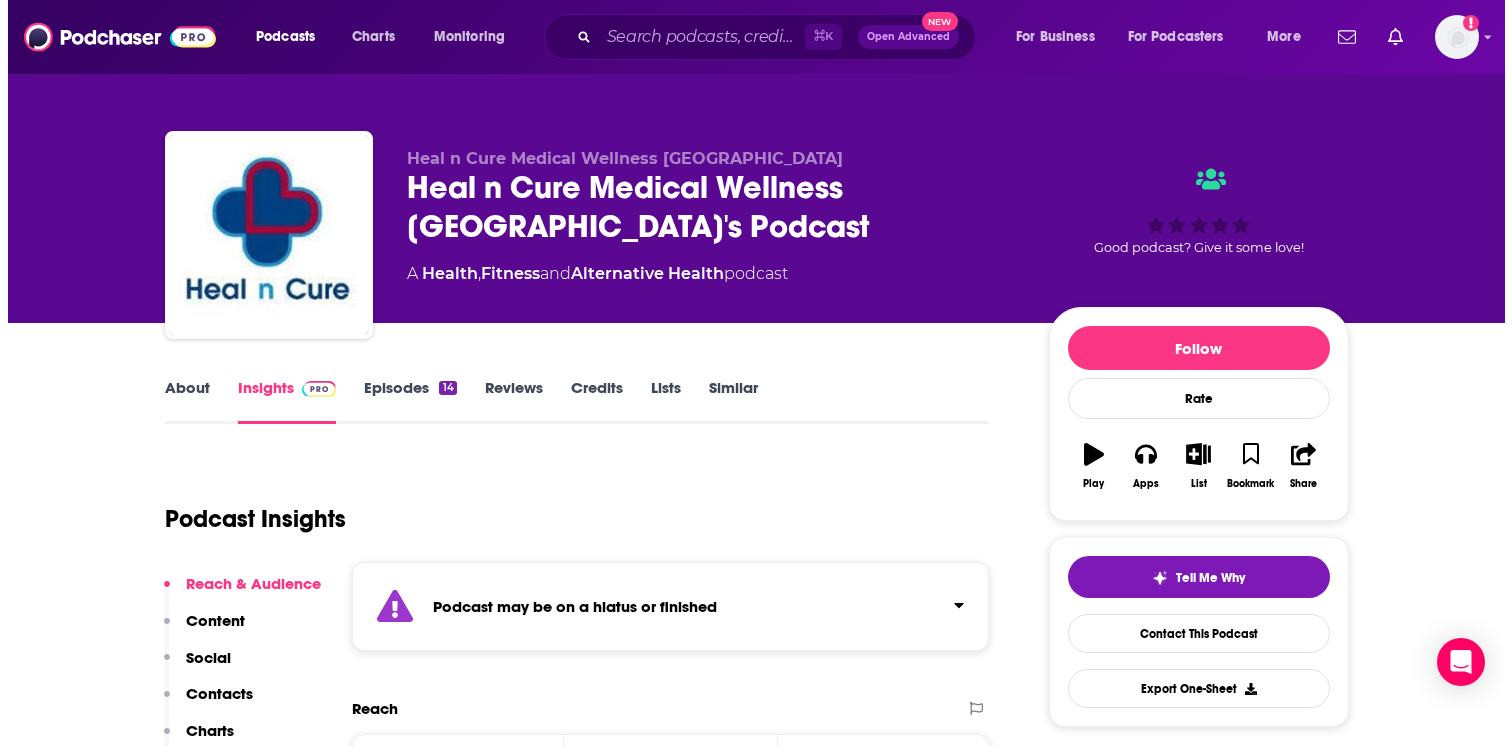 scroll, scrollTop: 0, scrollLeft: 0, axis: both 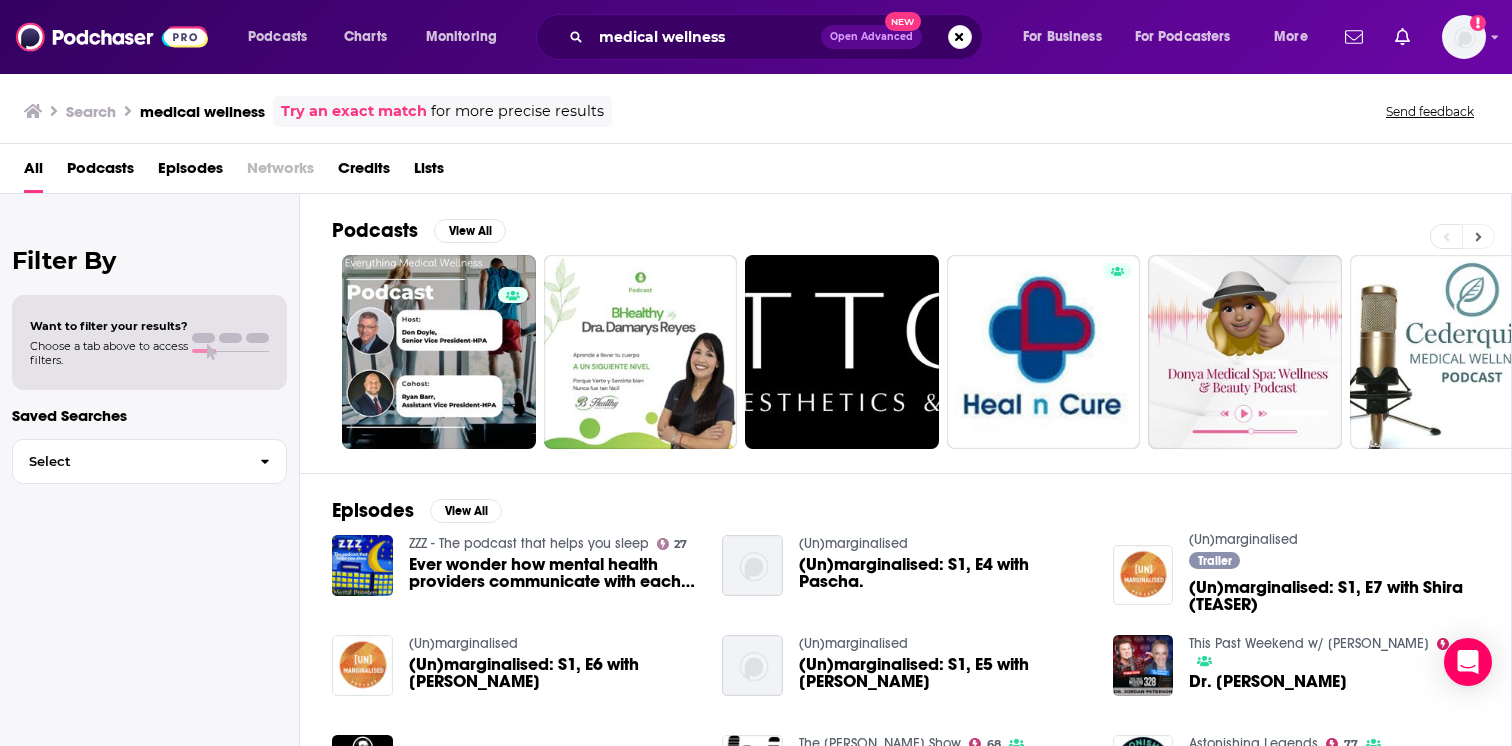 click at bounding box center [1478, 236] 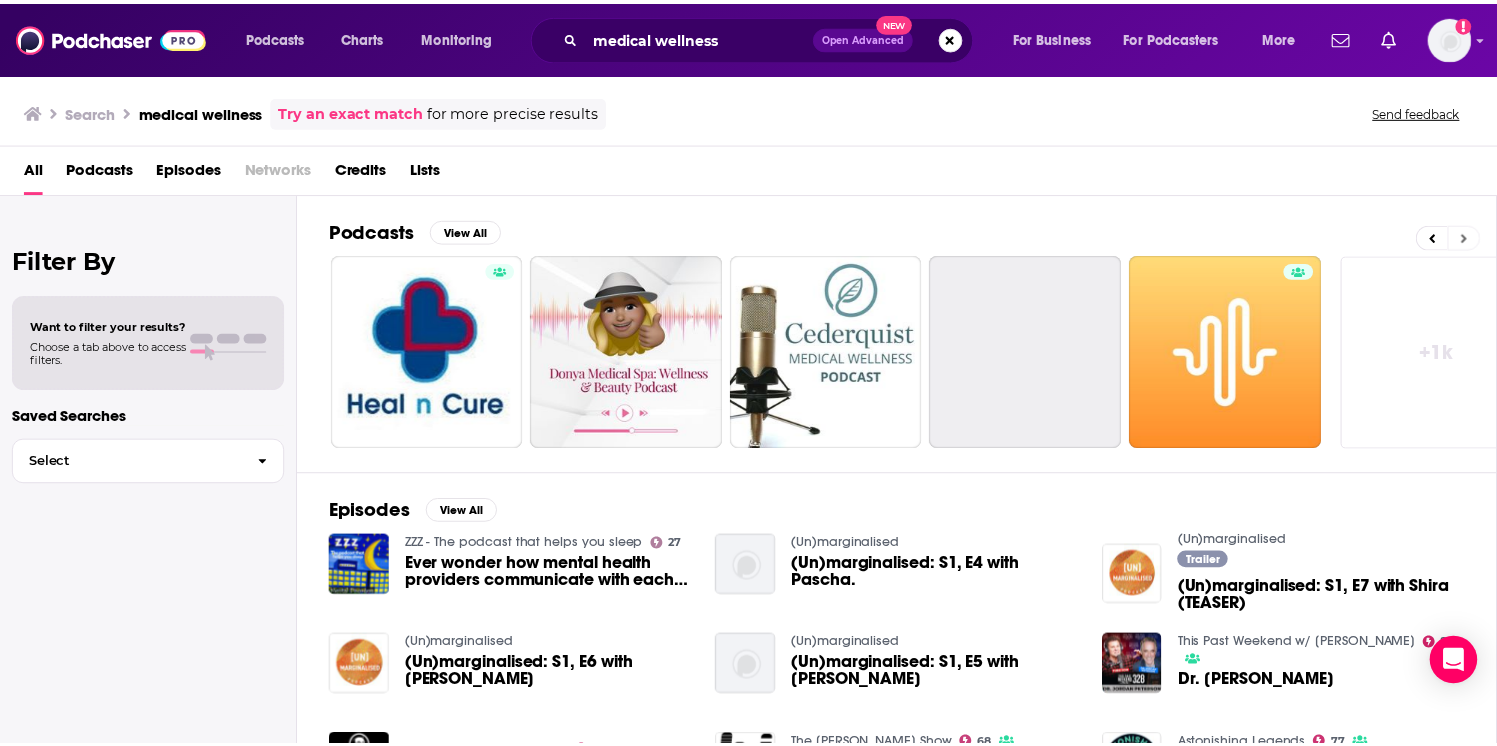 scroll, scrollTop: 0, scrollLeft: 657, axis: horizontal 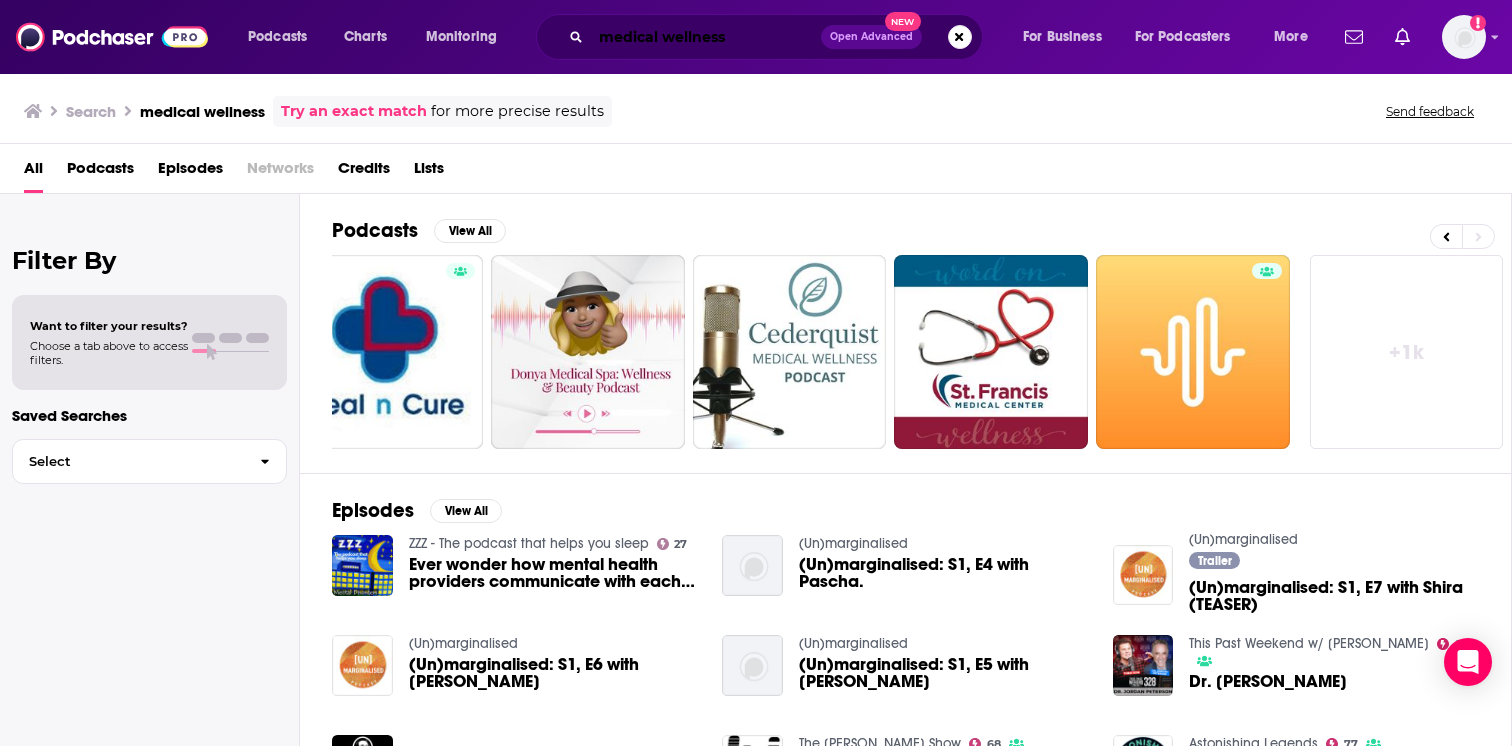 click on "medical wellness" at bounding box center [706, 37] 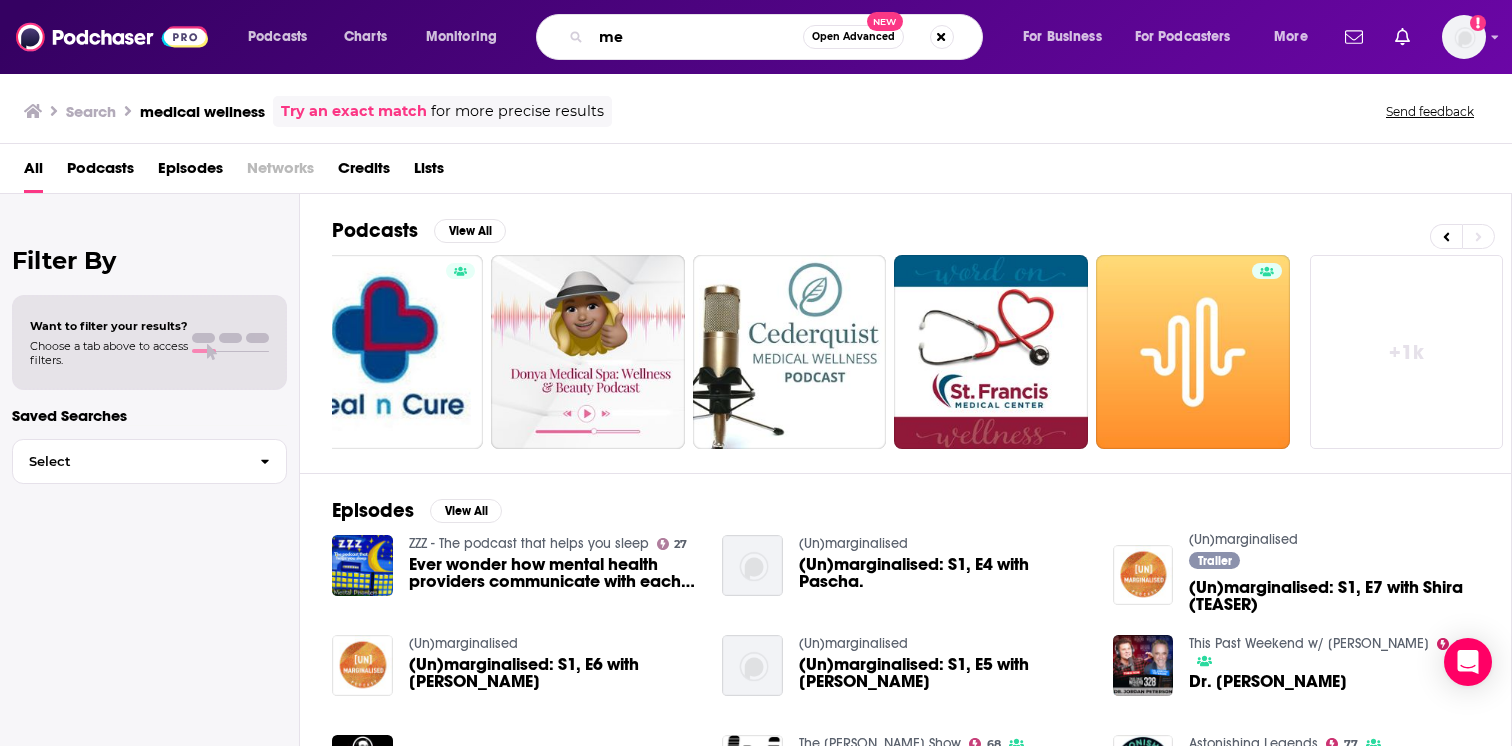 type on "m" 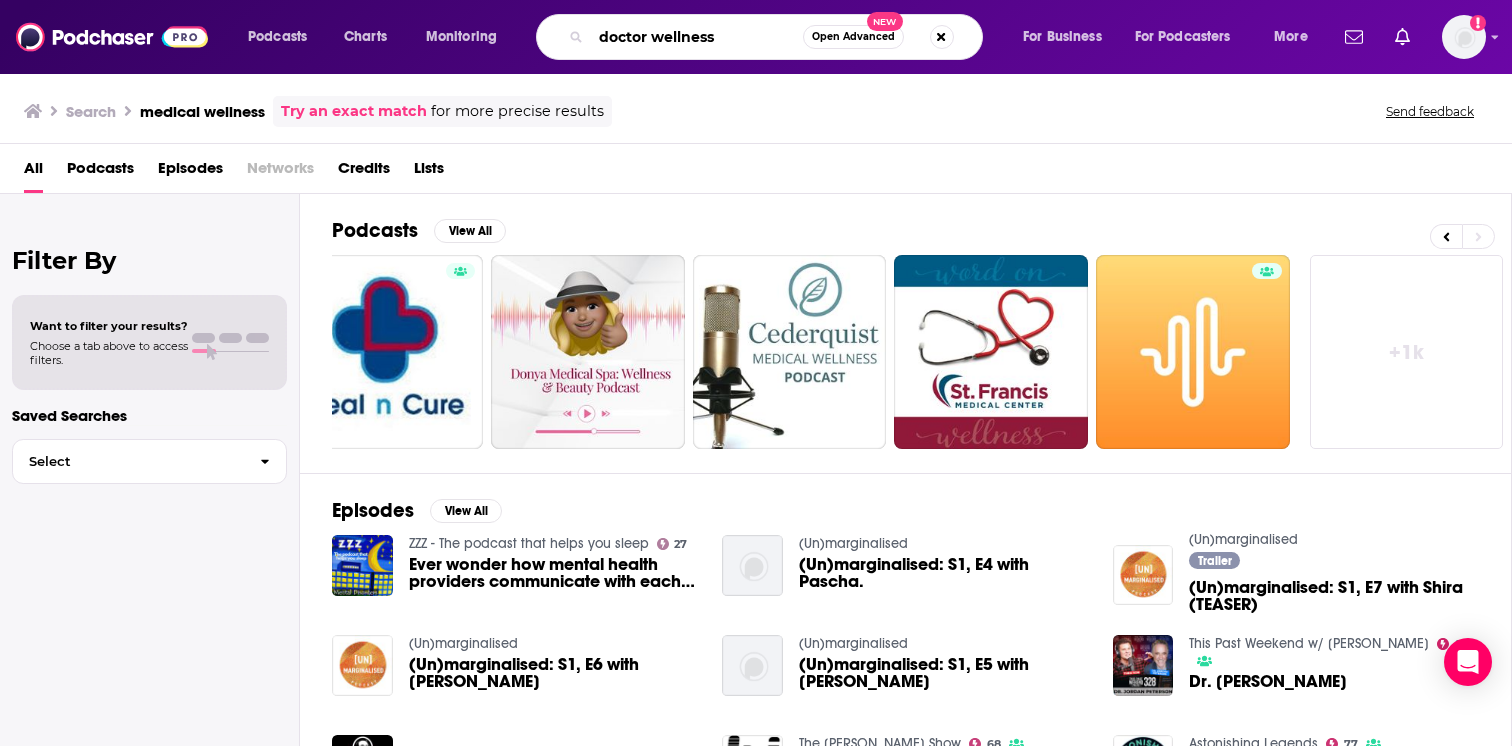 type on "doctor wellness" 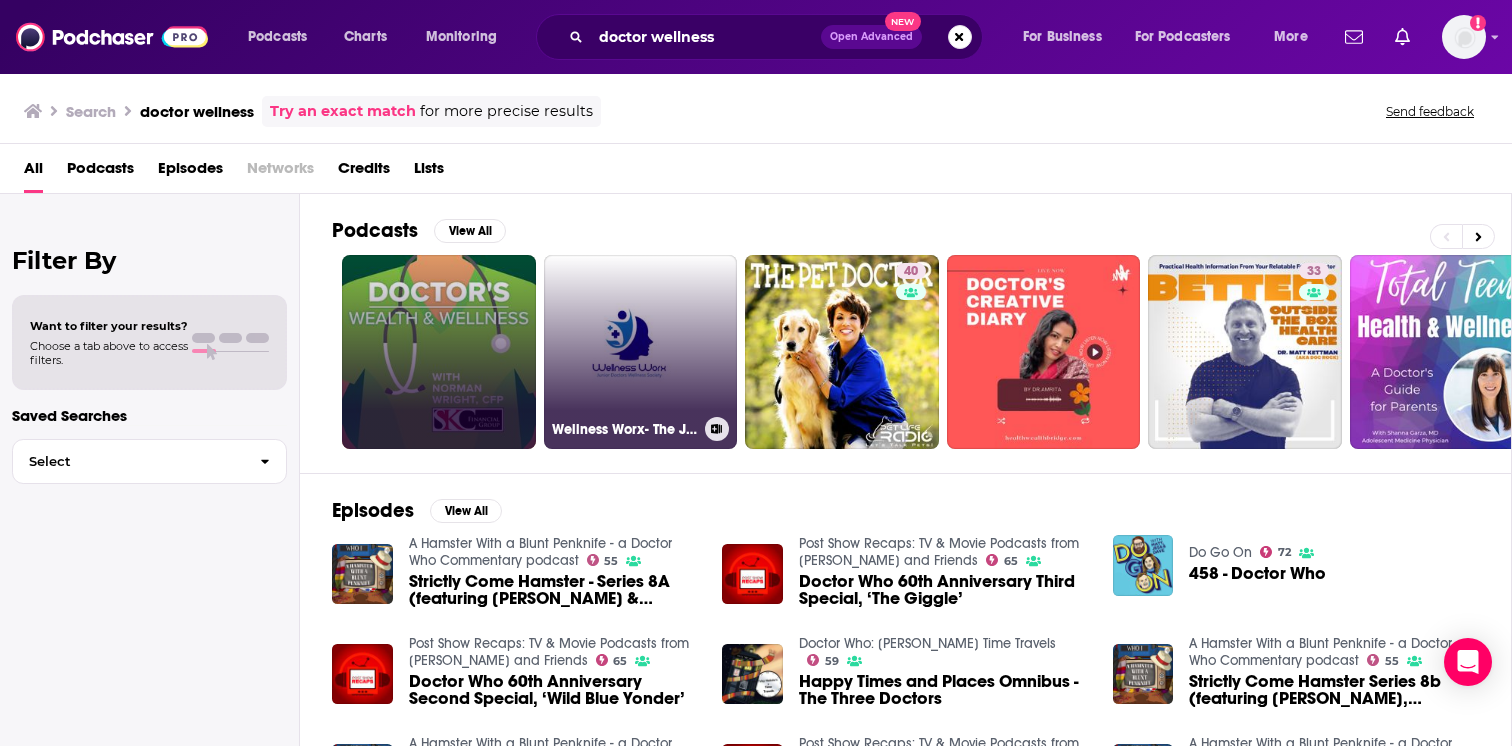 click on "Wellness Worx- The Junior Doctors'Wellness Society" at bounding box center (641, 352) 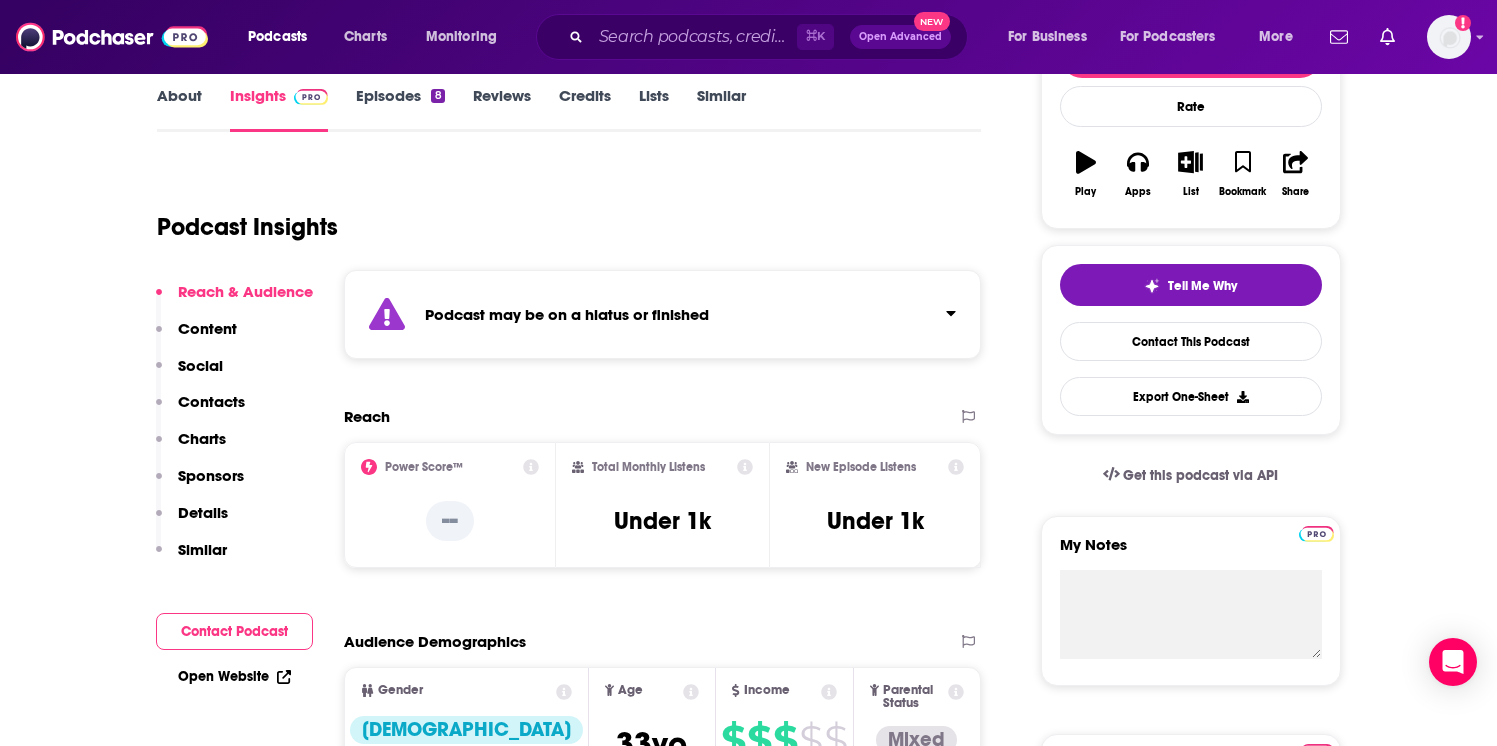 scroll, scrollTop: 296, scrollLeft: 0, axis: vertical 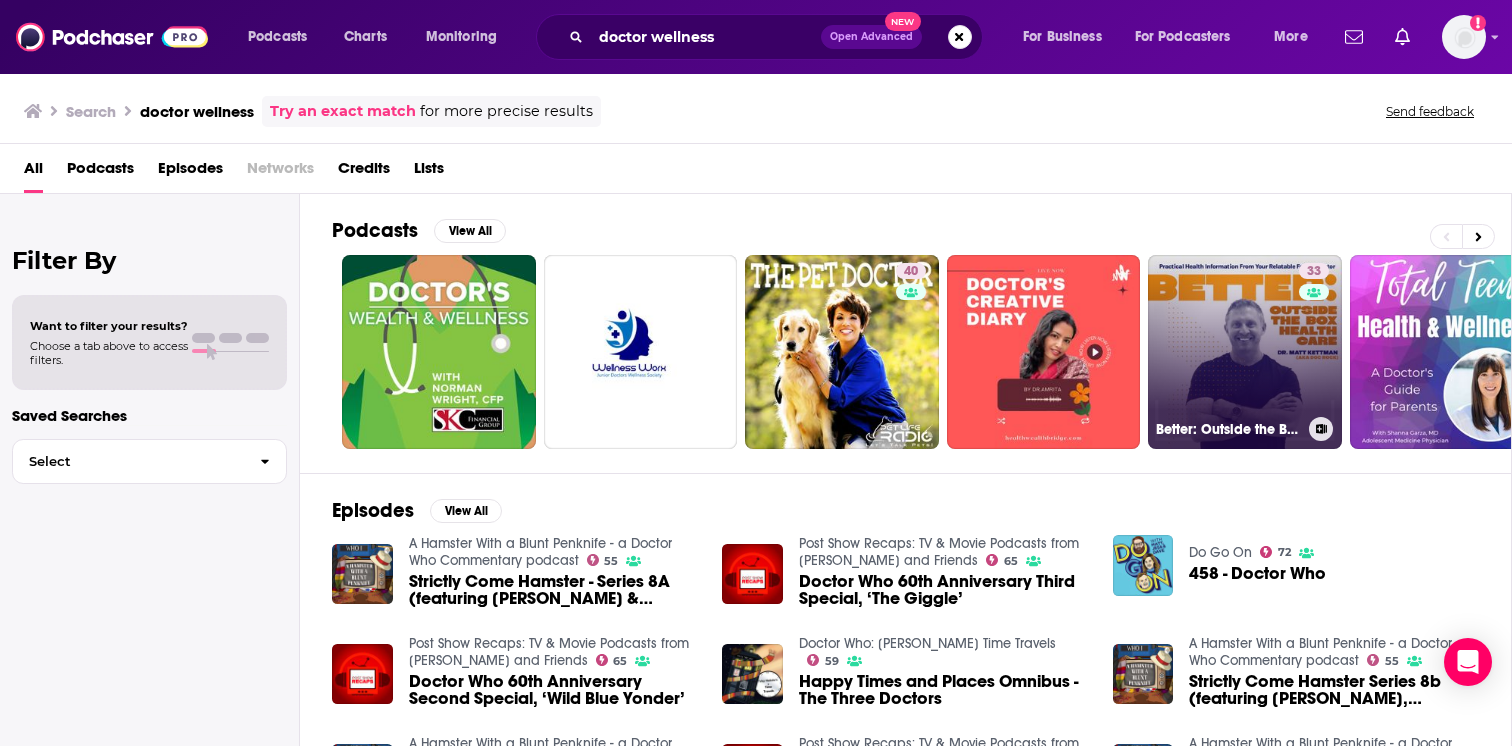 click on "33 Better: Outside the Box Healthcare with Dr. Matt Kettman | Wellness, Longevity, Metabolism, Unconventional Family Doctor" at bounding box center [1245, 352] 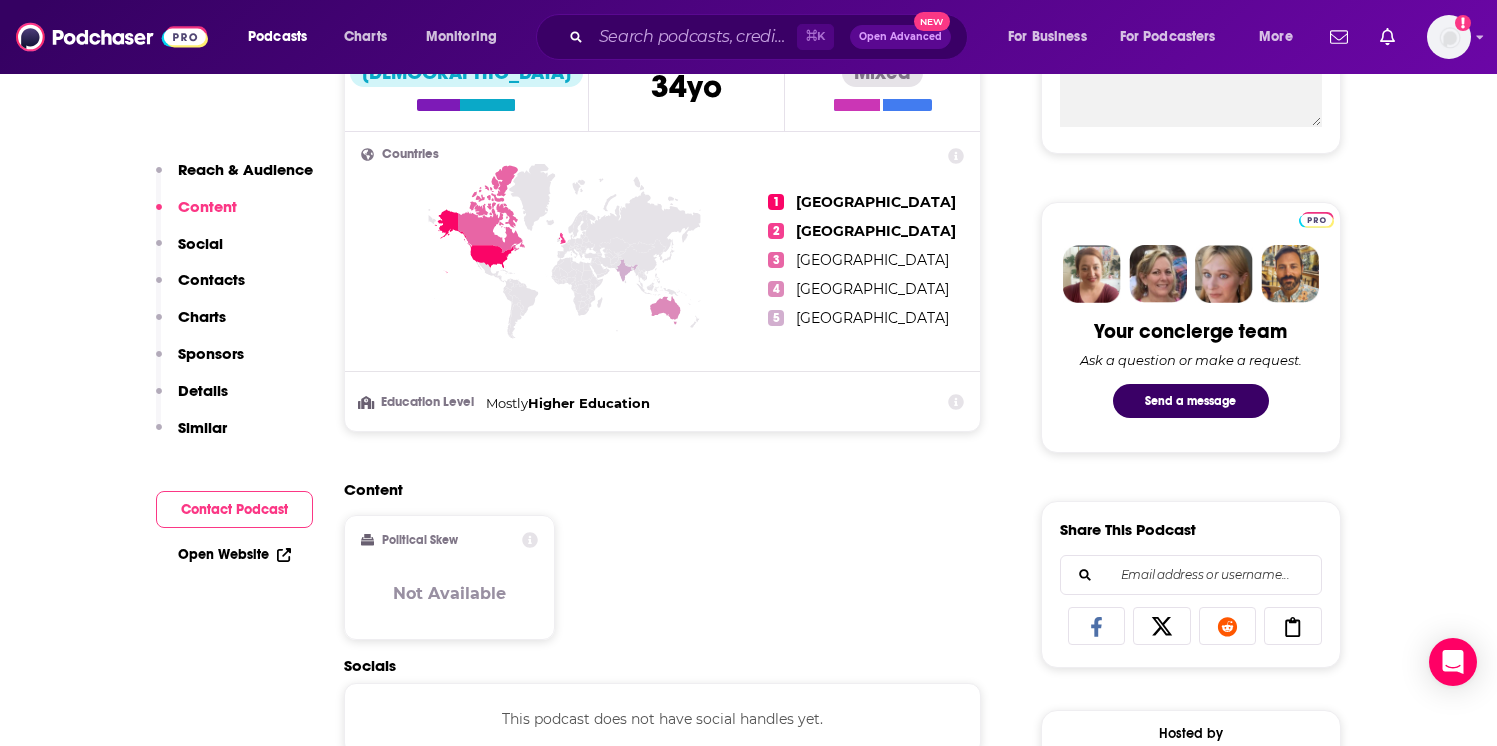scroll, scrollTop: 0, scrollLeft: 0, axis: both 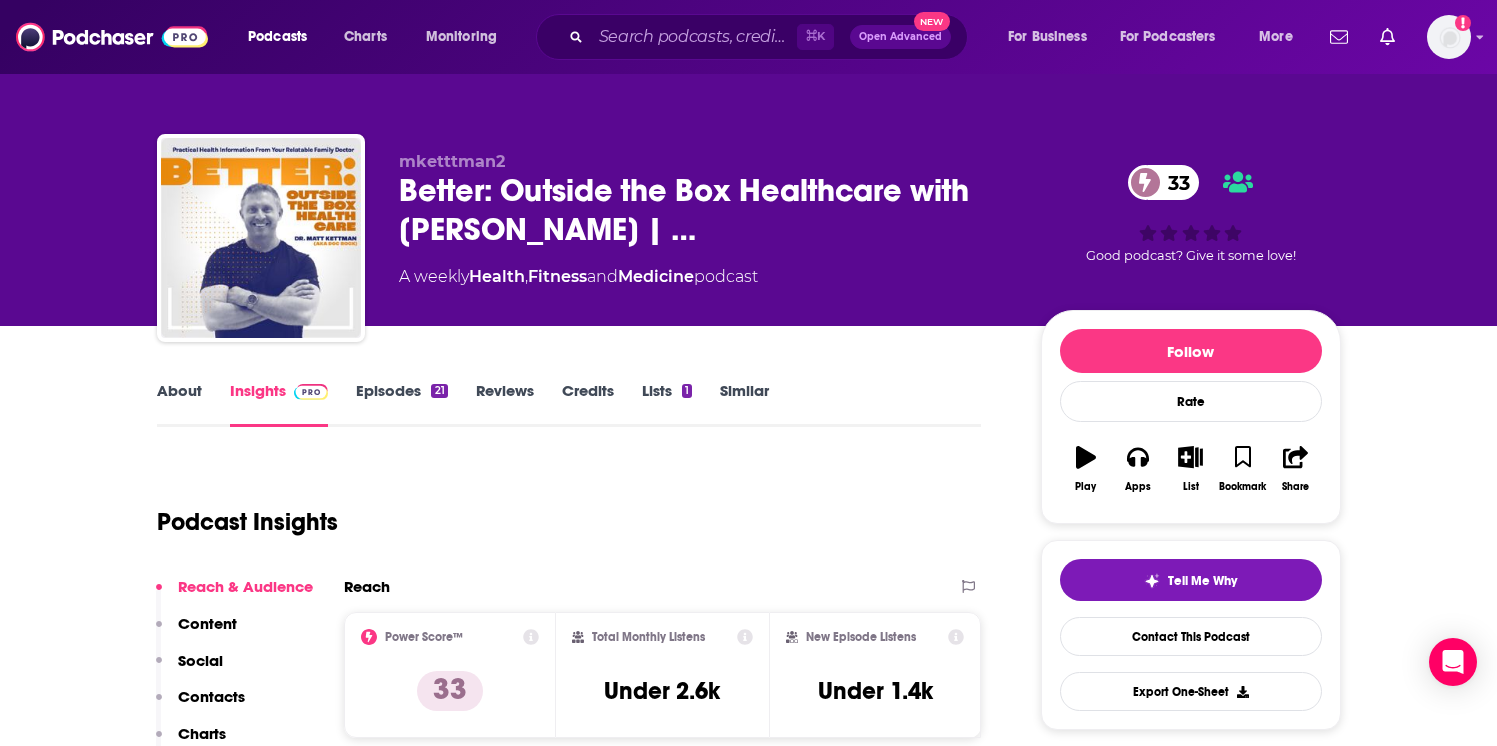 click on "About" at bounding box center (179, 404) 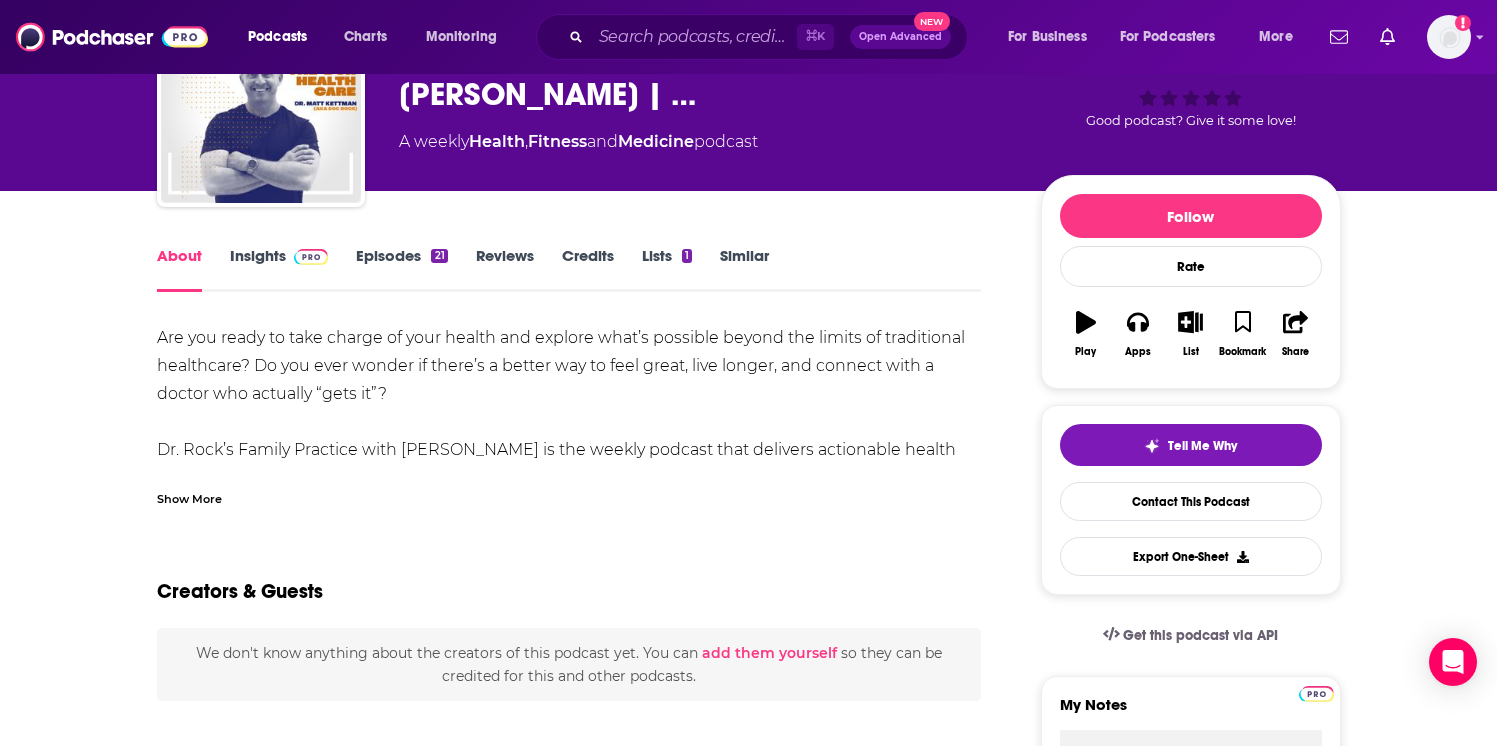 scroll, scrollTop: 149, scrollLeft: 0, axis: vertical 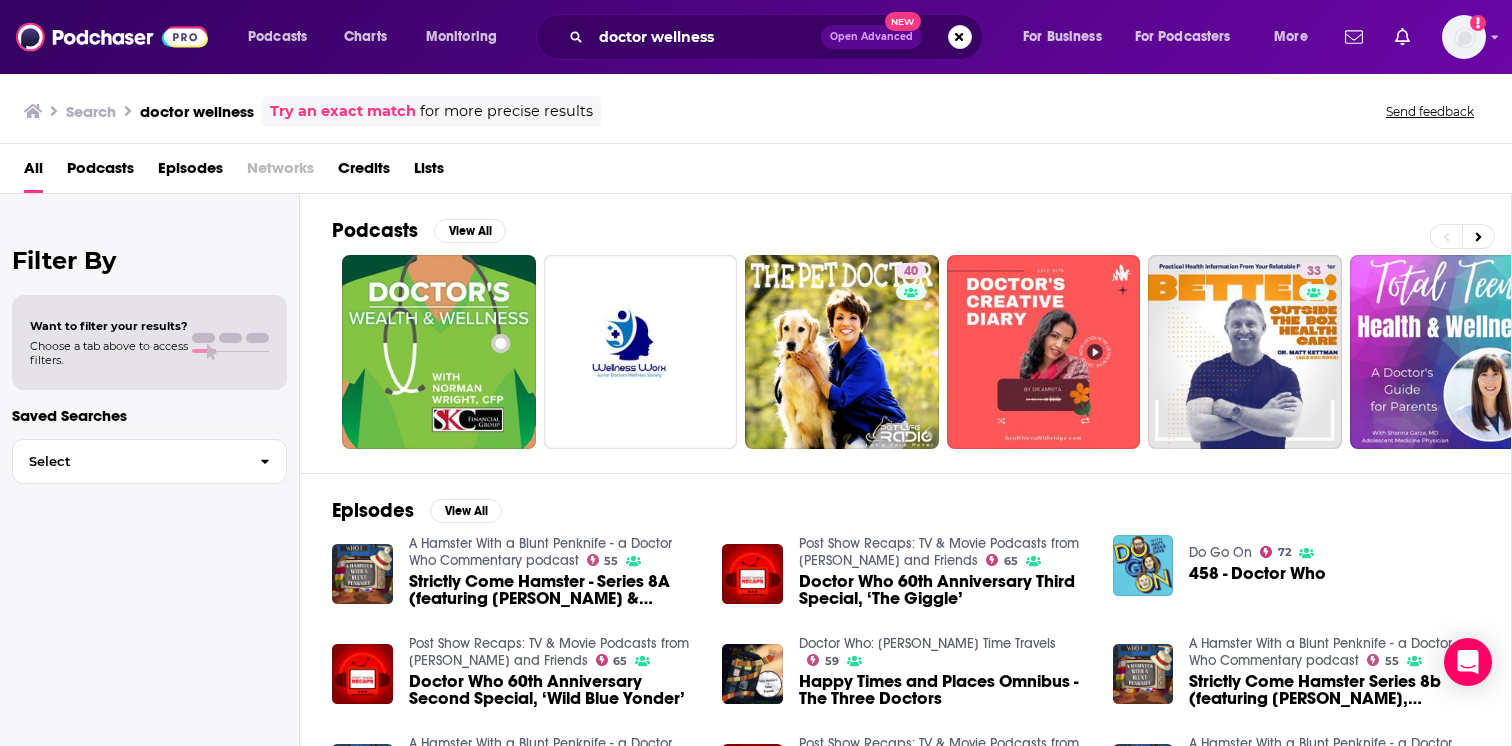 click at bounding box center [1462, 236] 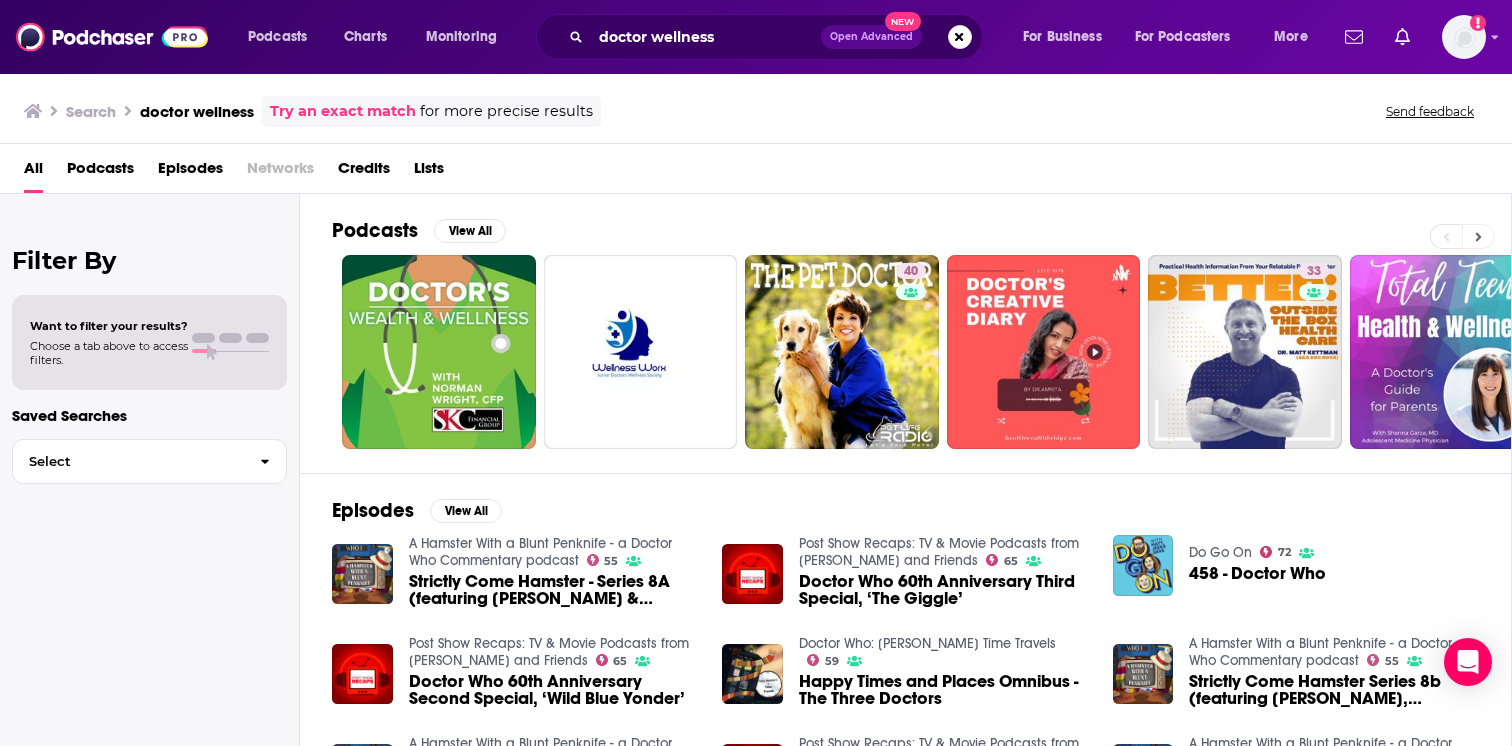 click 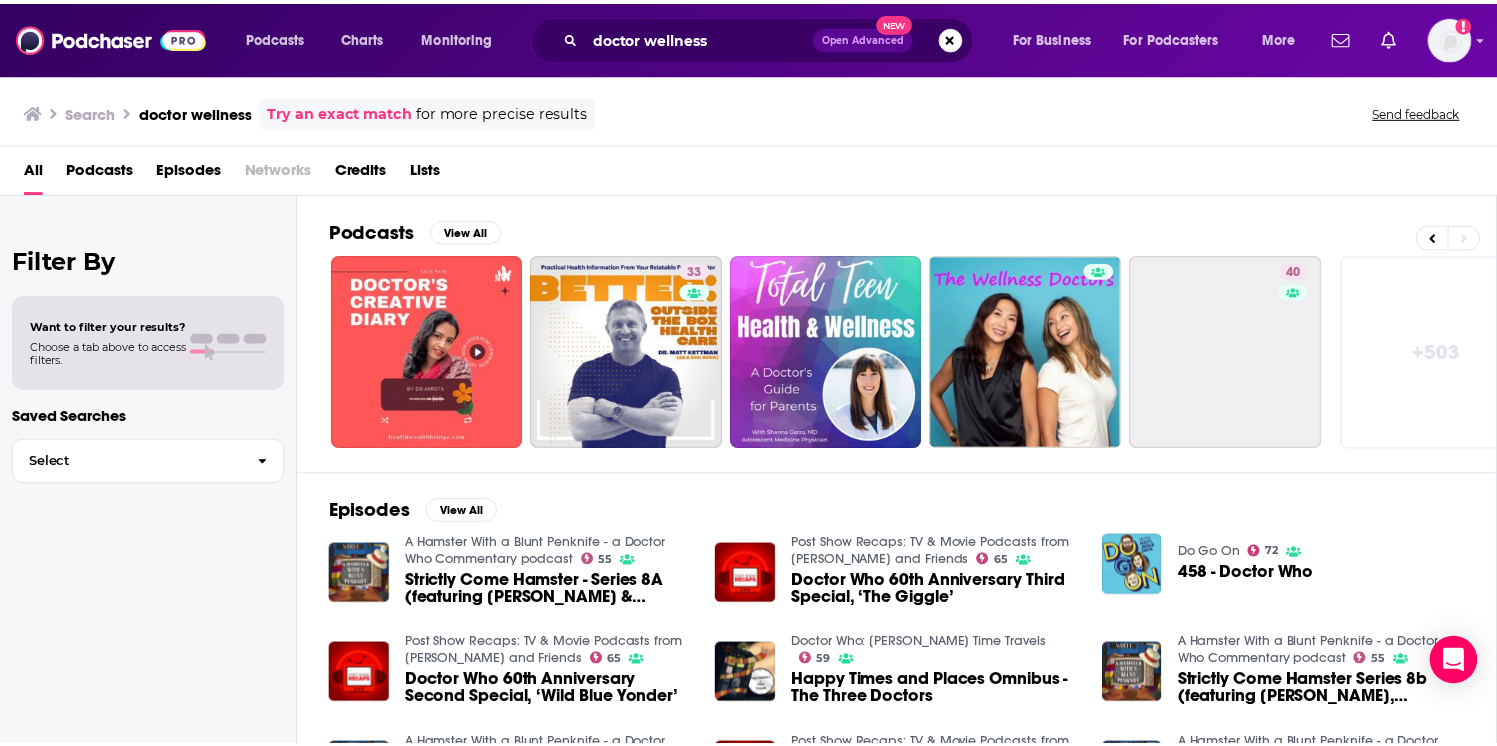 scroll, scrollTop: 0, scrollLeft: 657, axis: horizontal 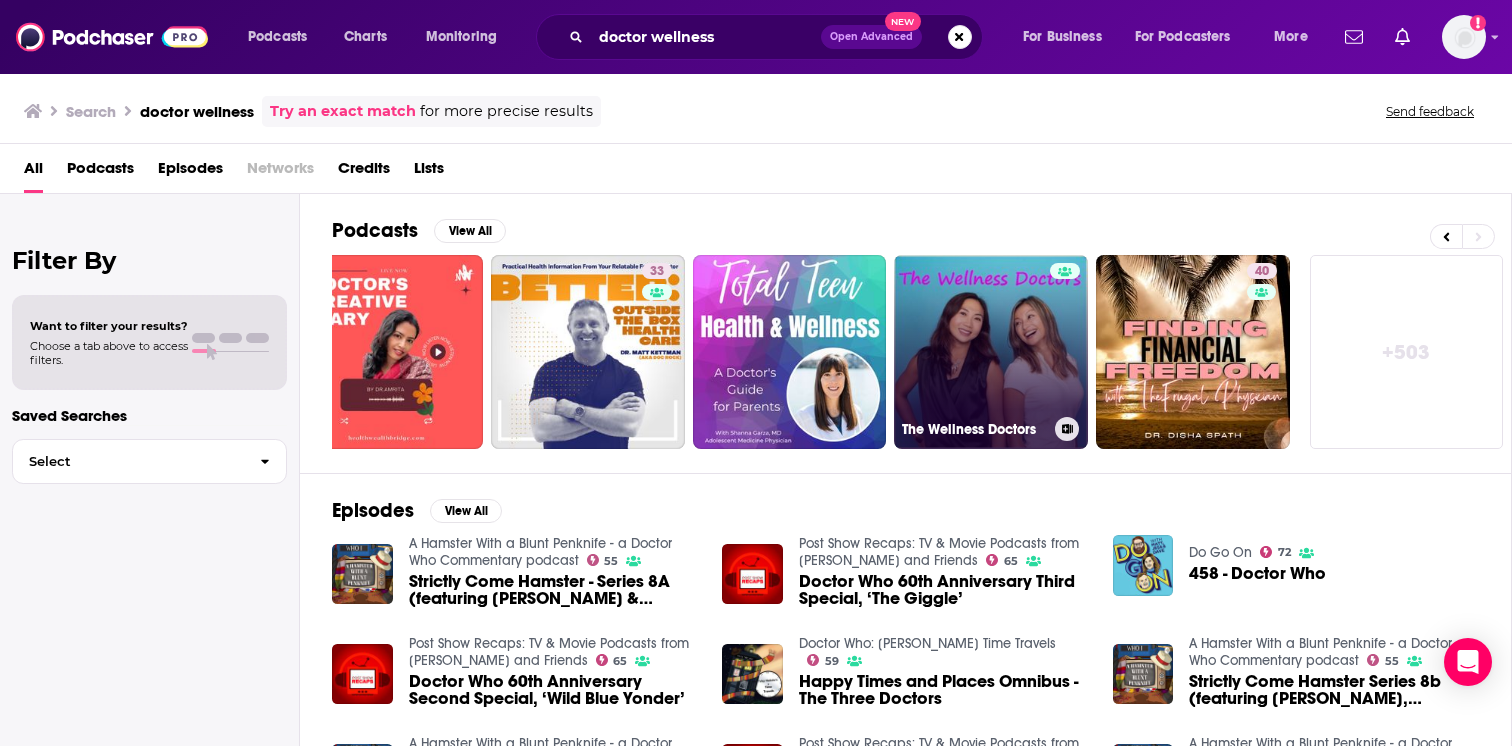 click on "The Wellness Doctors" at bounding box center (991, 352) 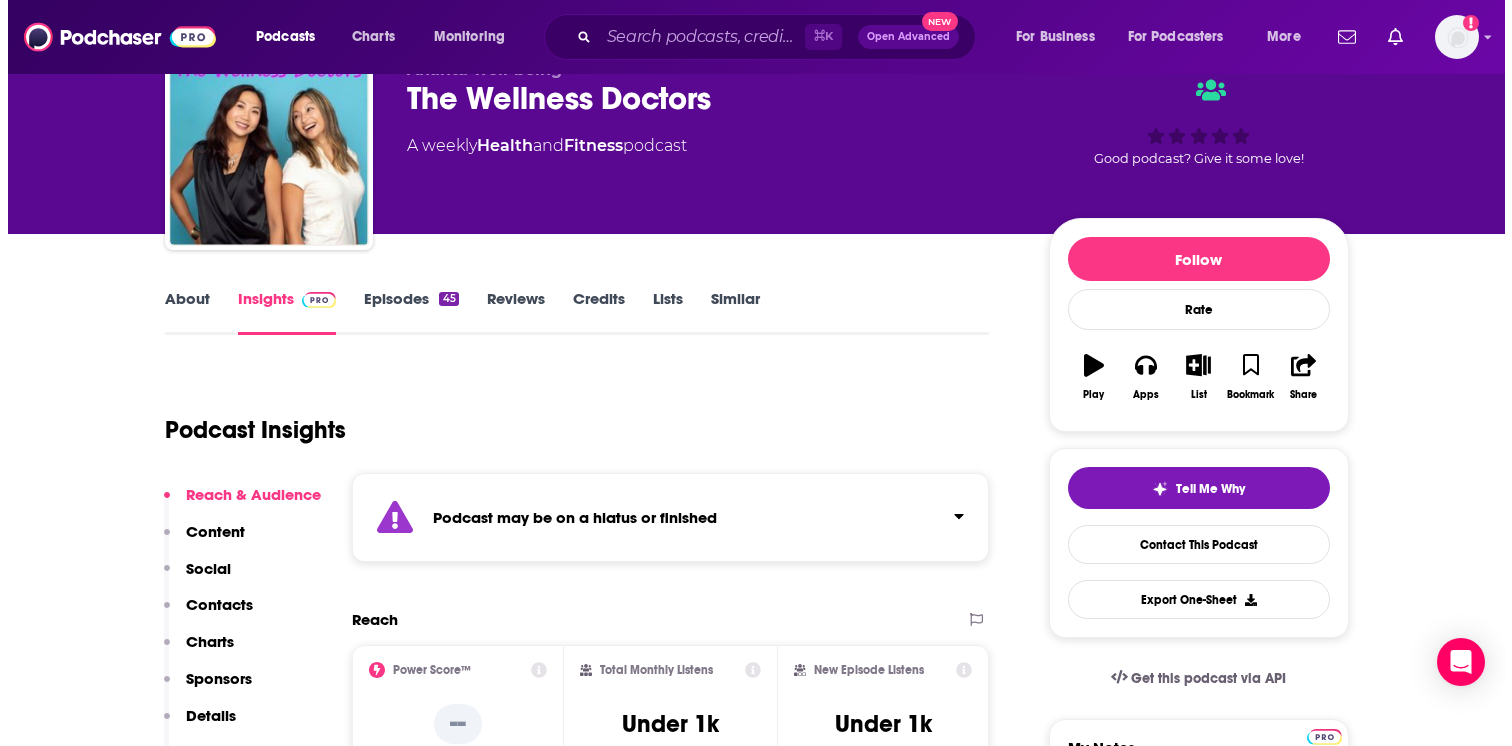 scroll, scrollTop: 0, scrollLeft: 0, axis: both 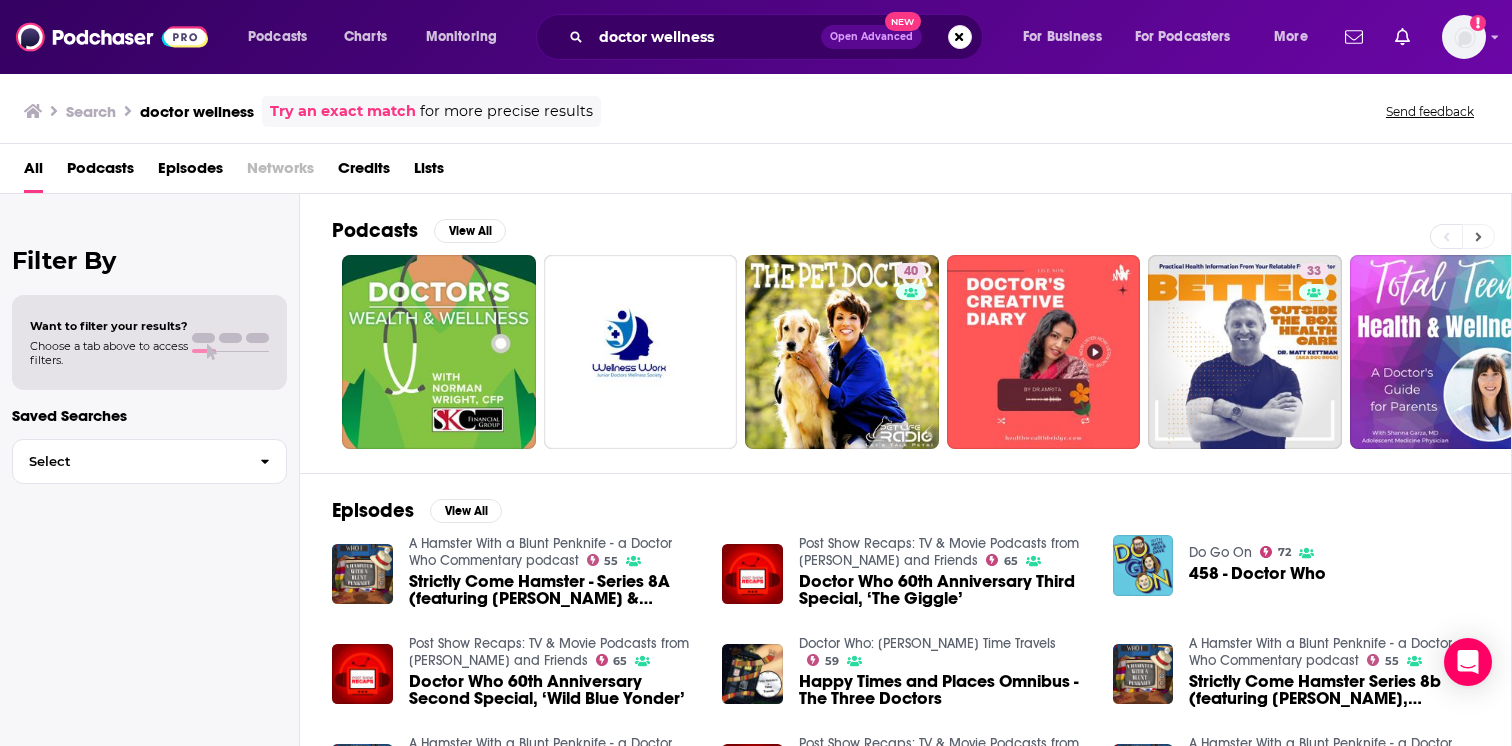 click at bounding box center [1478, 236] 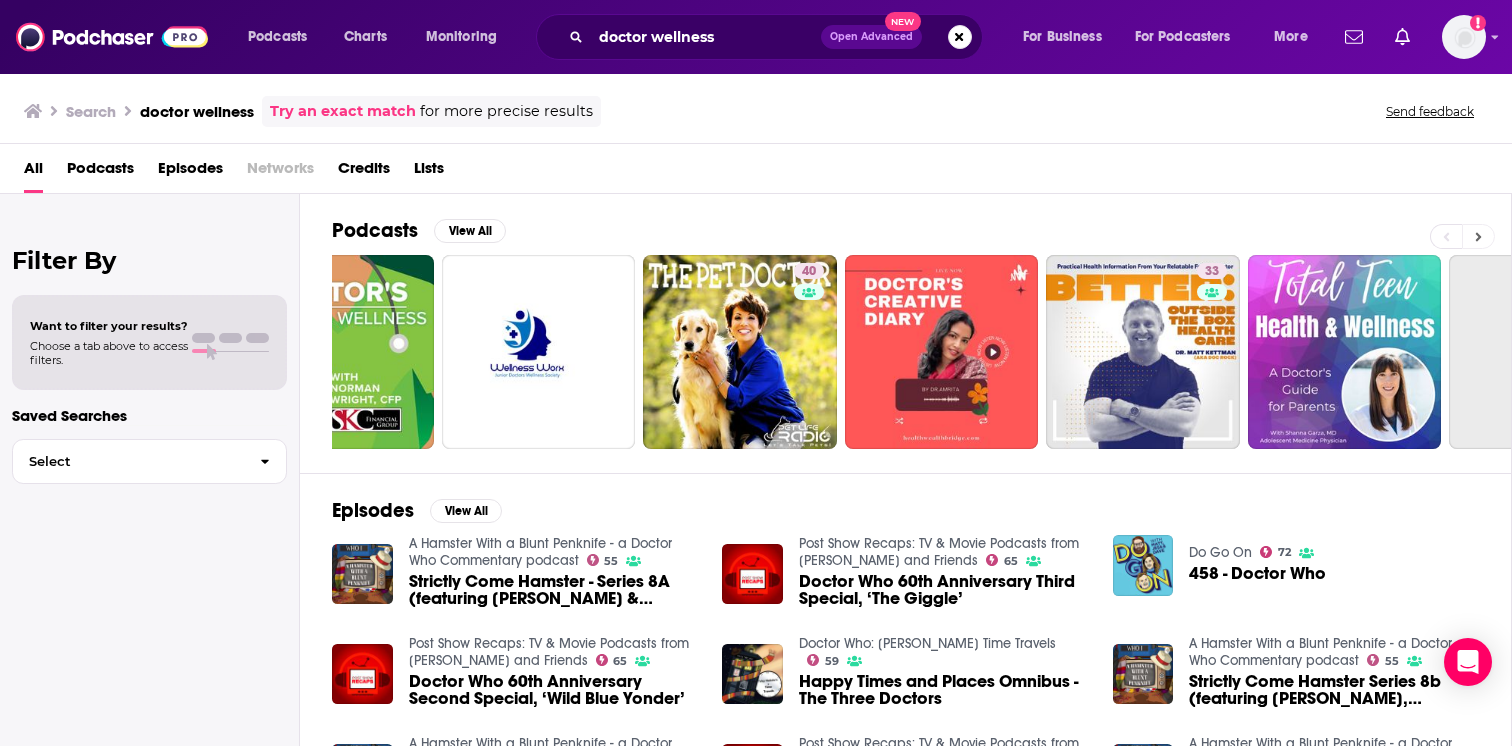 click at bounding box center [1478, 236] 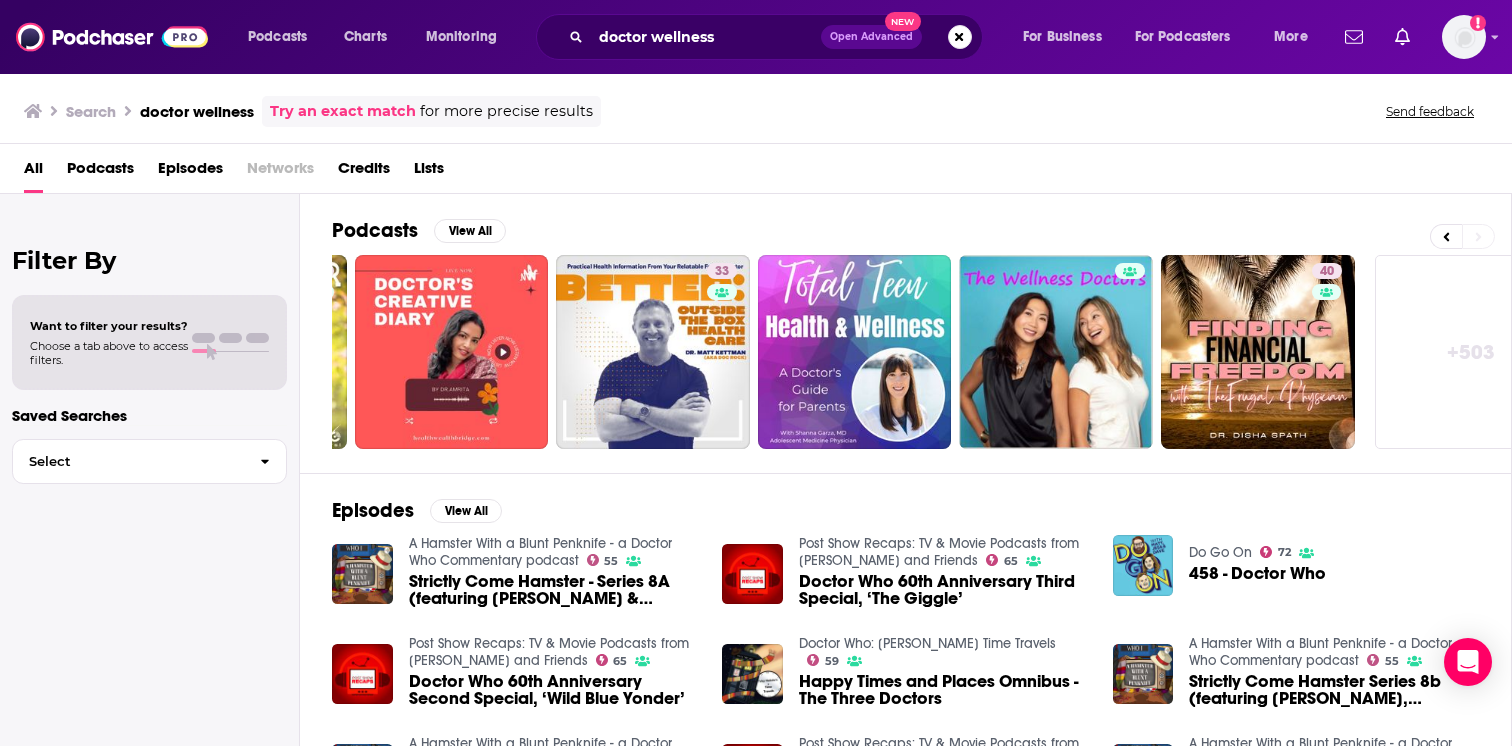 scroll, scrollTop: 0, scrollLeft: 657, axis: horizontal 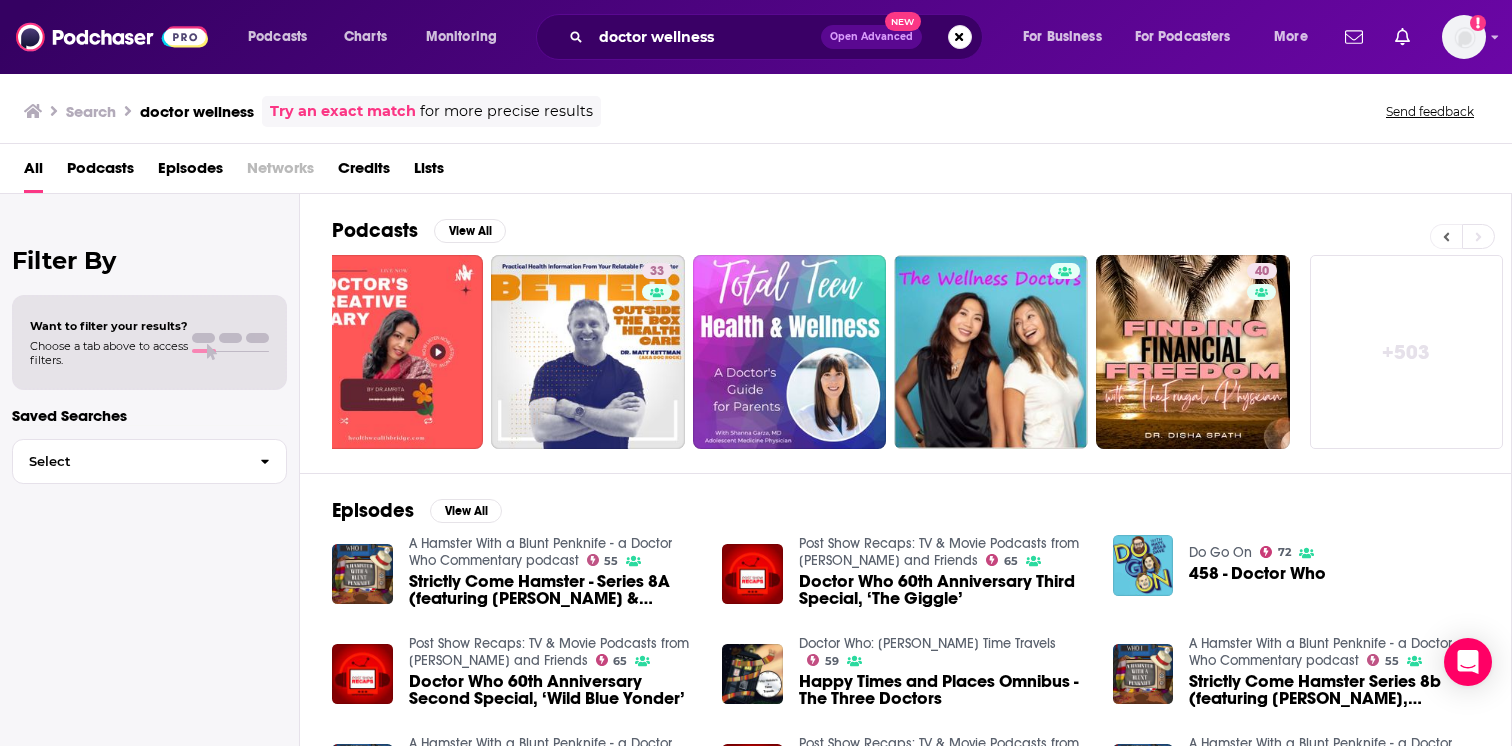 click 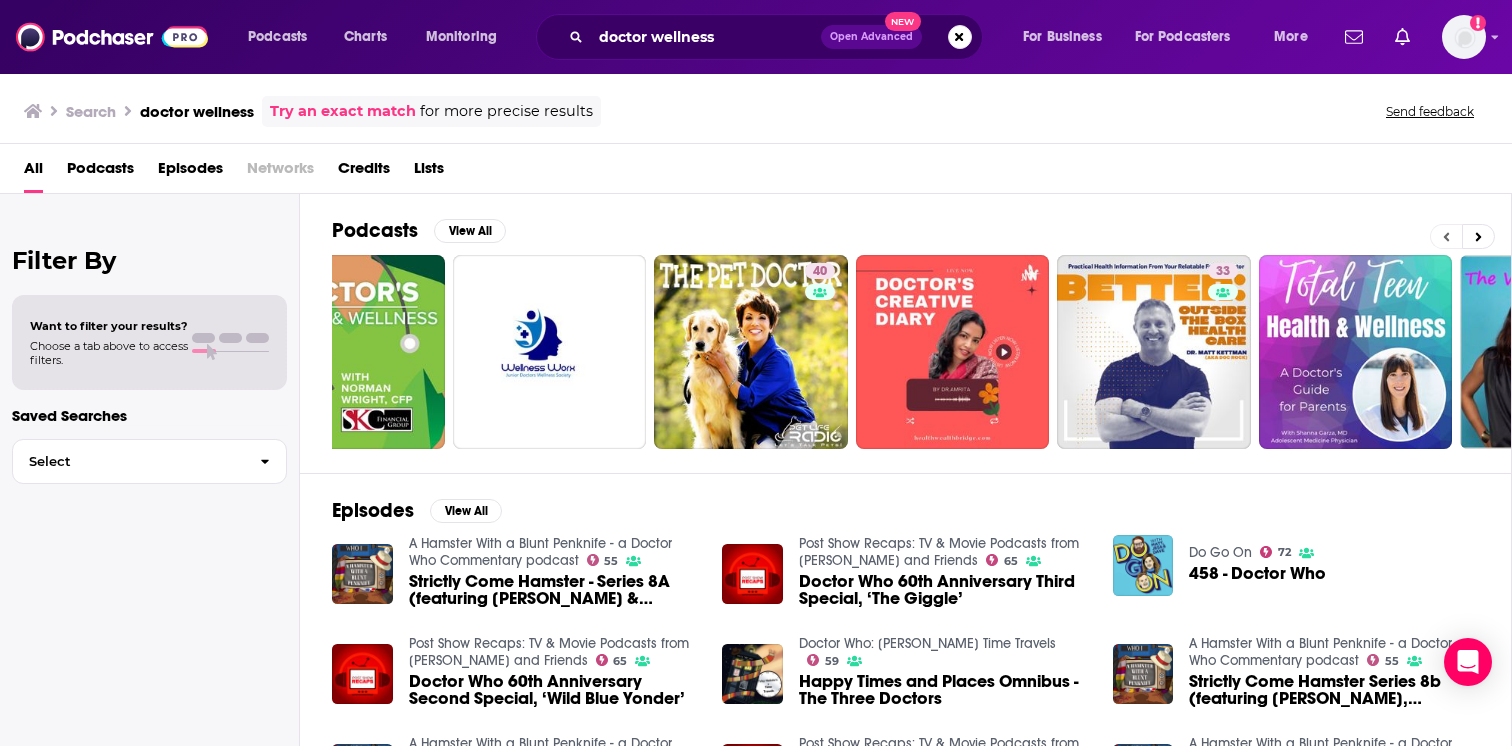 click 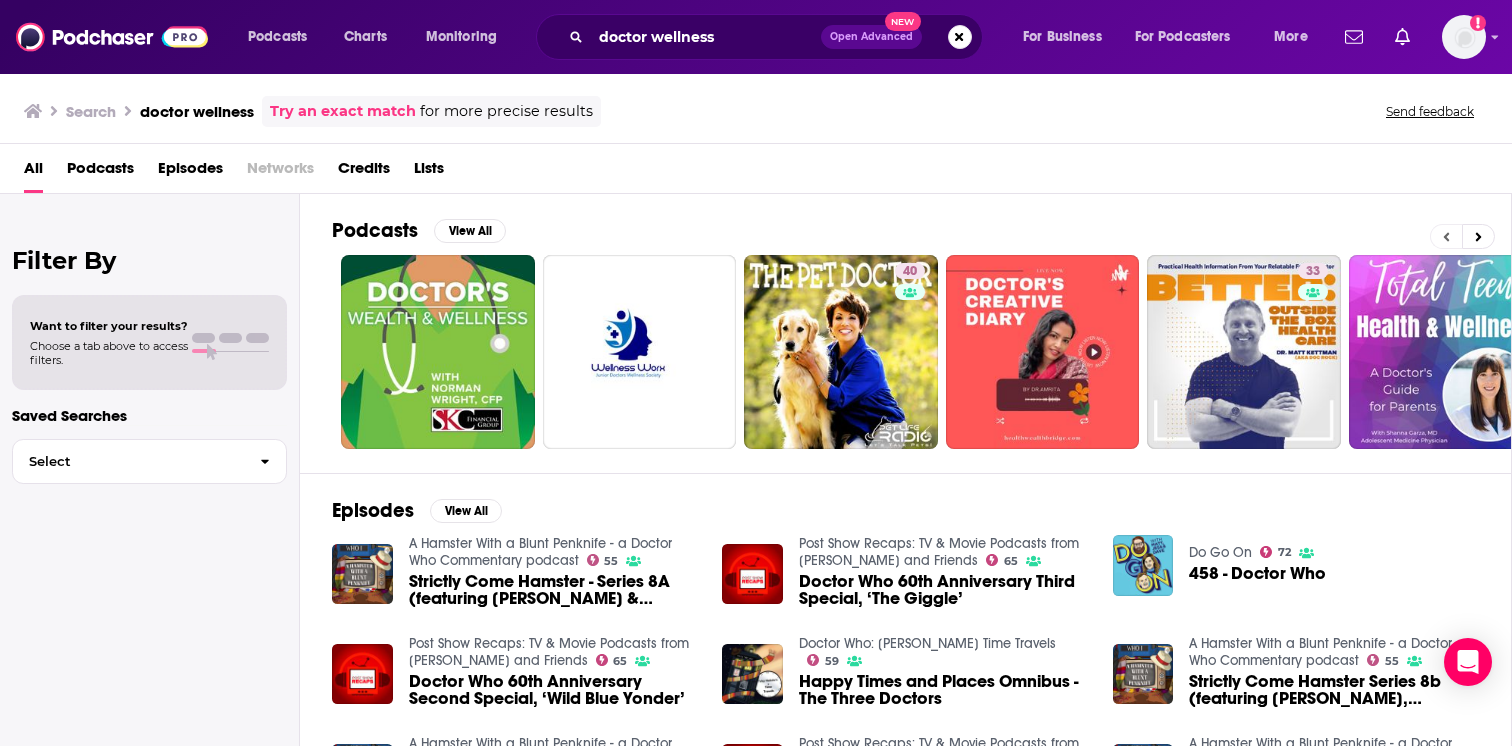 scroll, scrollTop: 0, scrollLeft: 0, axis: both 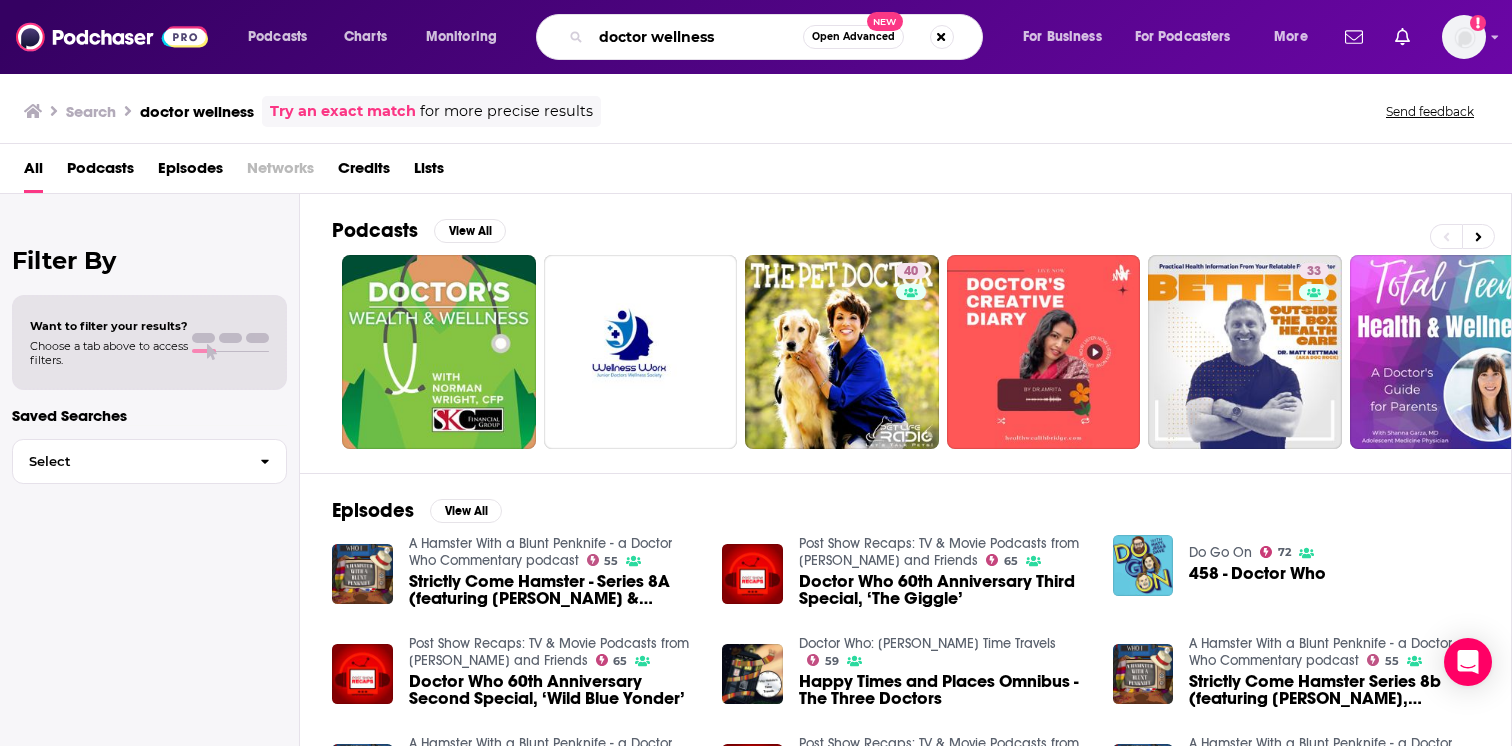 click on "doctor wellness" at bounding box center (697, 37) 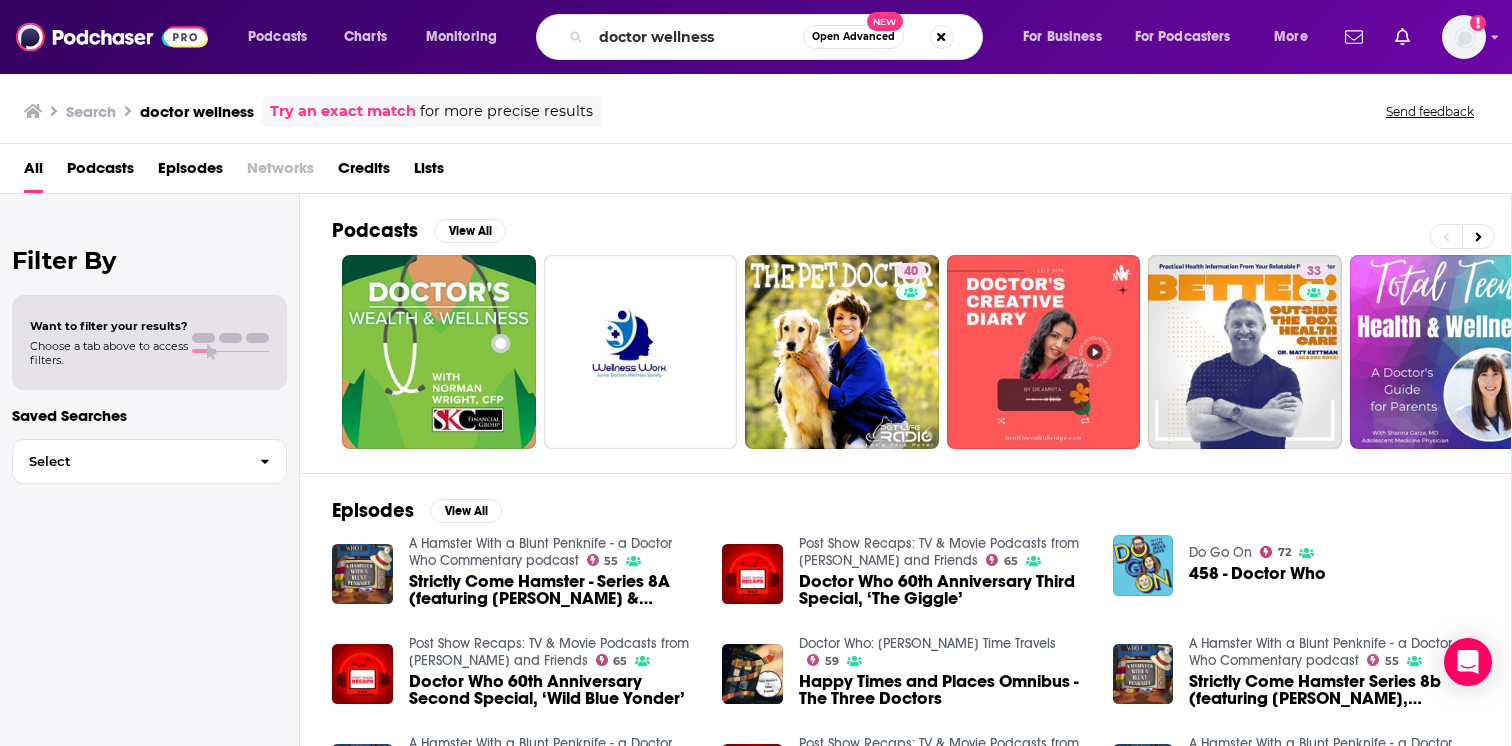 click on "Search doctor wellness Try an exact match for more precise results Send feedback" at bounding box center (752, 111) 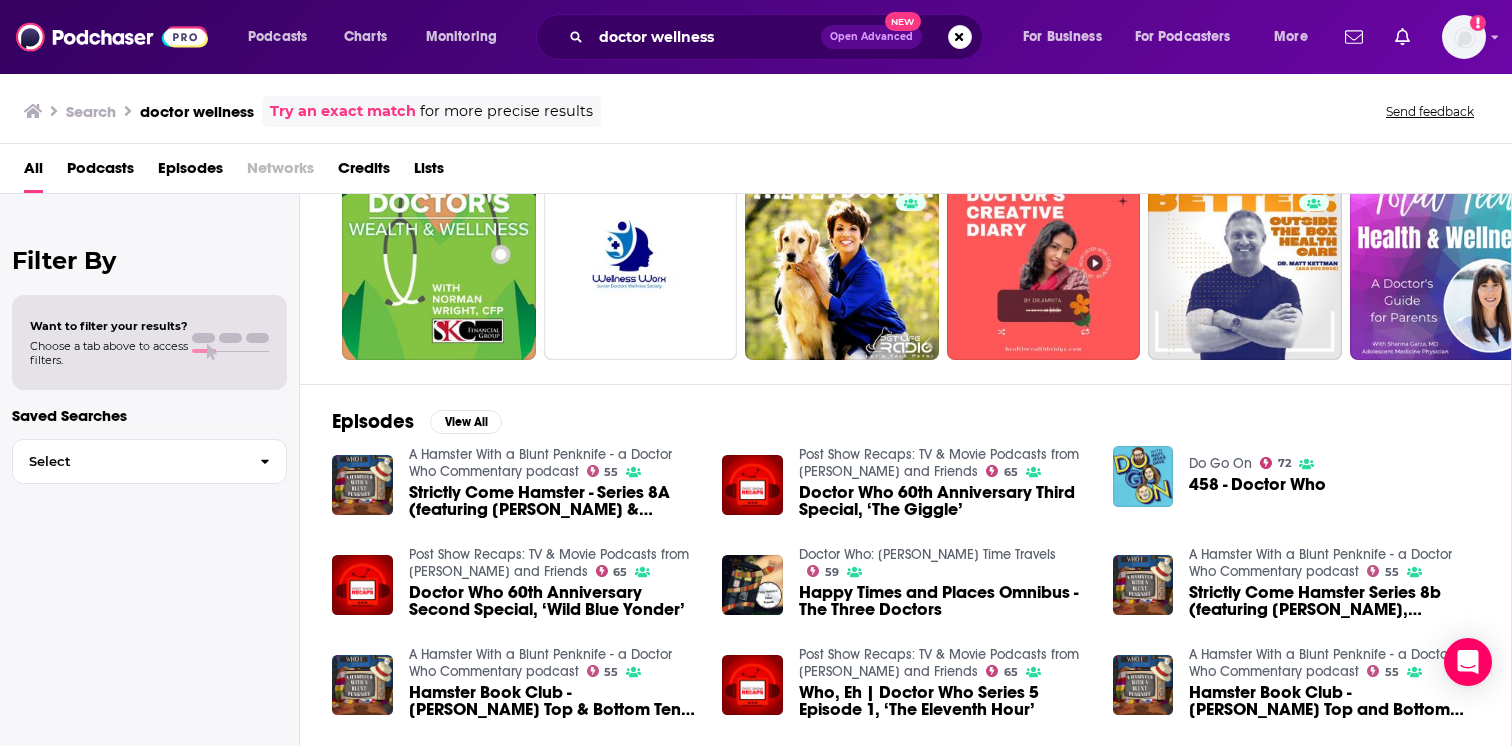scroll, scrollTop: 0, scrollLeft: 0, axis: both 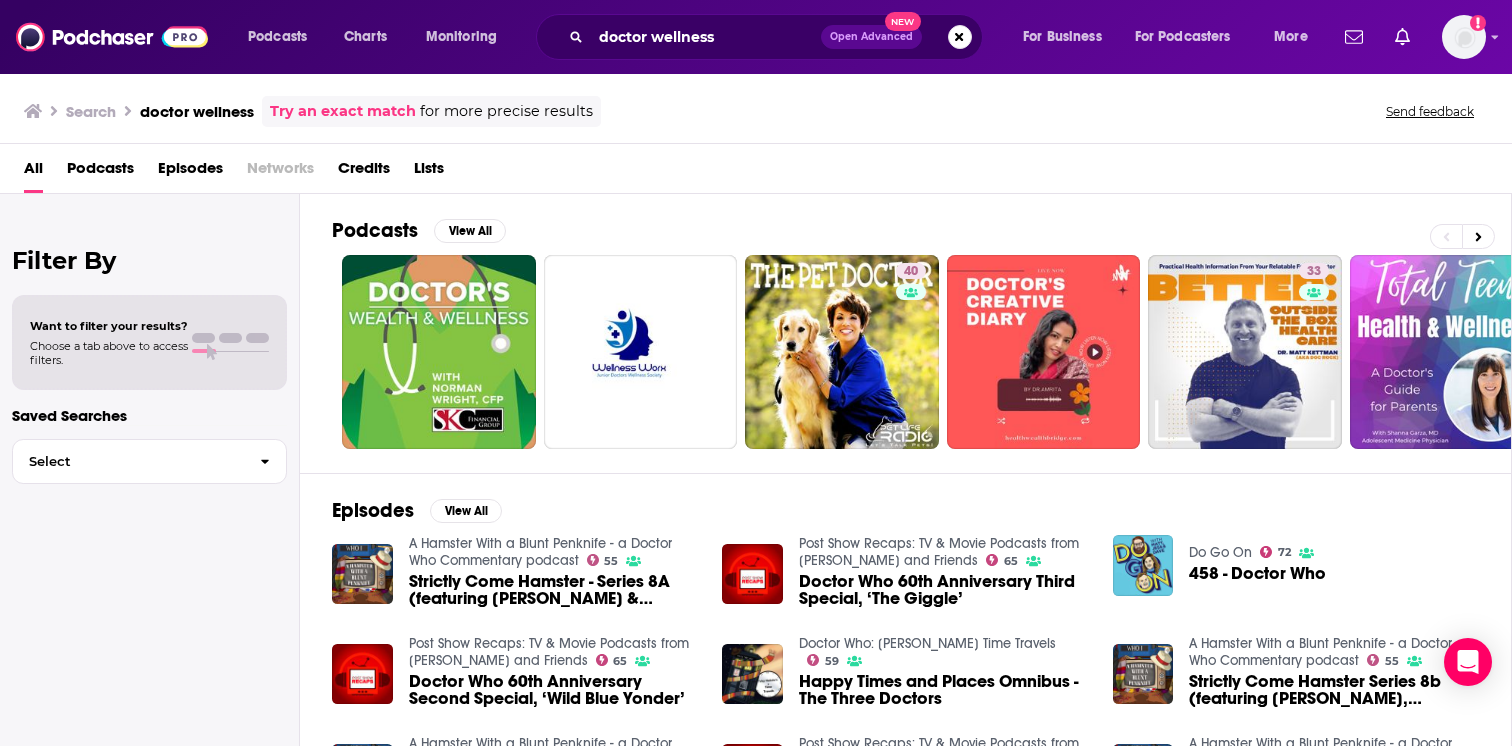 click on "Search doctor wellness Try an exact match for more precise results Send feedback" at bounding box center (752, 111) 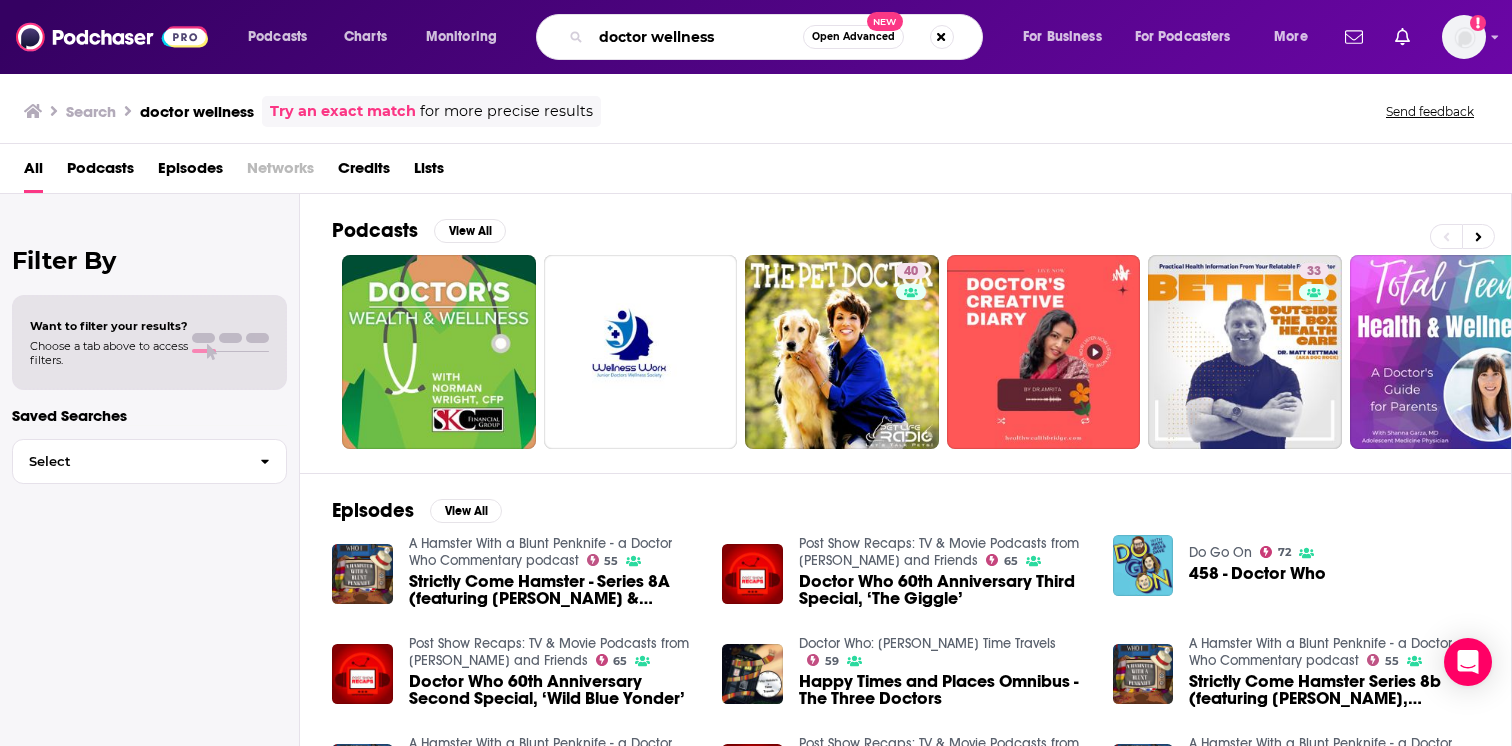 click on "doctor wellness" at bounding box center (697, 37) 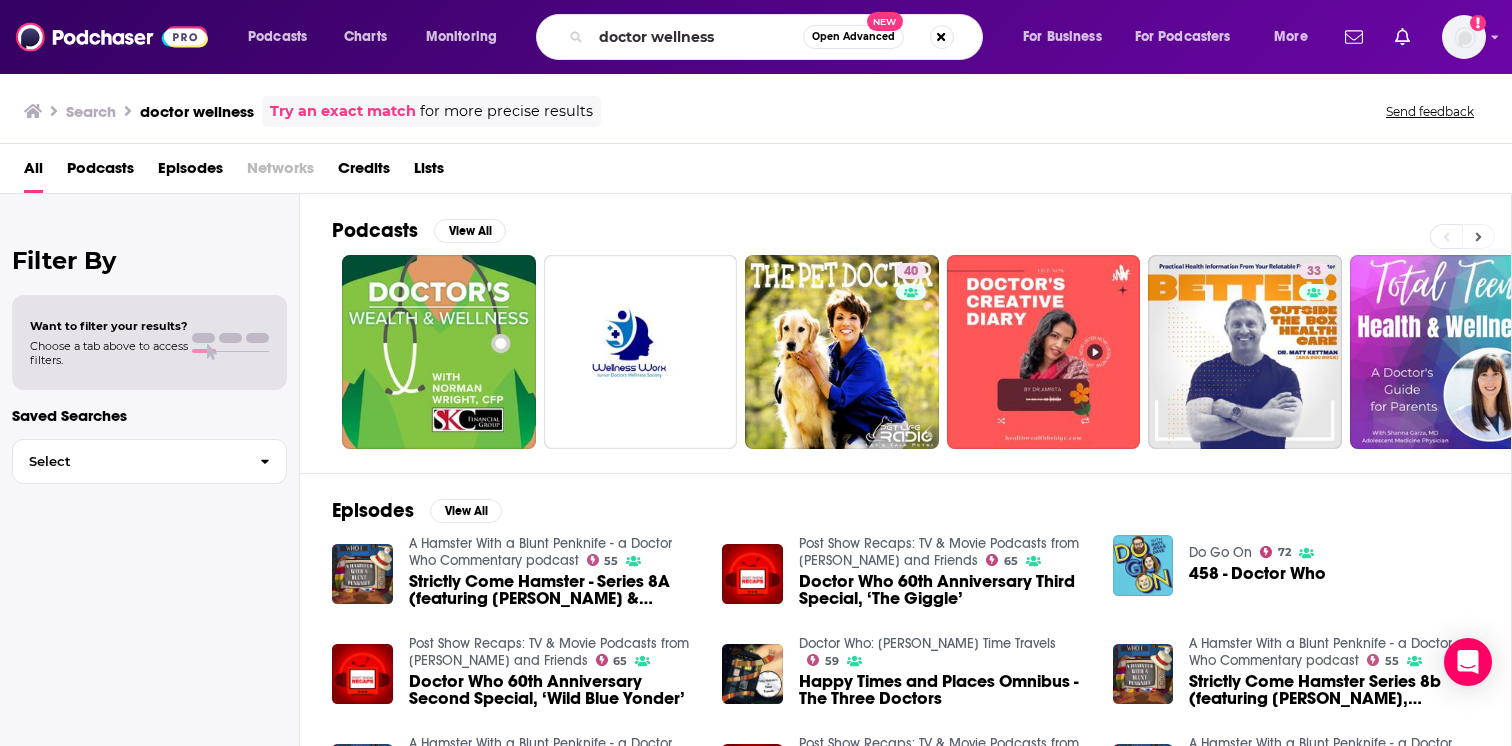 click at bounding box center [1478, 236] 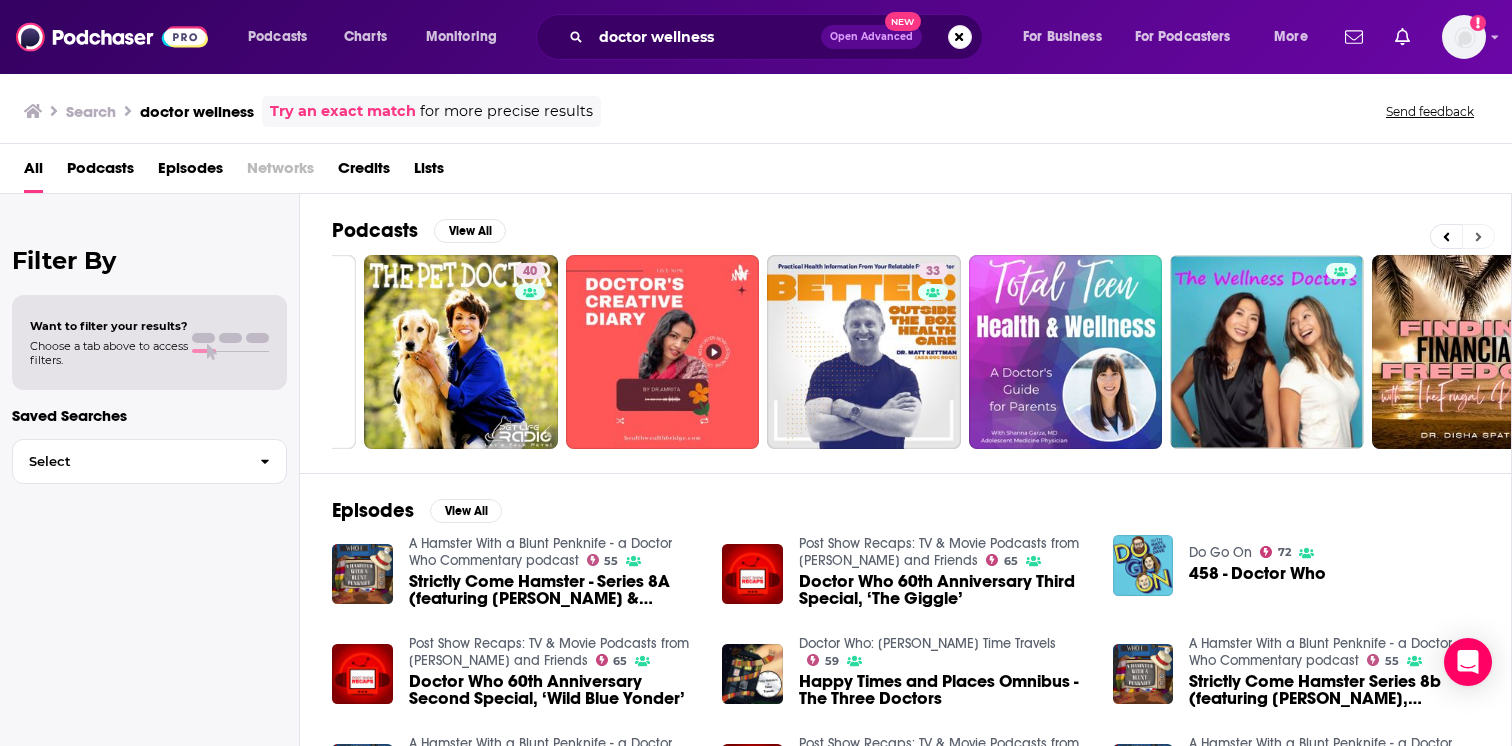 scroll, scrollTop: 0, scrollLeft: 657, axis: horizontal 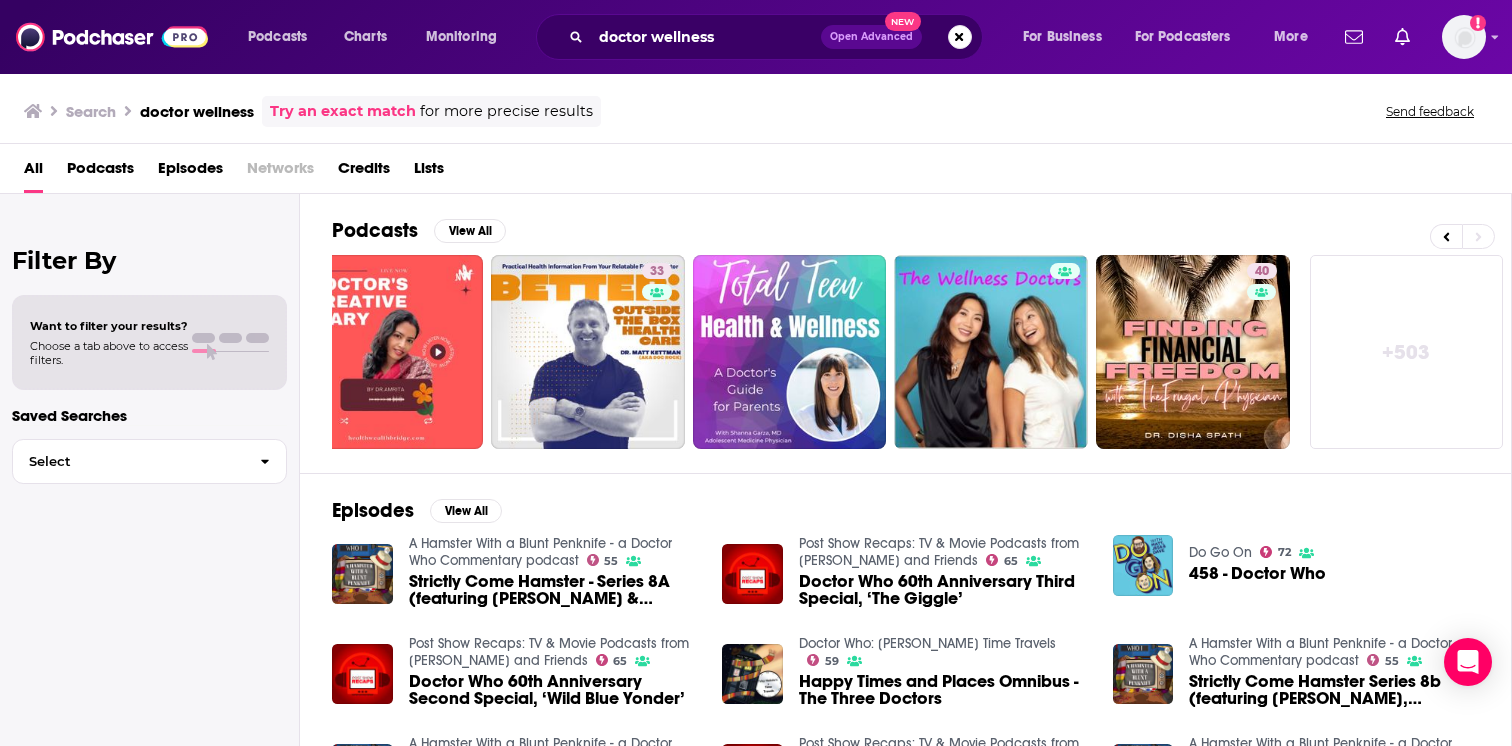 click on "+ 503" at bounding box center [1407, 352] 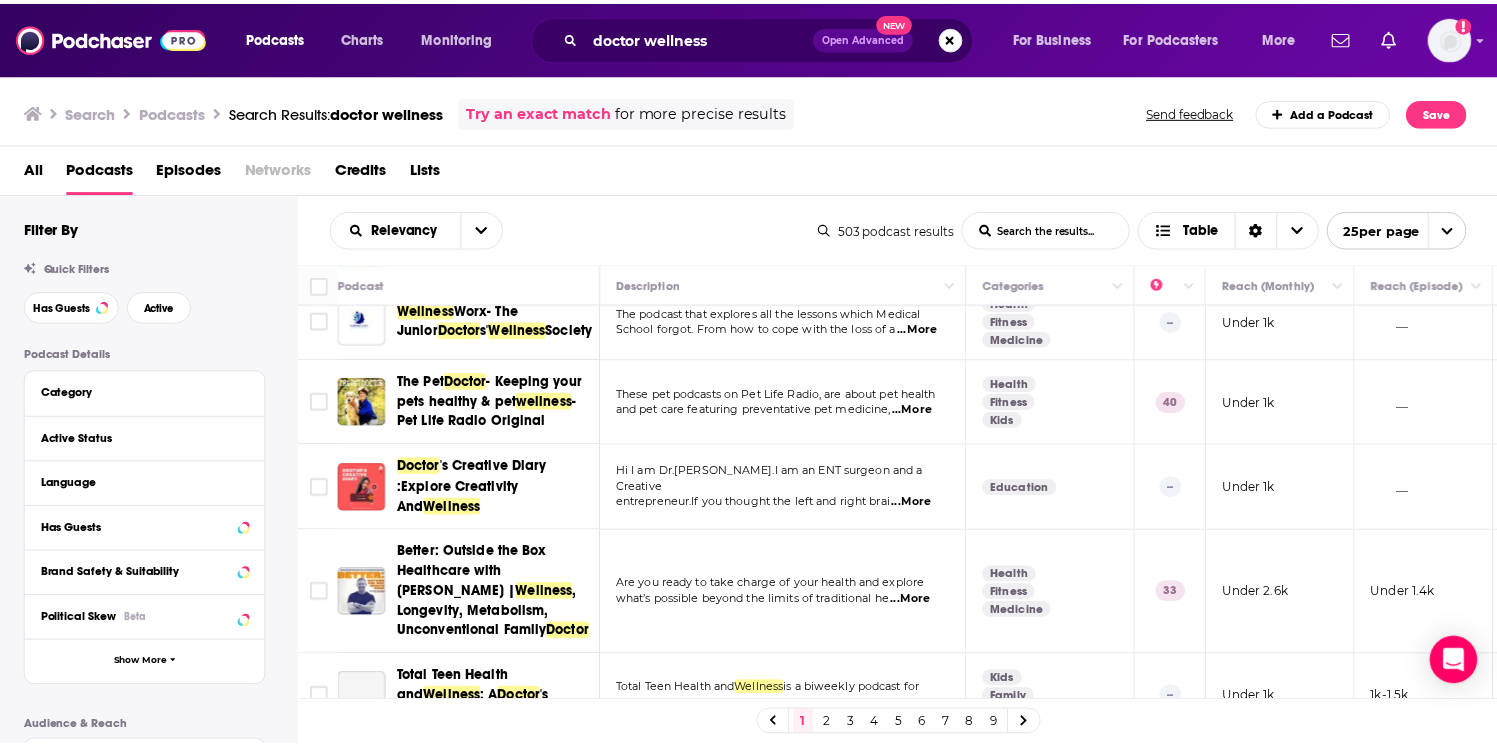 scroll, scrollTop: 178, scrollLeft: 0, axis: vertical 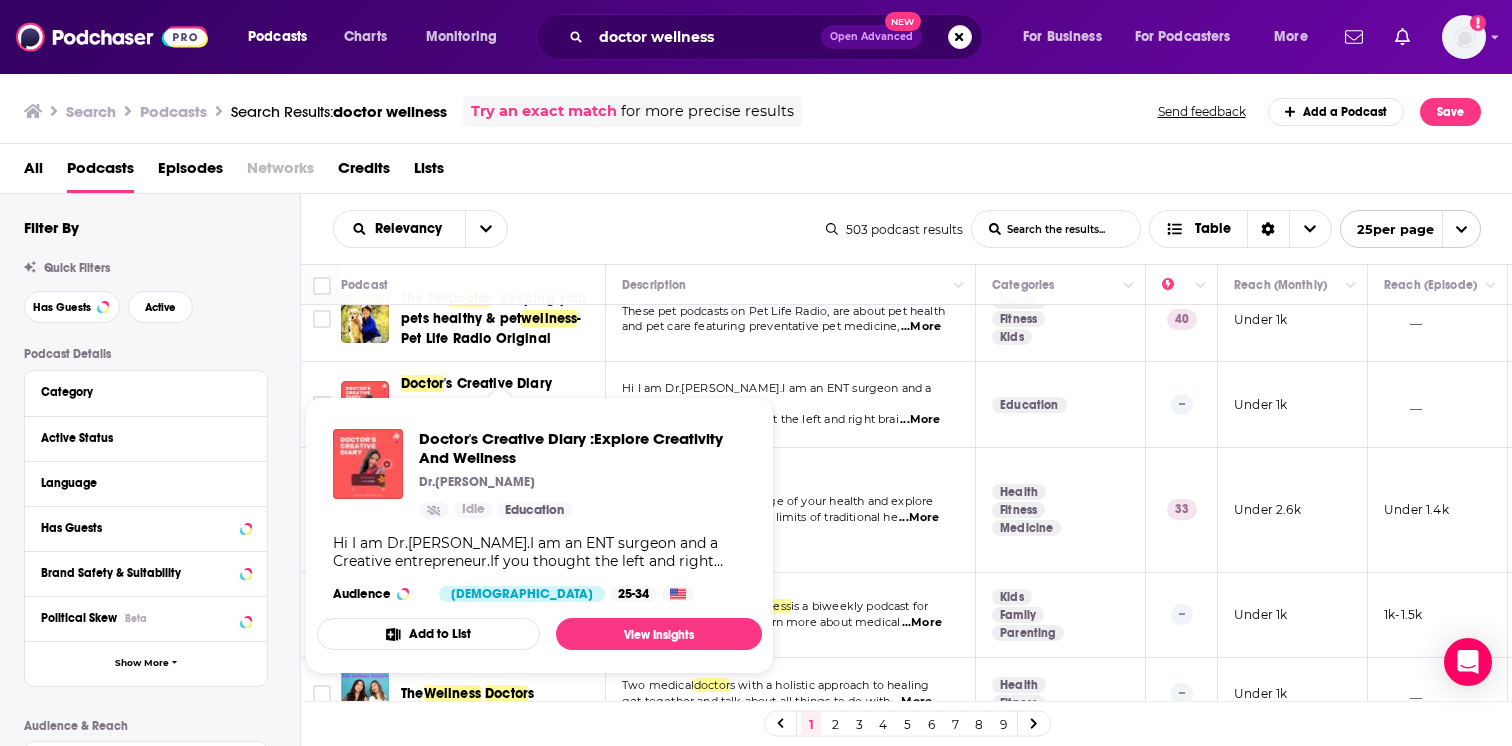 click on "'s Creative Diary :Explore Creativity And" at bounding box center [476, 403] 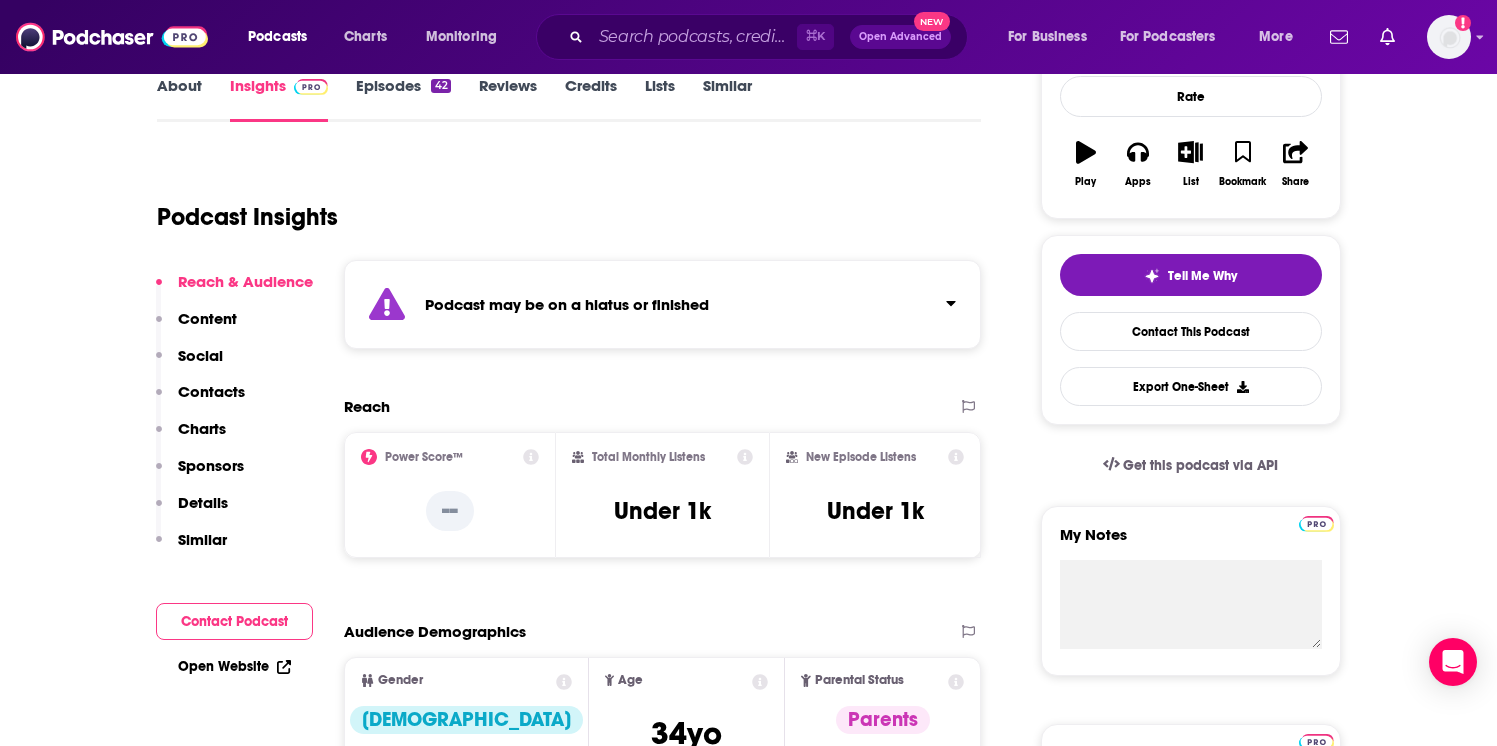 scroll, scrollTop: 311, scrollLeft: 0, axis: vertical 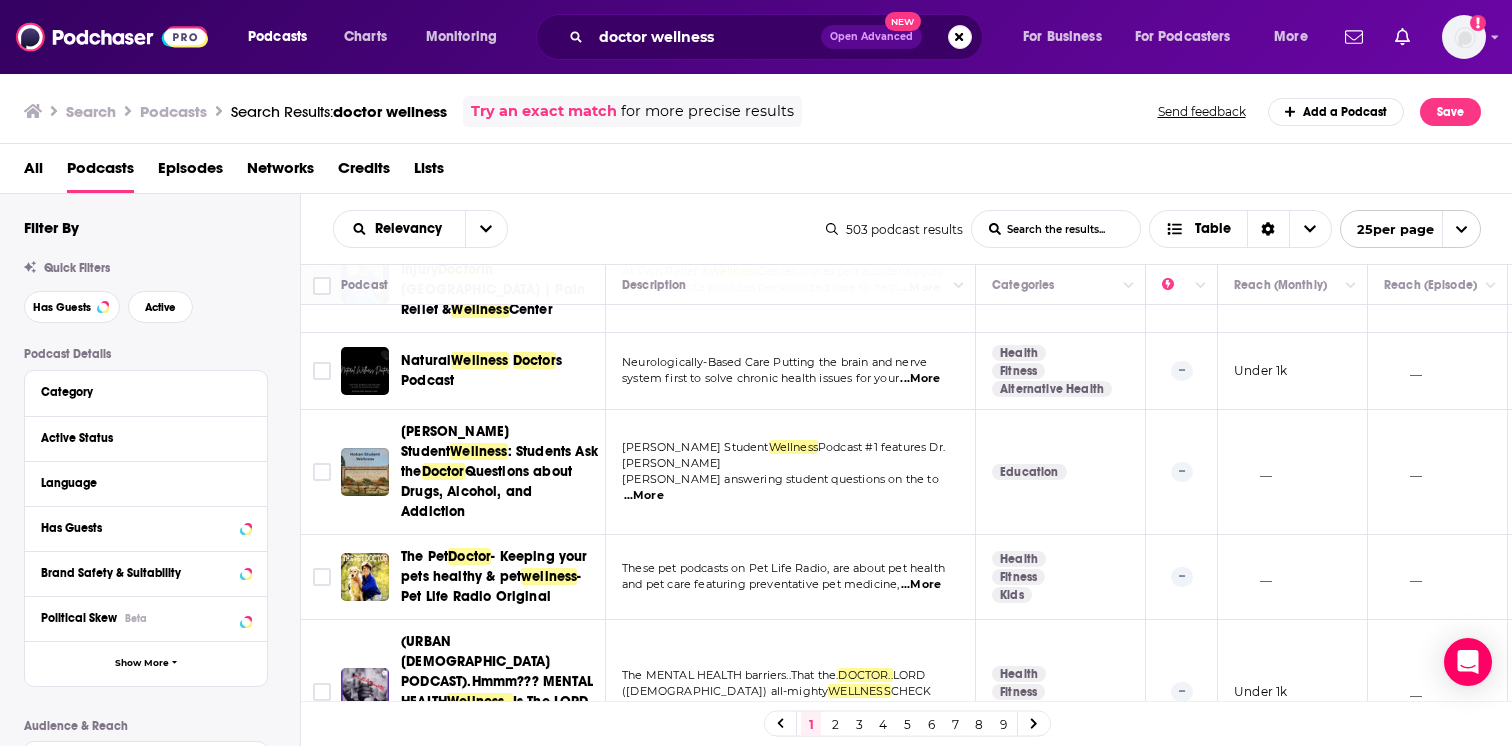 click on "Natural  Wellness   Doctor s Podcast" at bounding box center (500, 371) 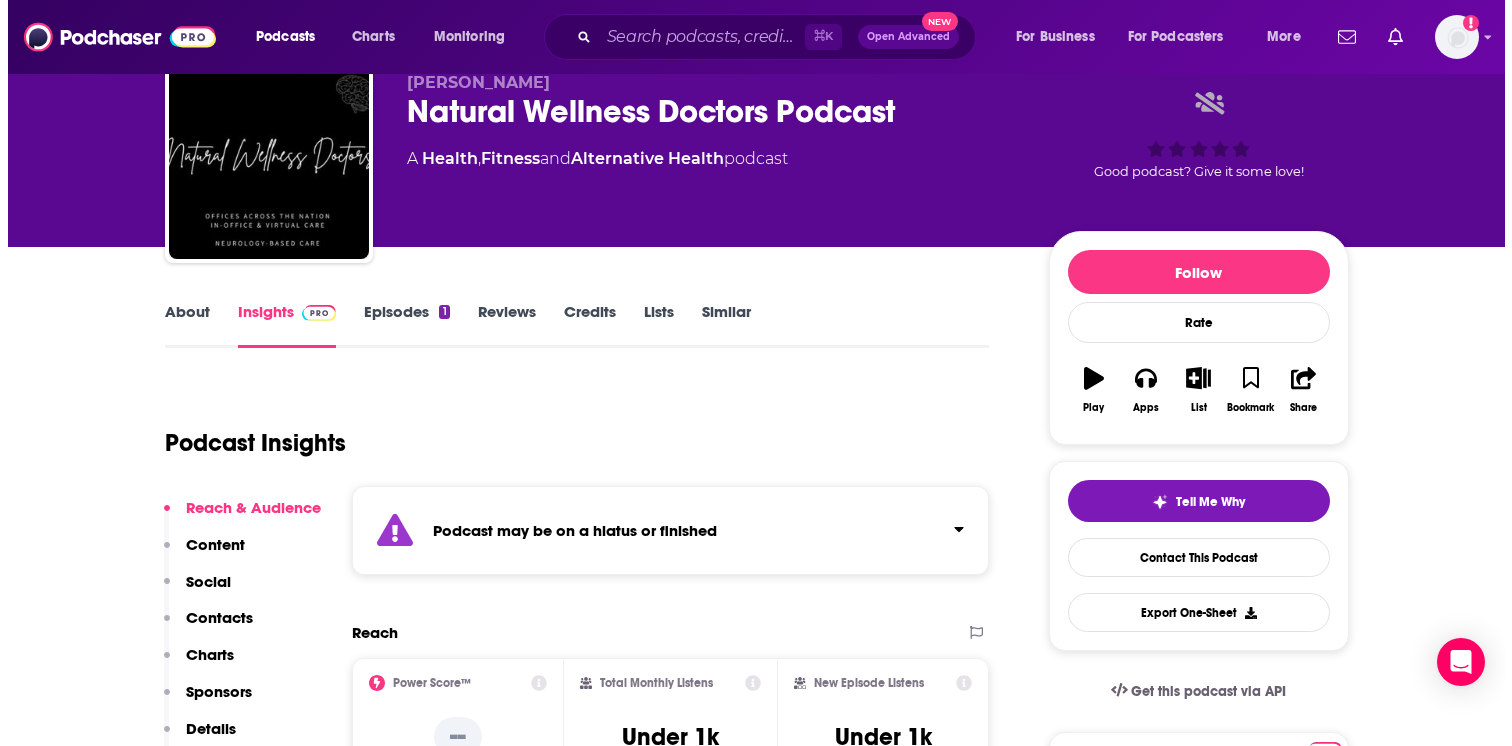 scroll, scrollTop: 0, scrollLeft: 0, axis: both 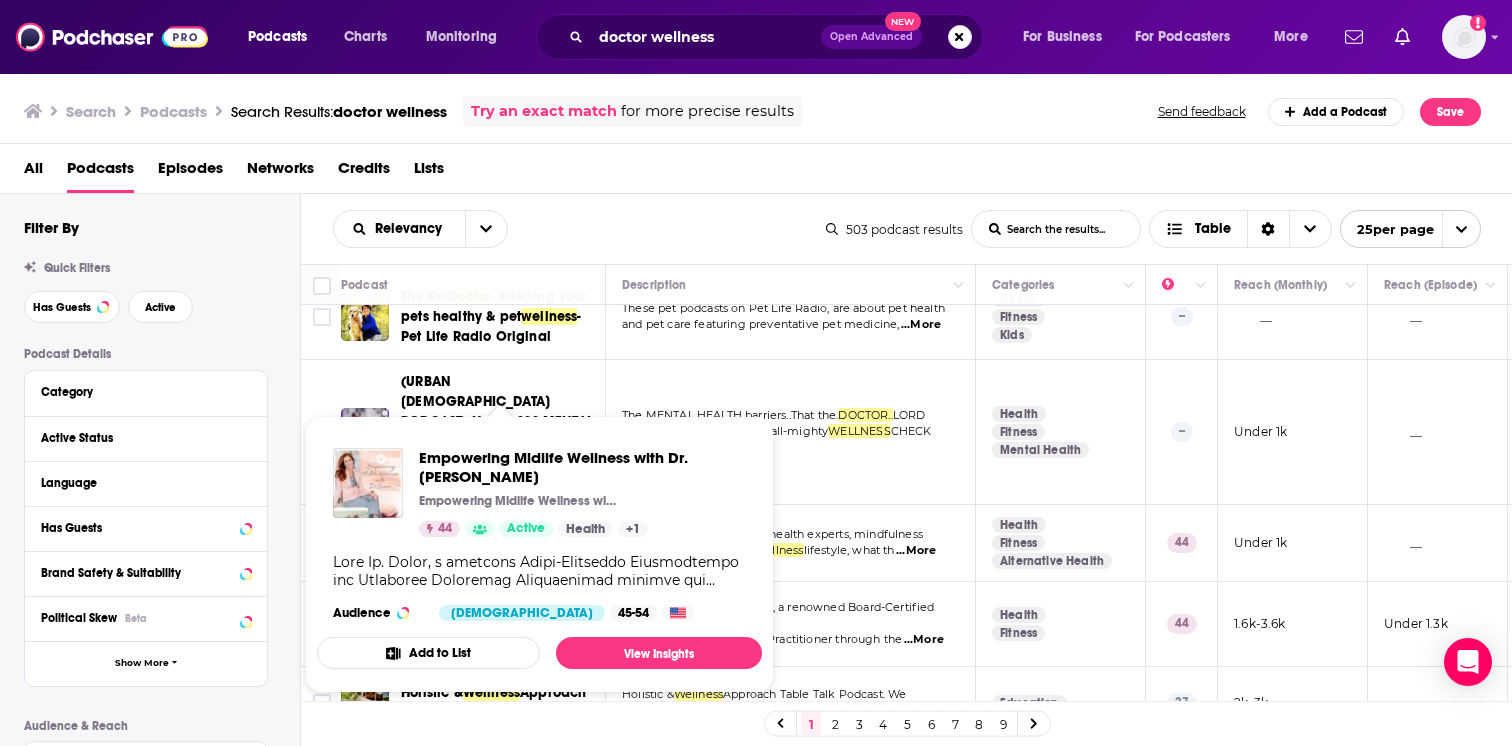 click on "Meet Dr. Susan, a renowned Board-Certified Gynecologist" at bounding box center (778, 615) 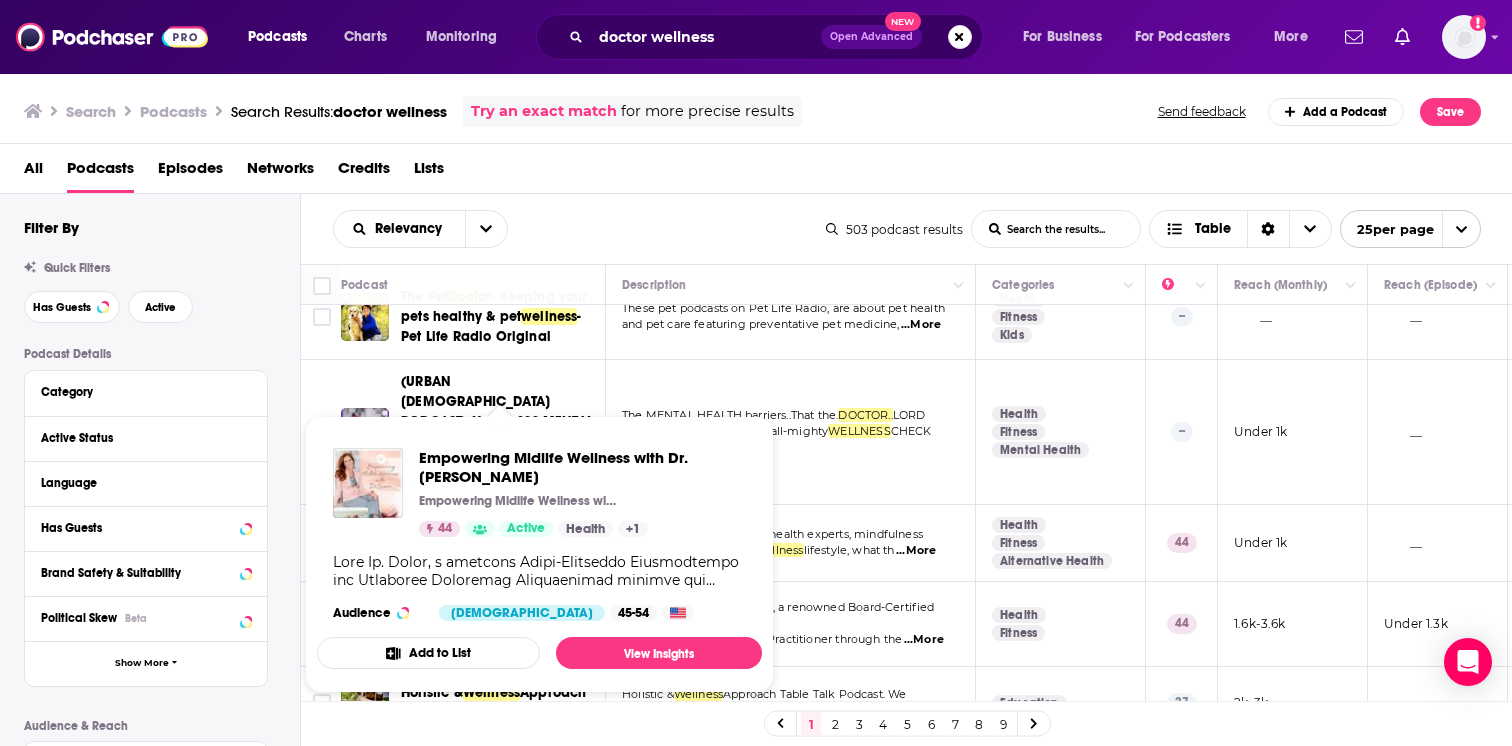 click at bounding box center (539, 571) 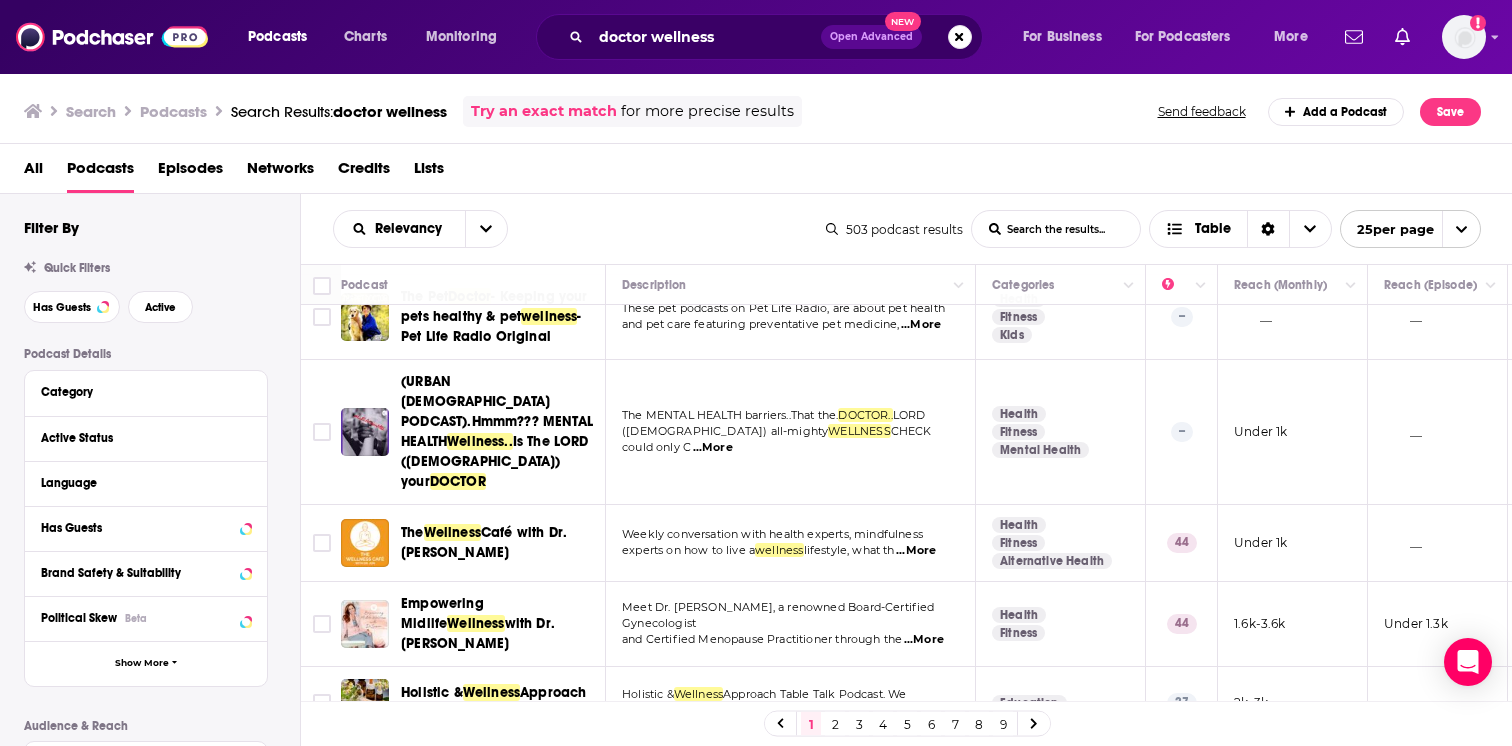 click on "Empowering Midlife" at bounding box center [442, 613] 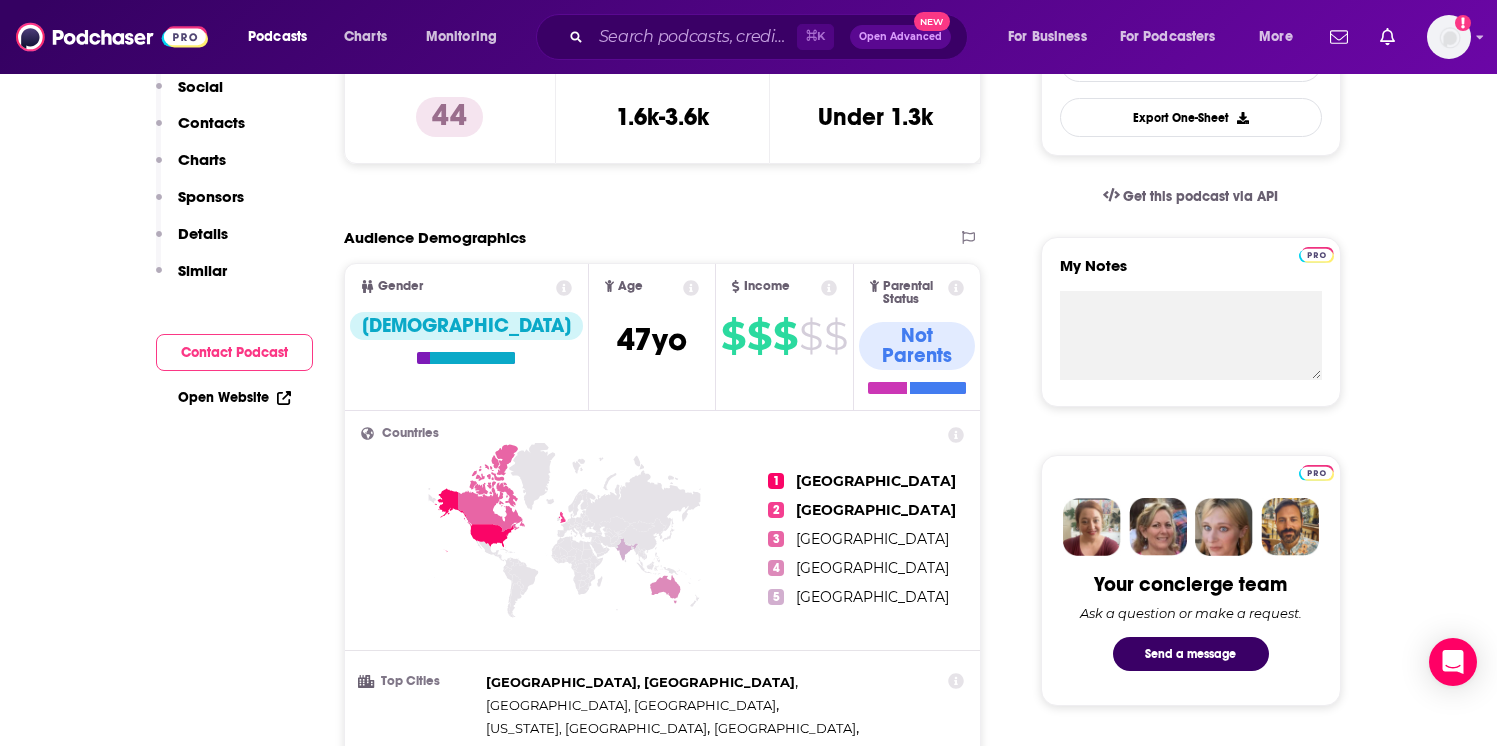 scroll, scrollTop: 258, scrollLeft: 0, axis: vertical 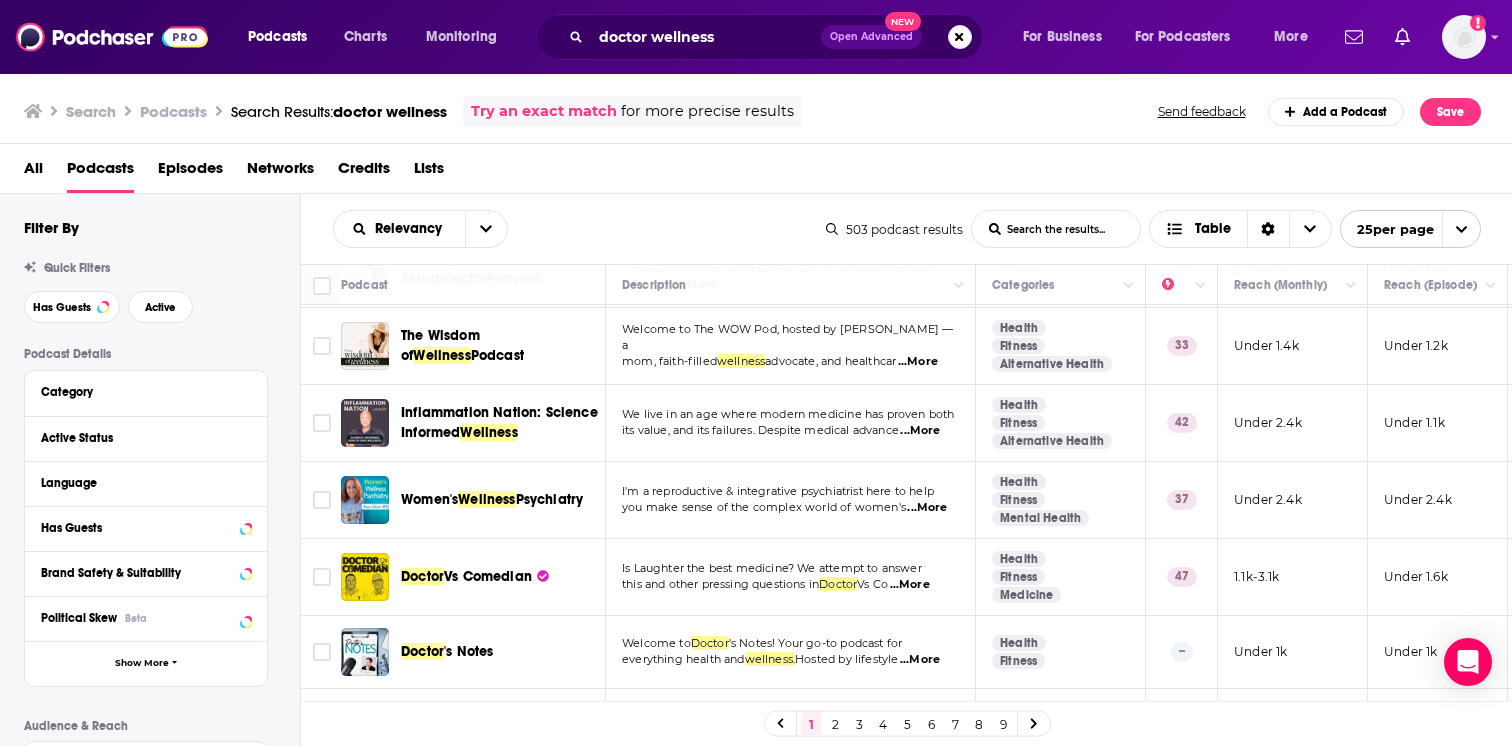 click on "Welcome to Critical Conversations, the podcast changing" at bounding box center [781, 732] 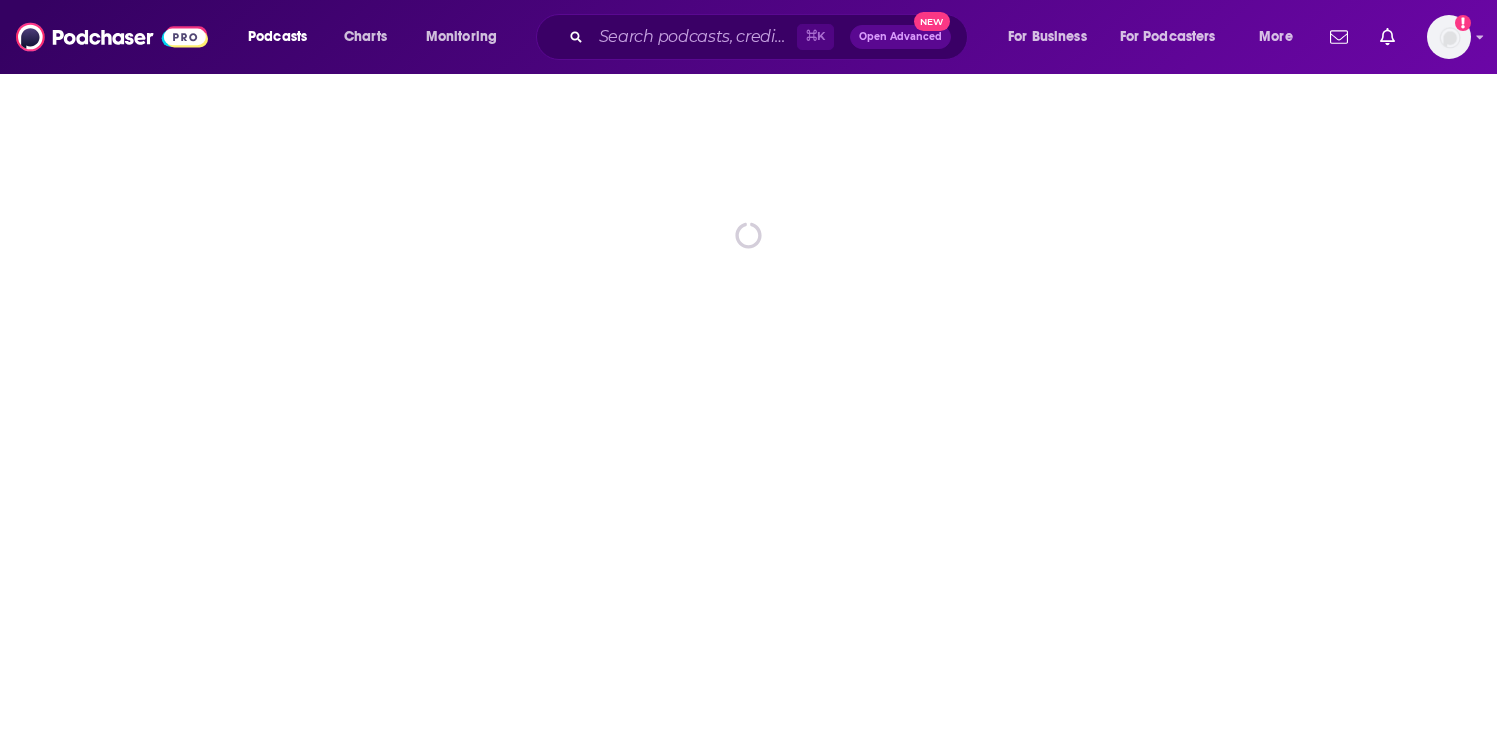 scroll, scrollTop: 0, scrollLeft: 0, axis: both 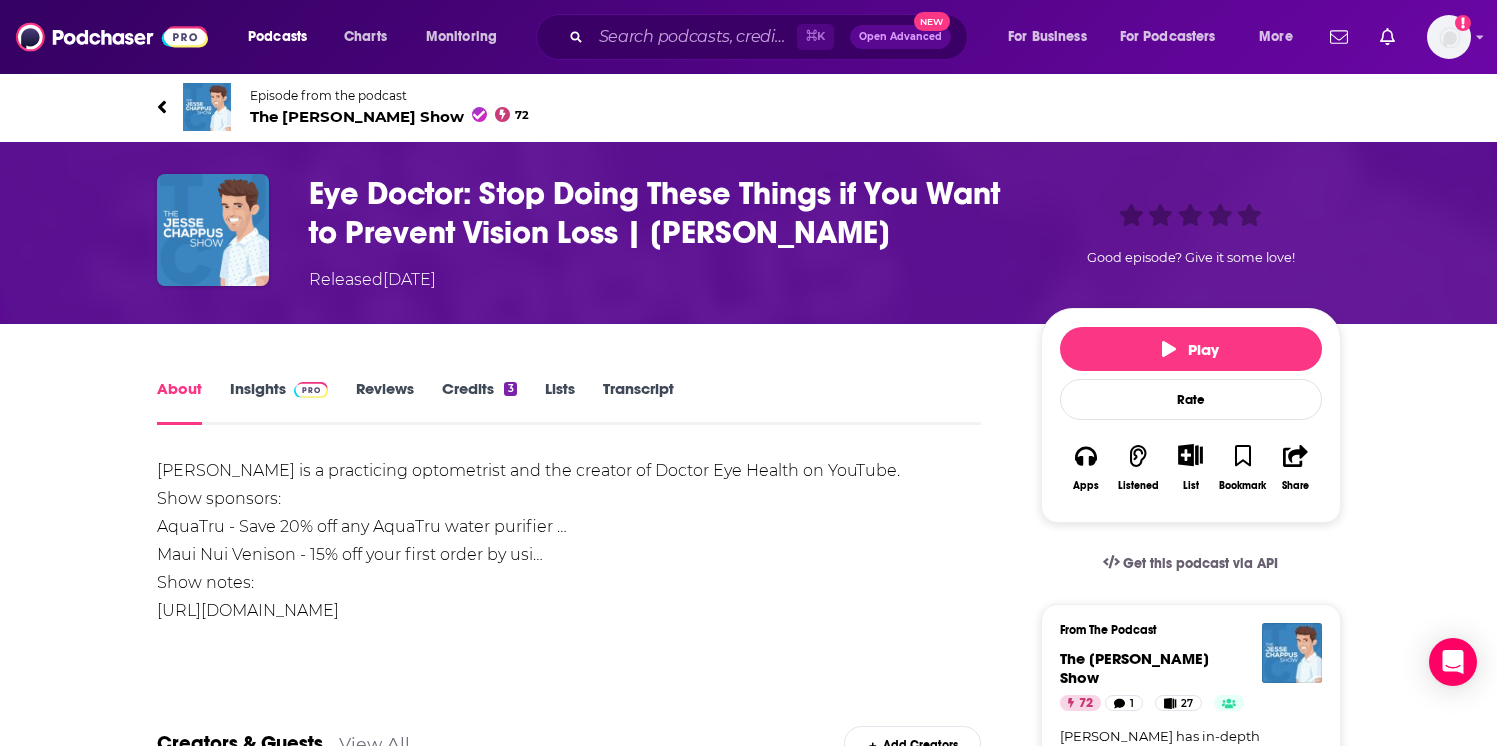 click on "Insights" at bounding box center [279, 402] 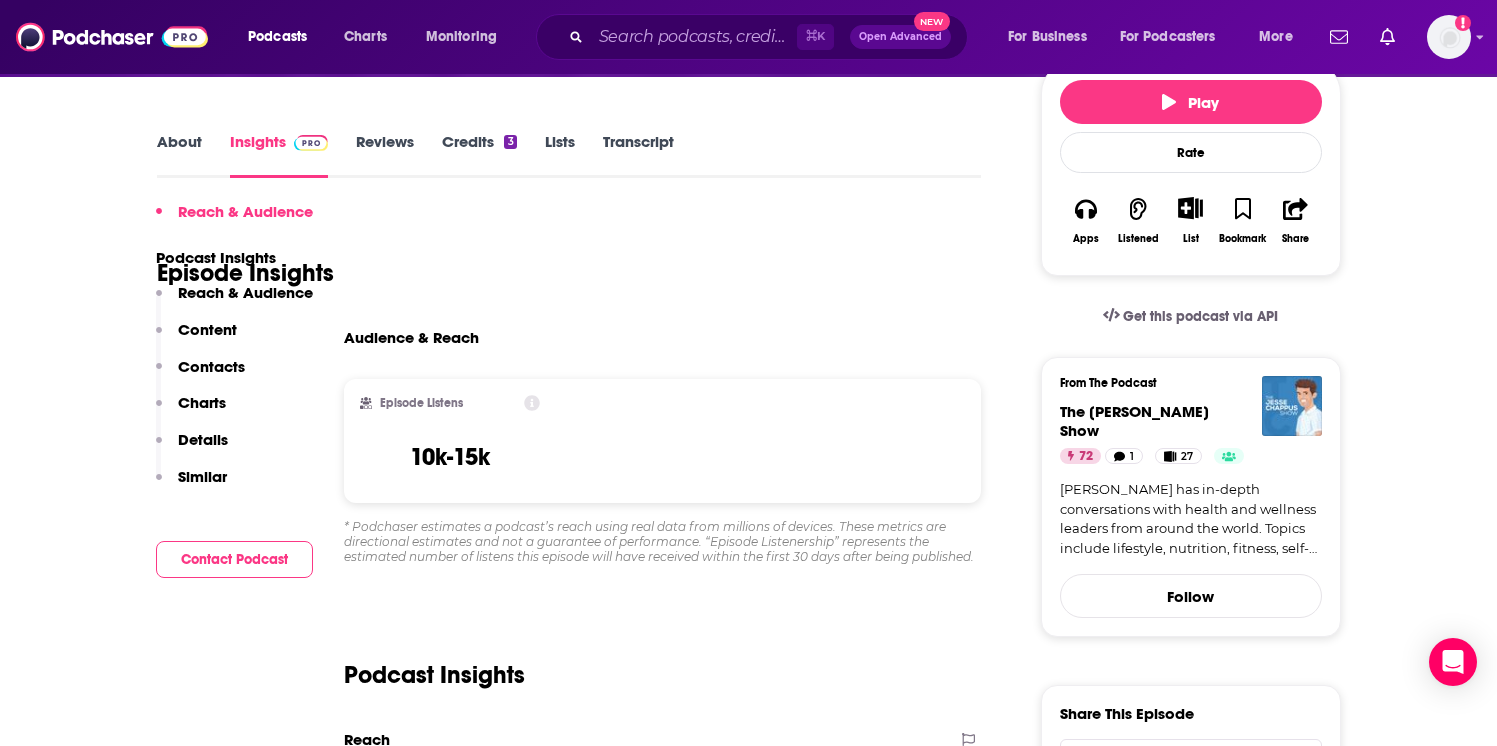 scroll, scrollTop: 0, scrollLeft: 0, axis: both 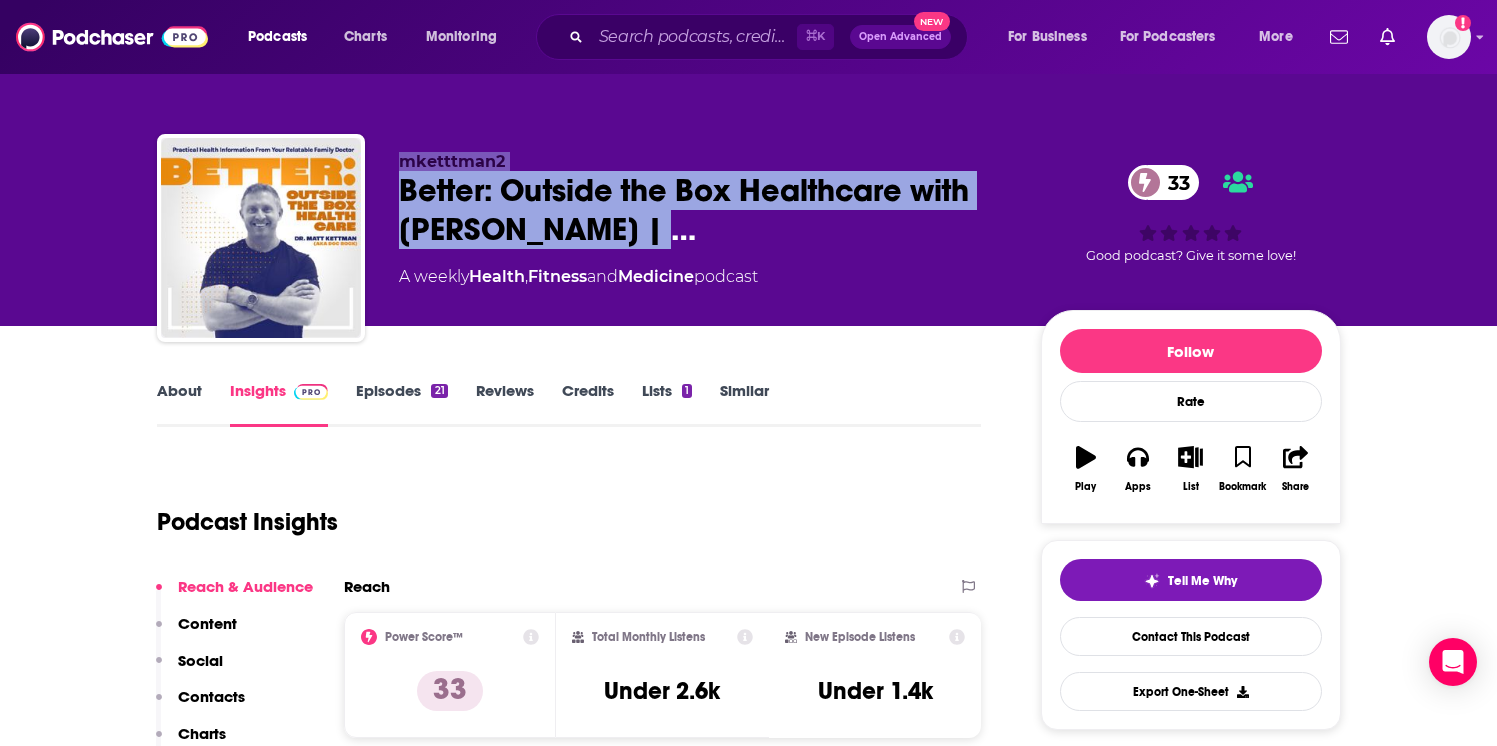 drag, startPoint x: 646, startPoint y: 235, endPoint x: 354, endPoint y: 180, distance: 297.13464 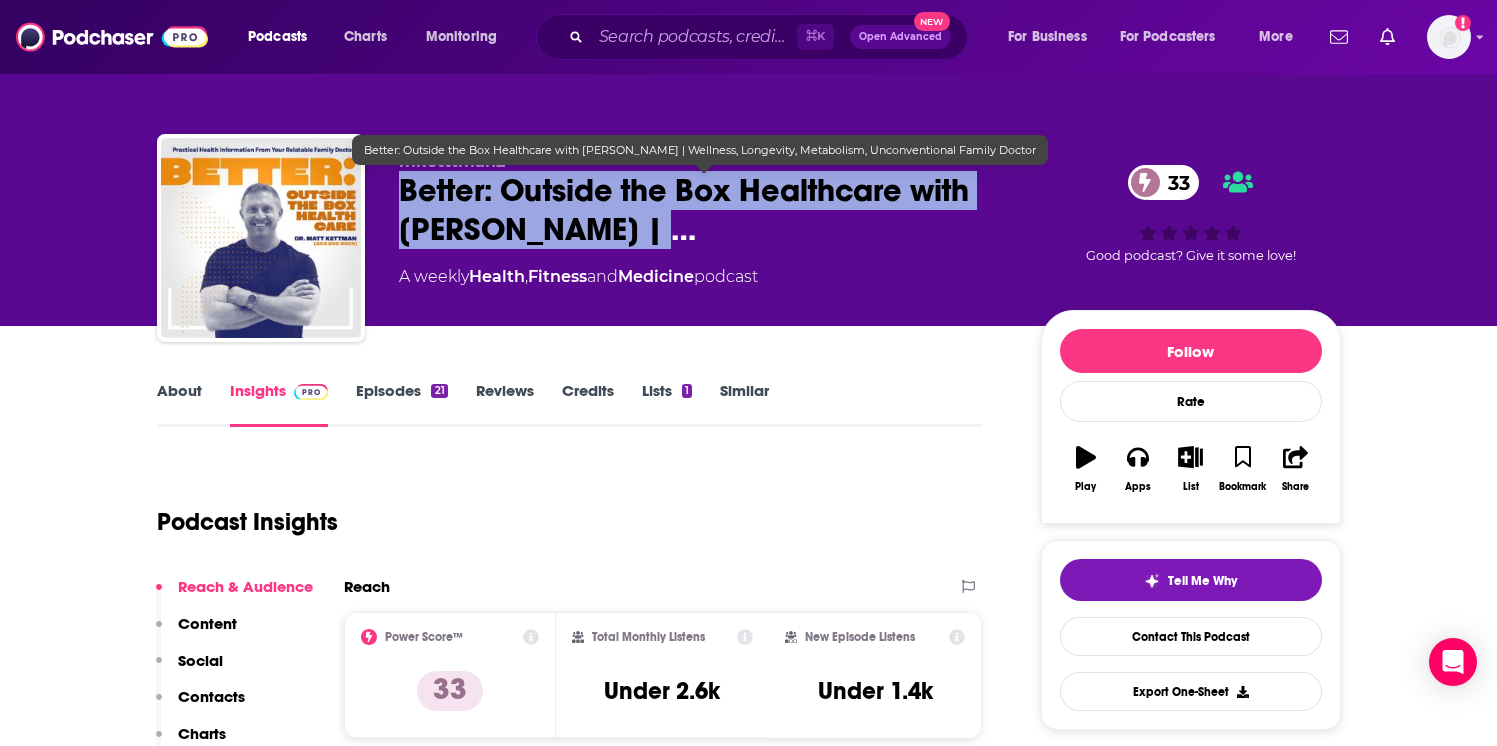 drag, startPoint x: 389, startPoint y: 183, endPoint x: 641, endPoint y: 242, distance: 258.8146 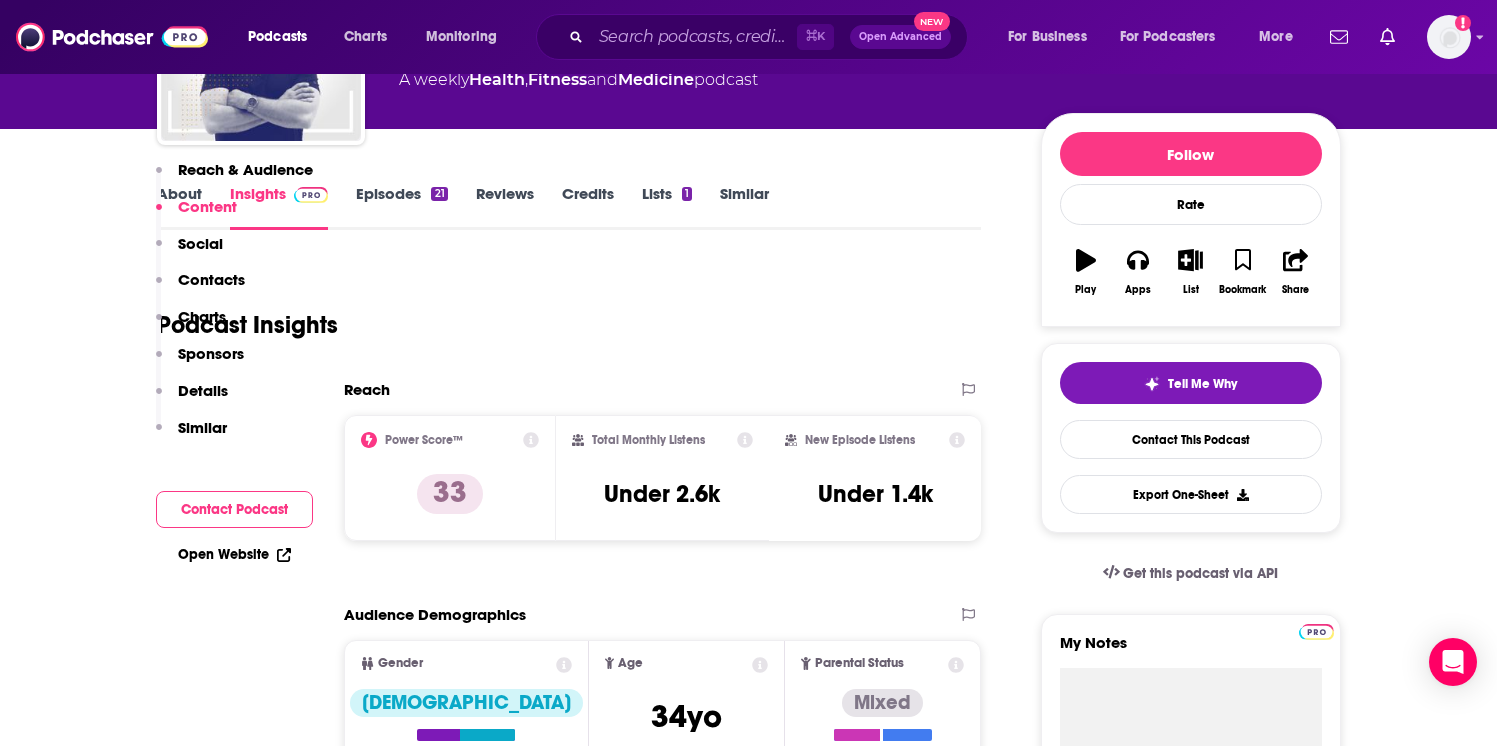 scroll, scrollTop: 21, scrollLeft: 0, axis: vertical 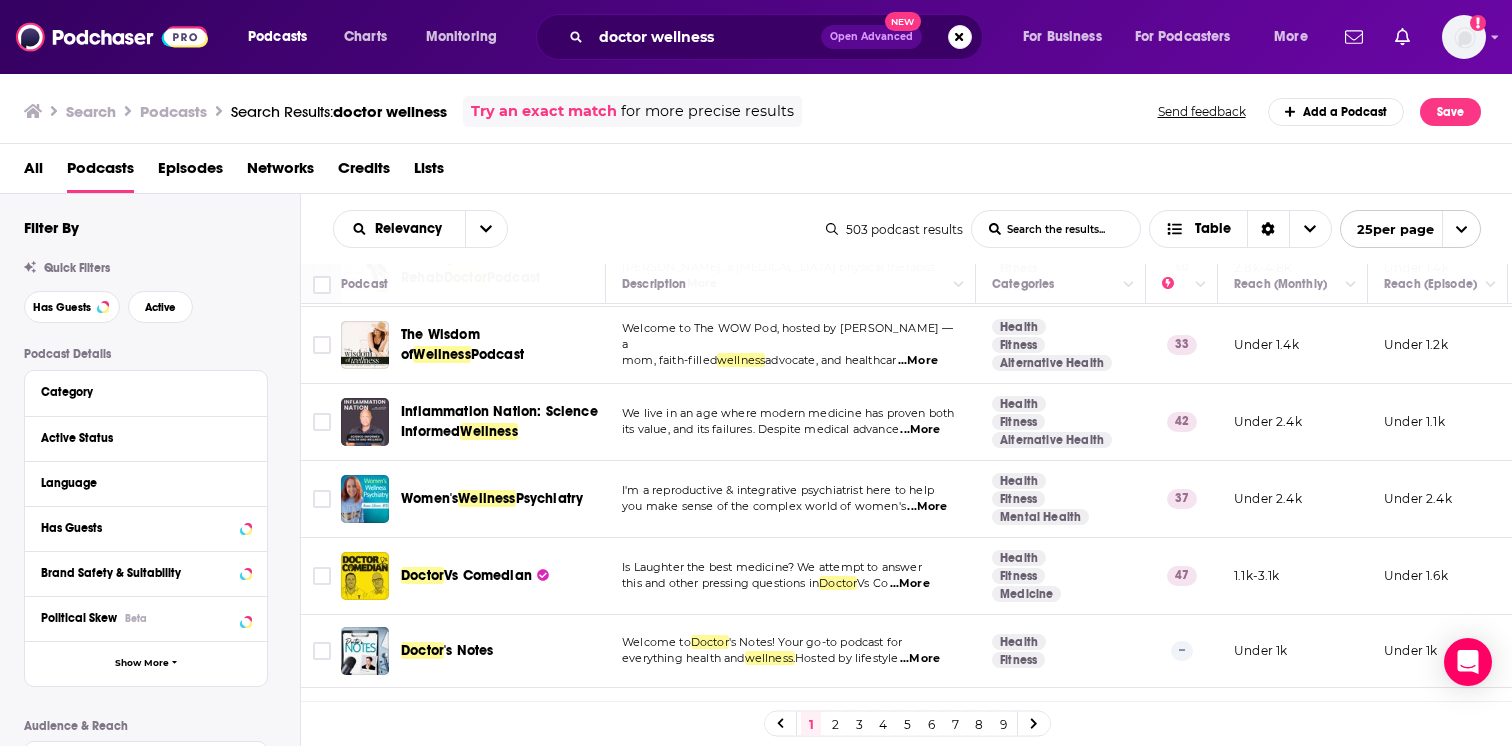 click at bounding box center (1034, 723) 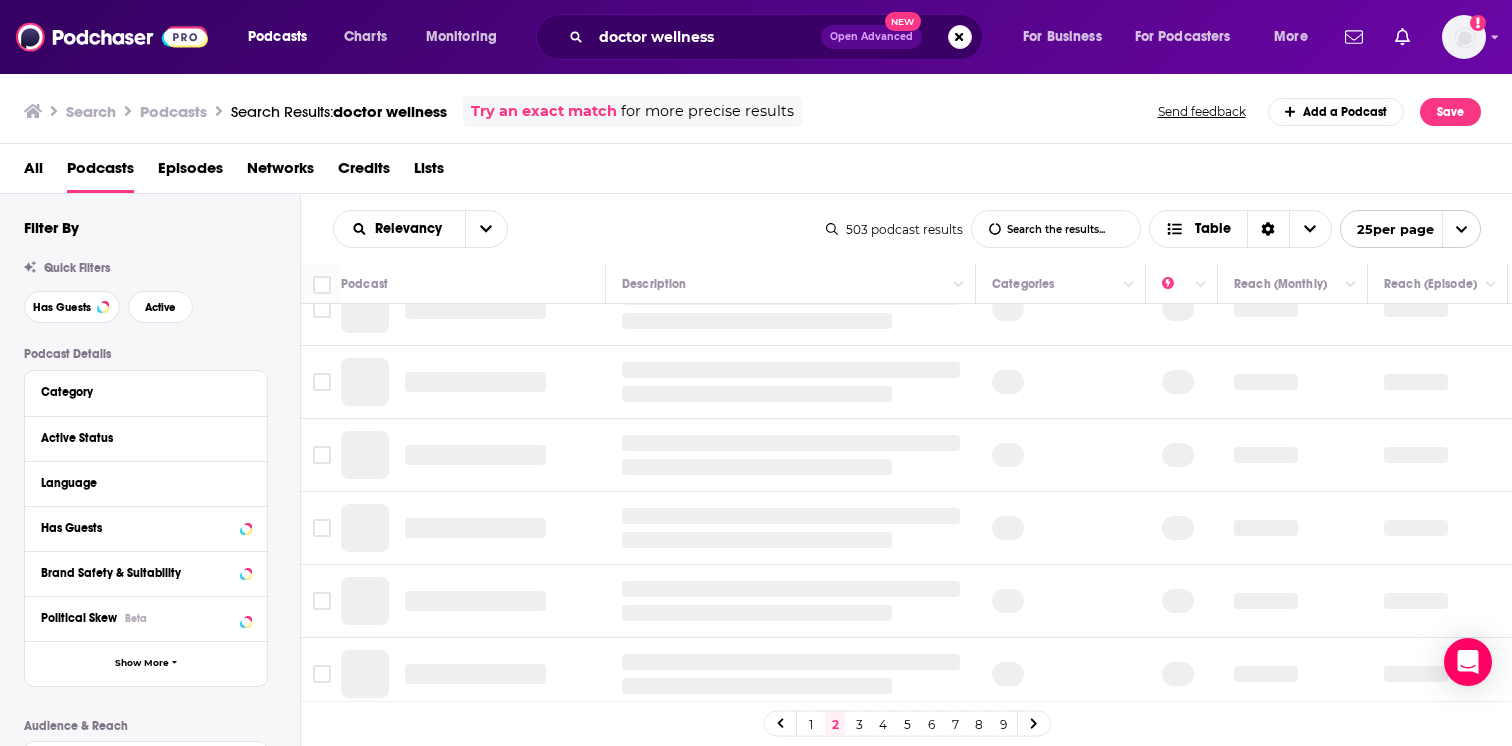 scroll, scrollTop: 0, scrollLeft: 0, axis: both 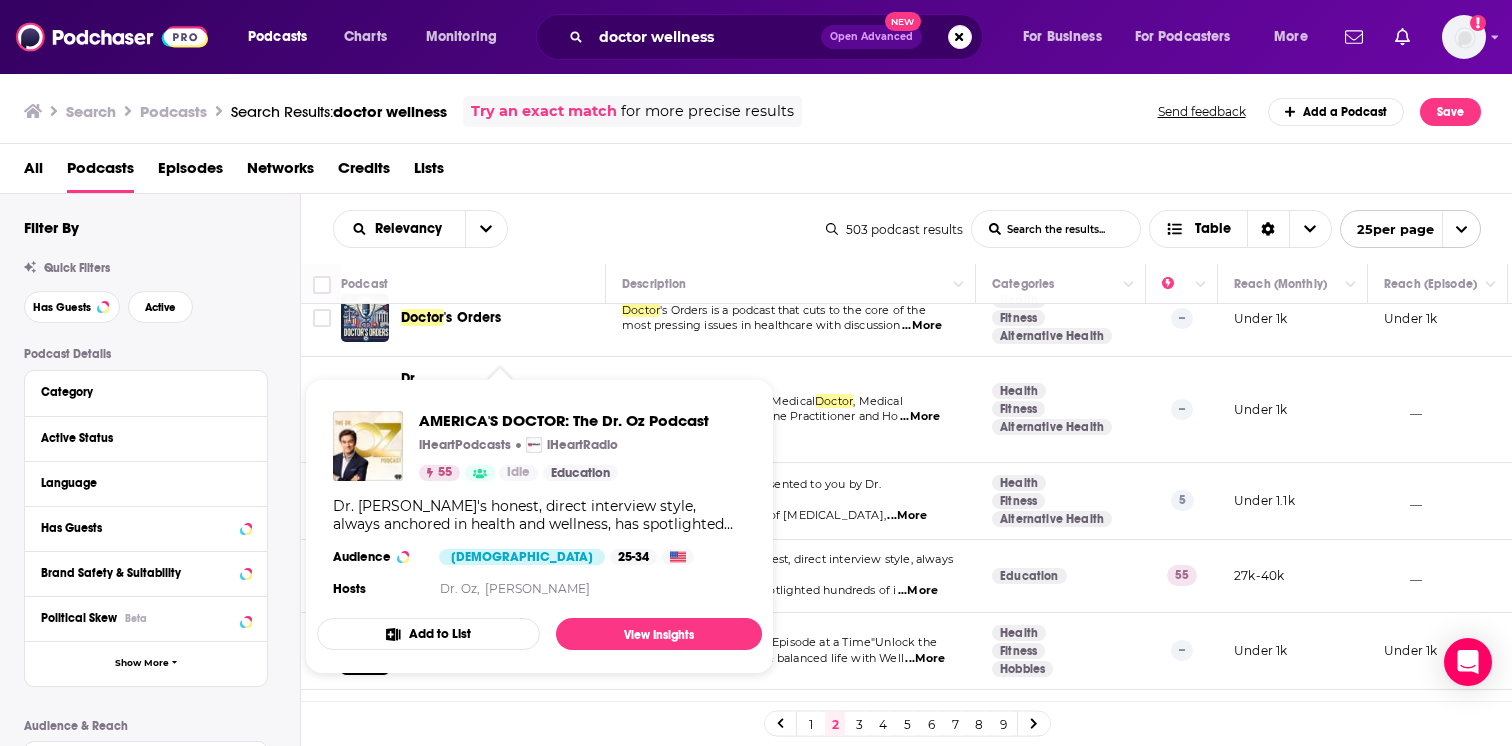 click on "Relevancy List Search Input Search the results... Table 503   podcast   results List Search Input Search the results... Table 25  per page" at bounding box center [907, 229] 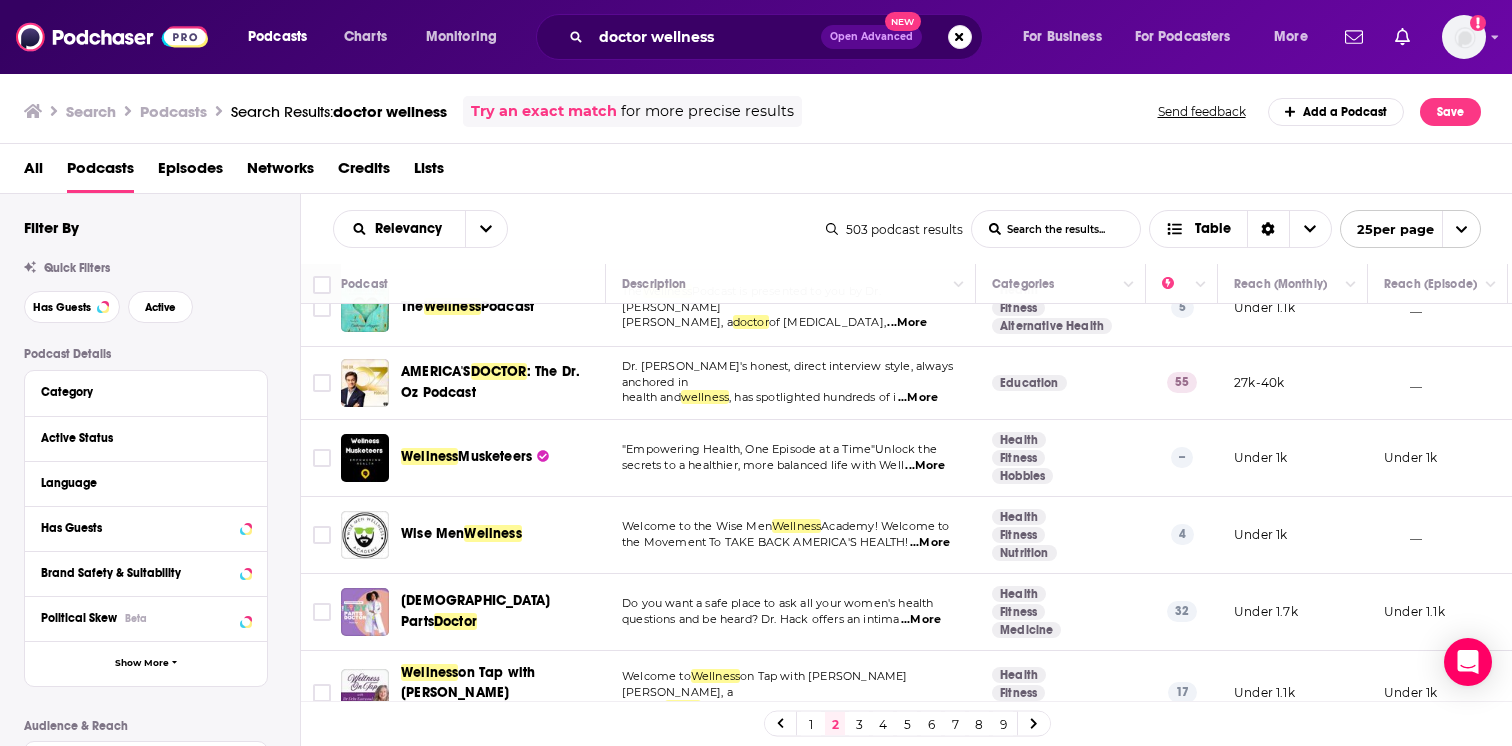 scroll, scrollTop: 220, scrollLeft: 0, axis: vertical 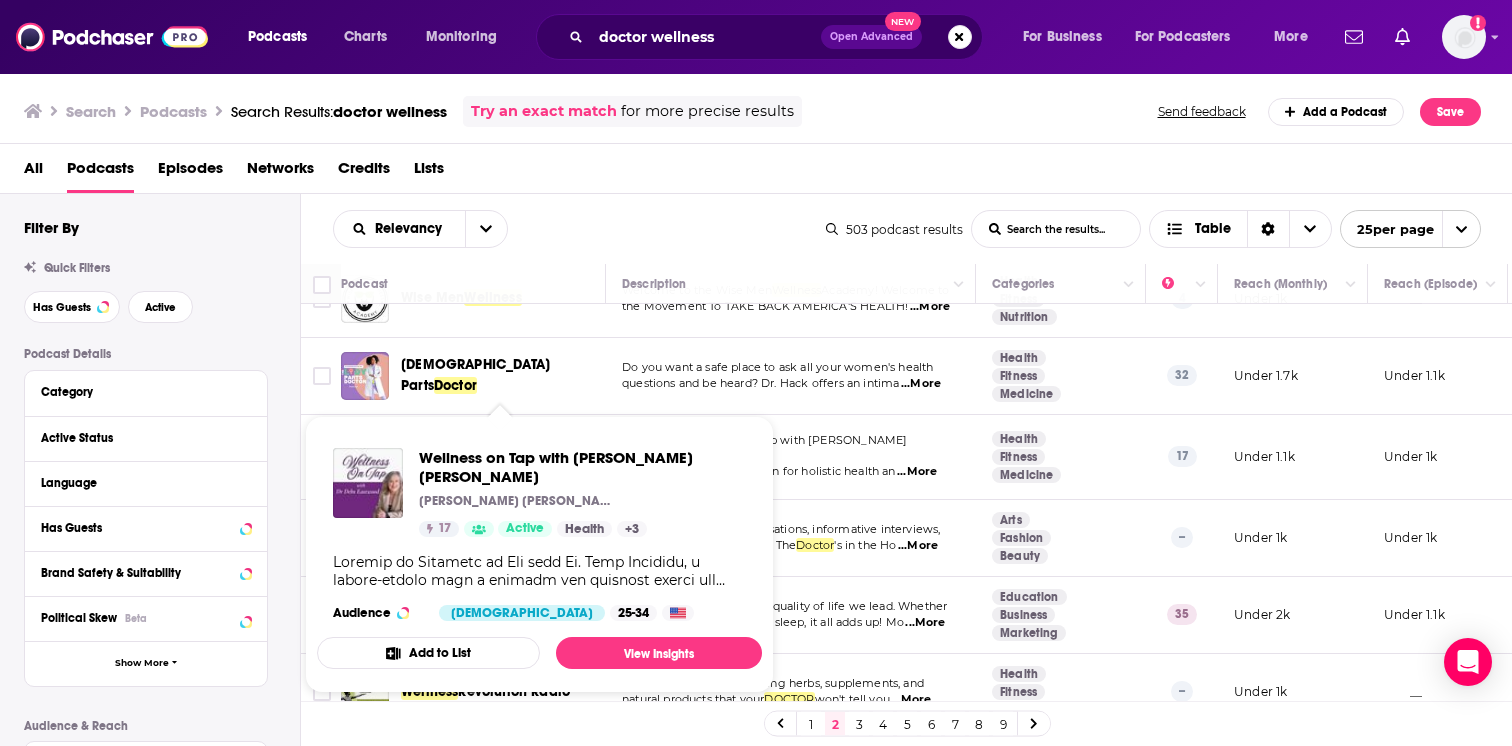 click on "Wellness on Tap with Dr Debs Eastwood Dr Debs Eastwood 17 Active Health + 3 Audience Female 25-34 Add to List View Insights" at bounding box center [539, 554] 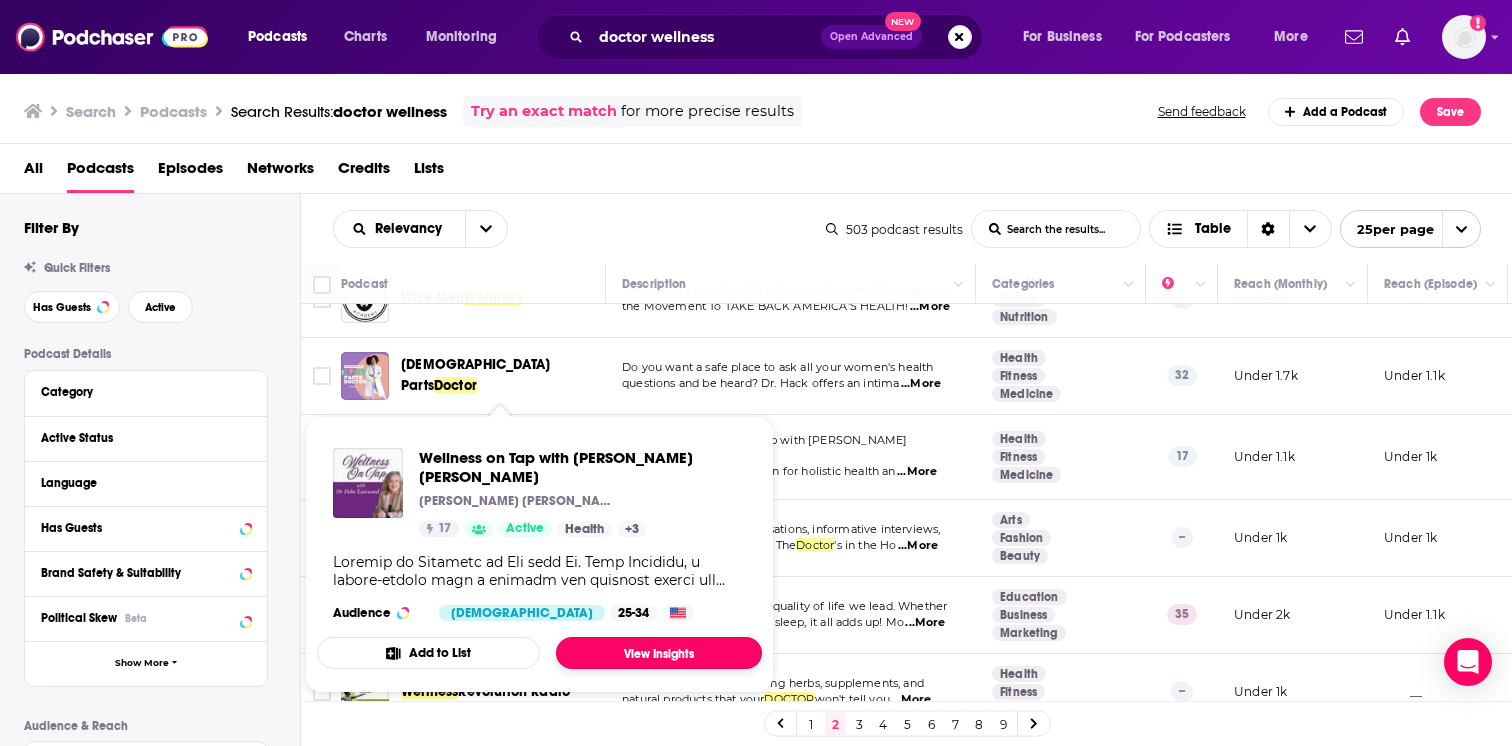 click on "View Insights" at bounding box center [659, 653] 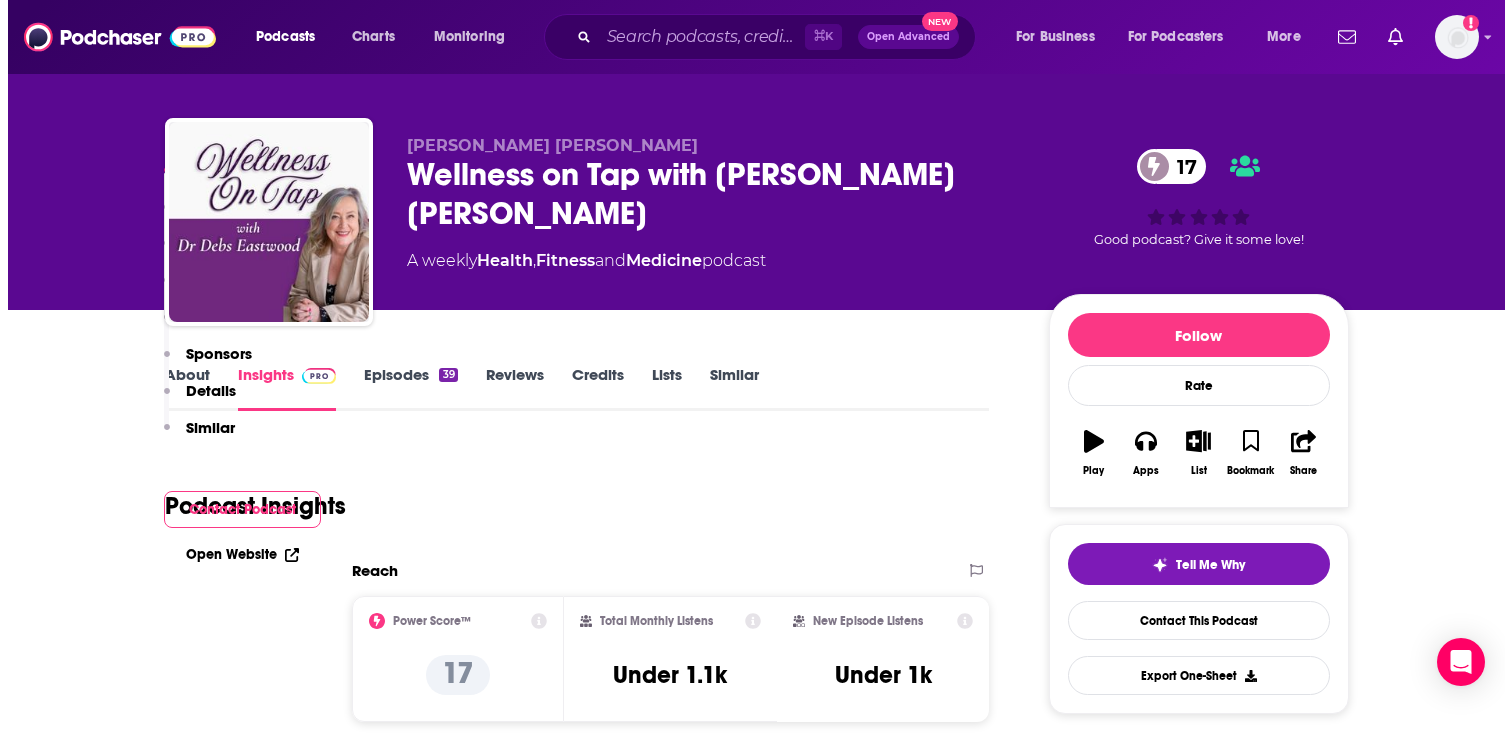 scroll, scrollTop: 0, scrollLeft: 0, axis: both 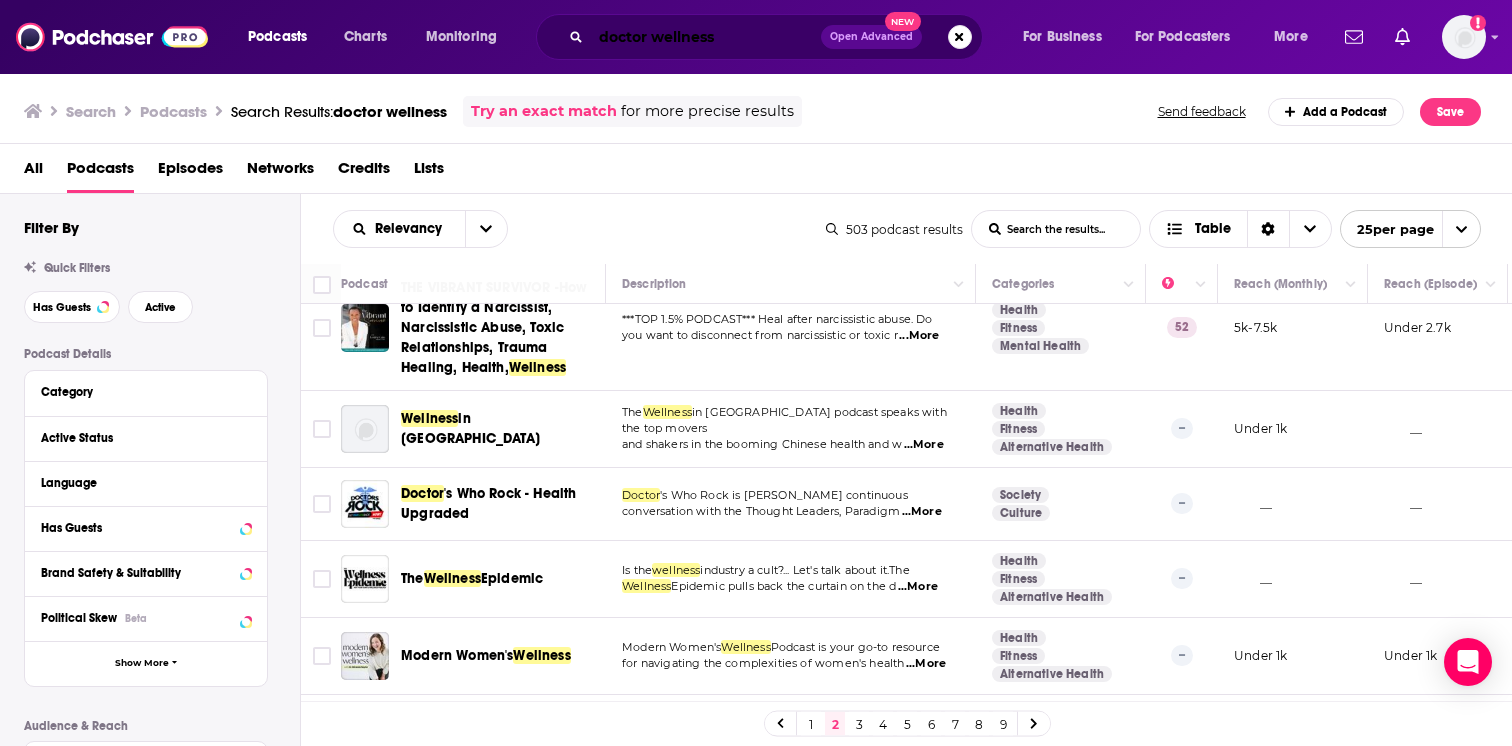 click on "doctor wellness" at bounding box center [706, 37] 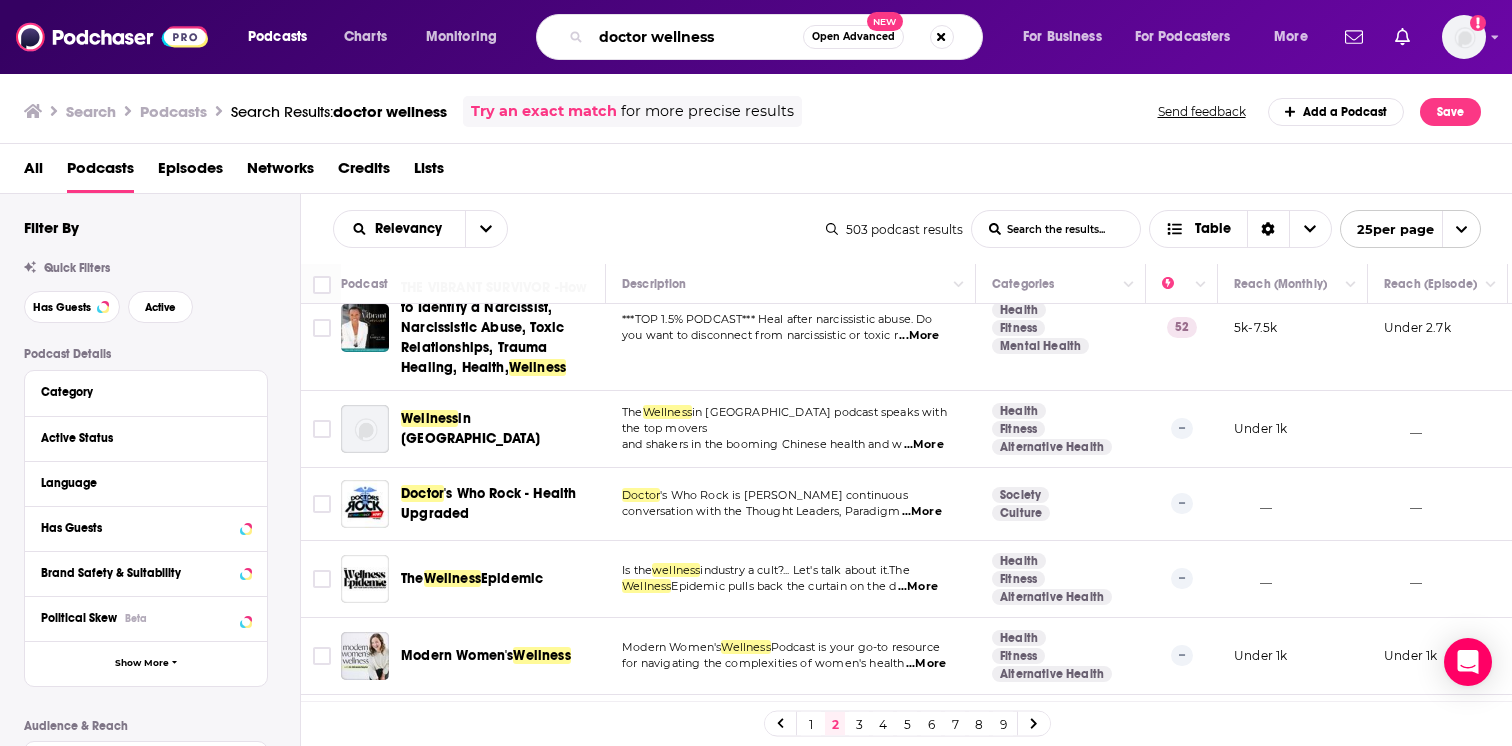 click on "doctor wellness" at bounding box center [697, 37] 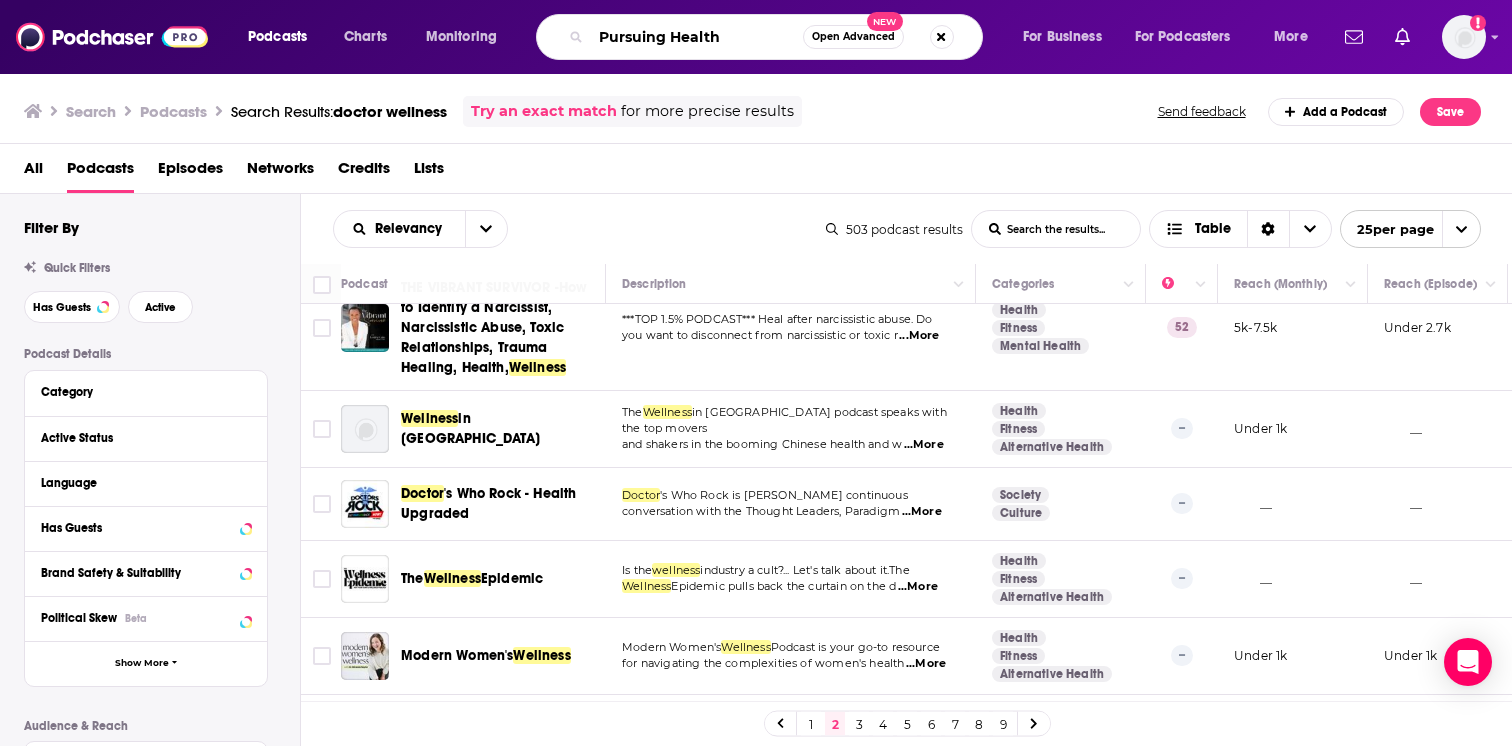 type on "Pursuing Health" 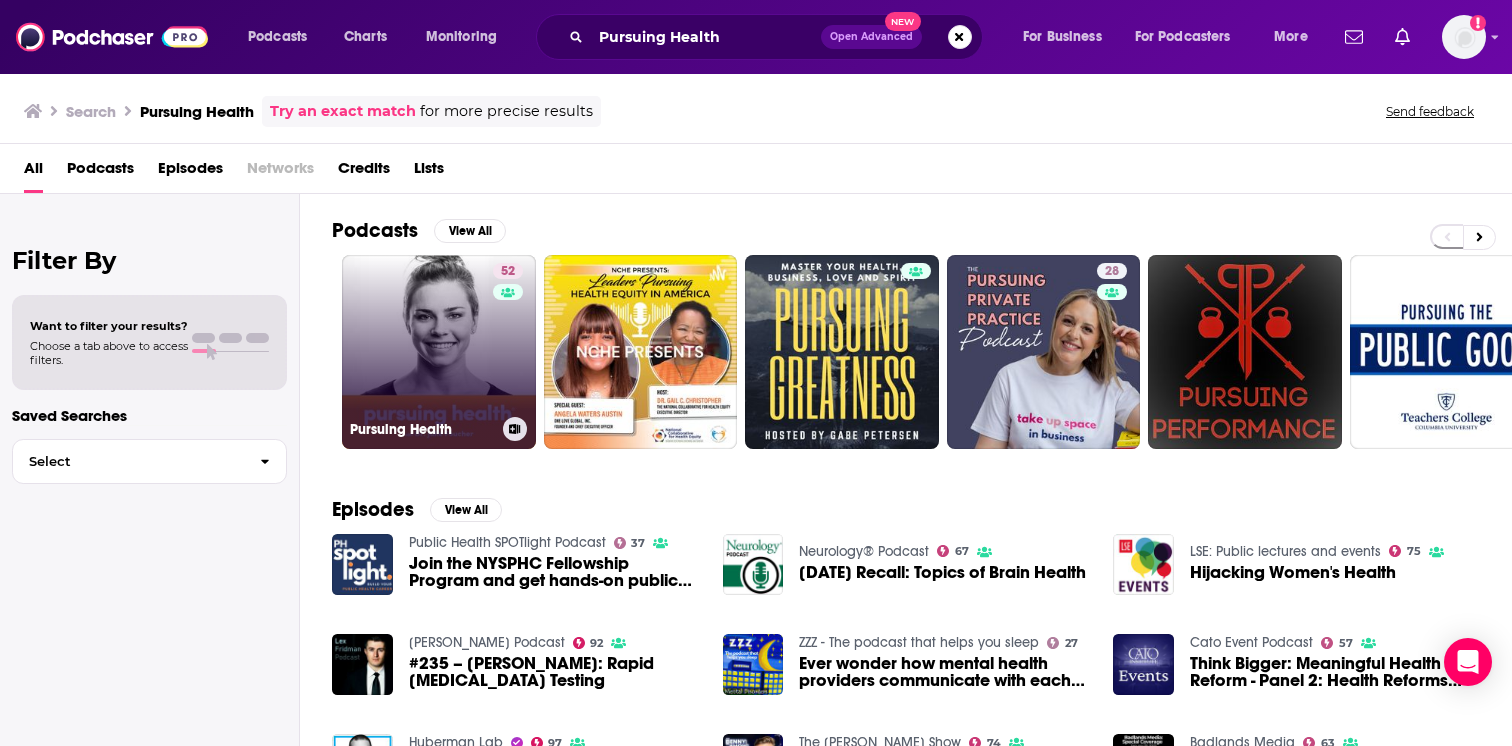 click on "52 Pursuing Health" at bounding box center (439, 352) 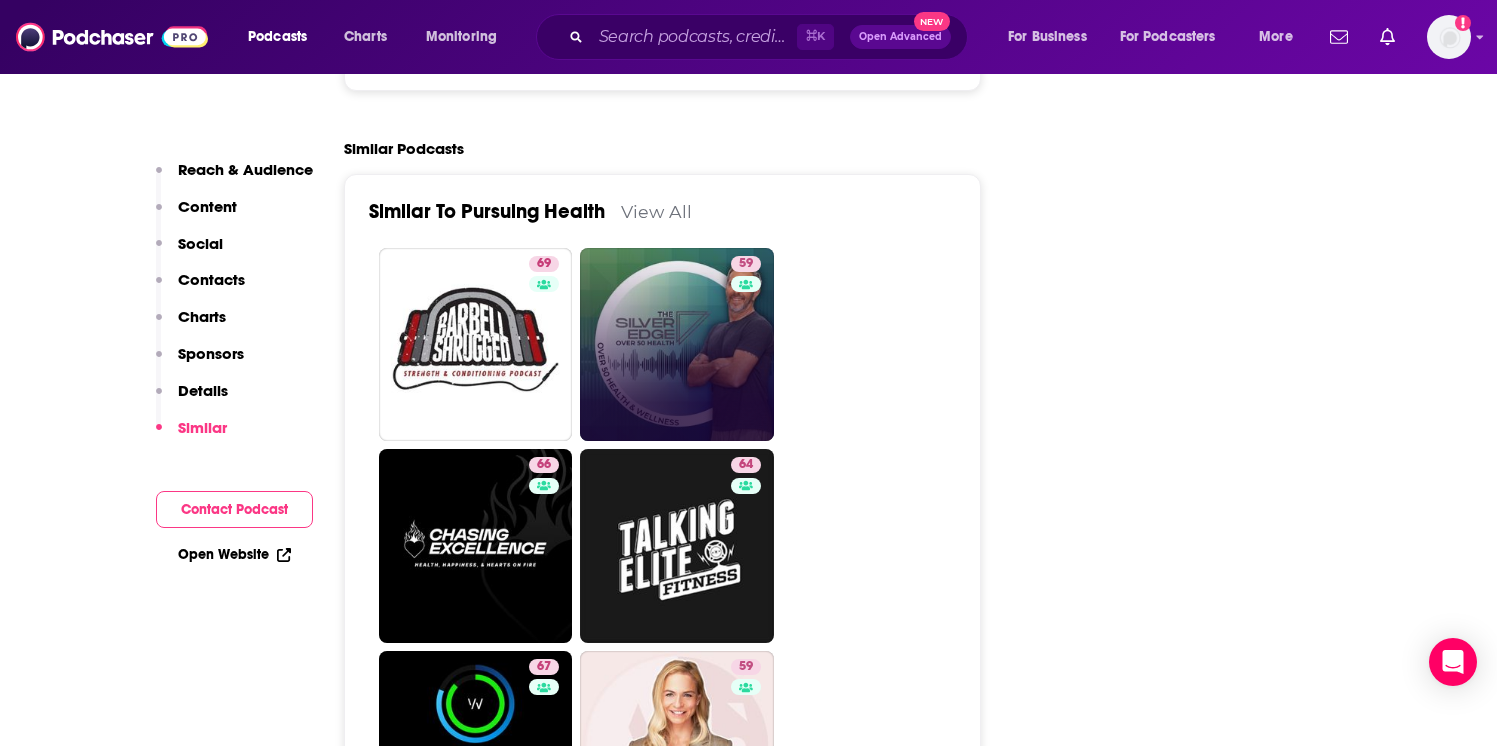 scroll, scrollTop: 3138, scrollLeft: 0, axis: vertical 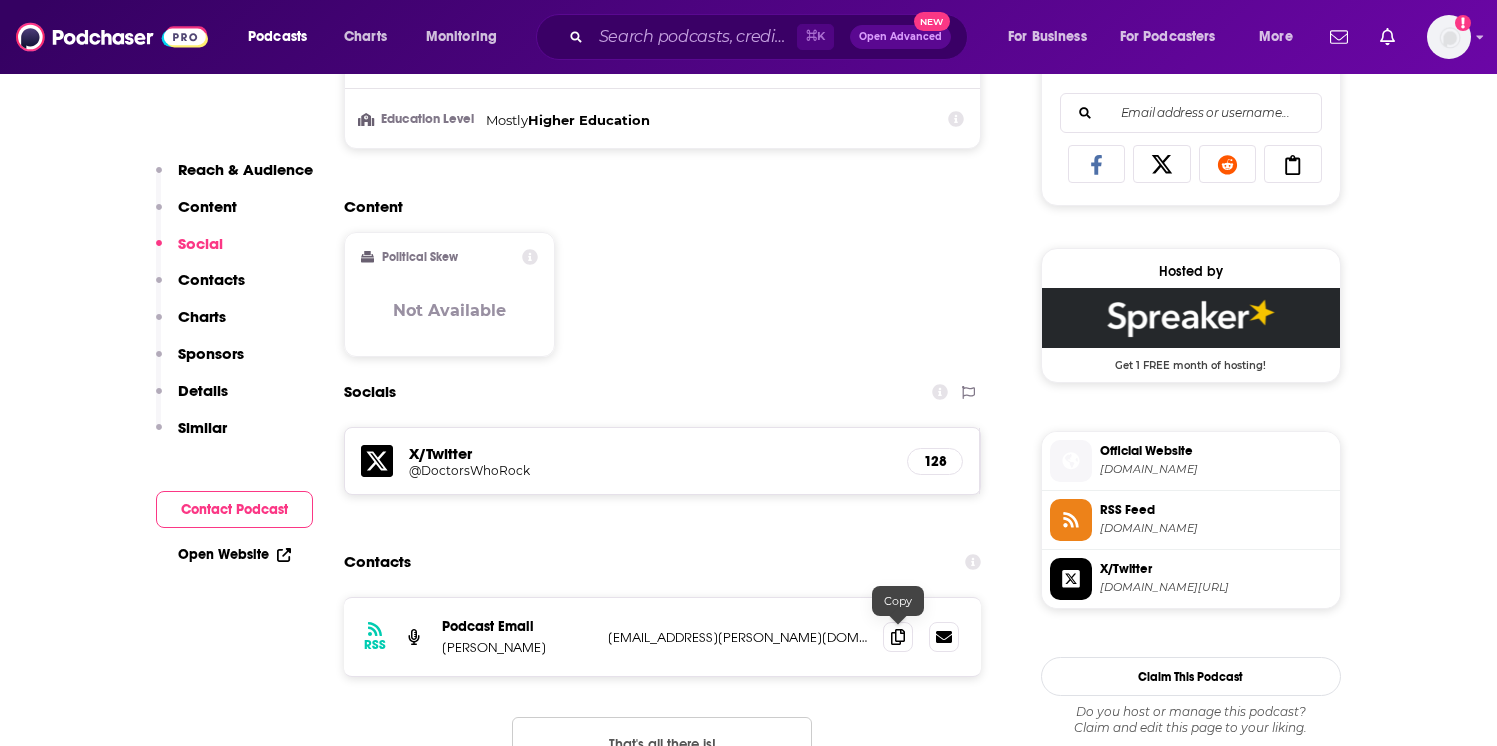 click at bounding box center (921, 637) 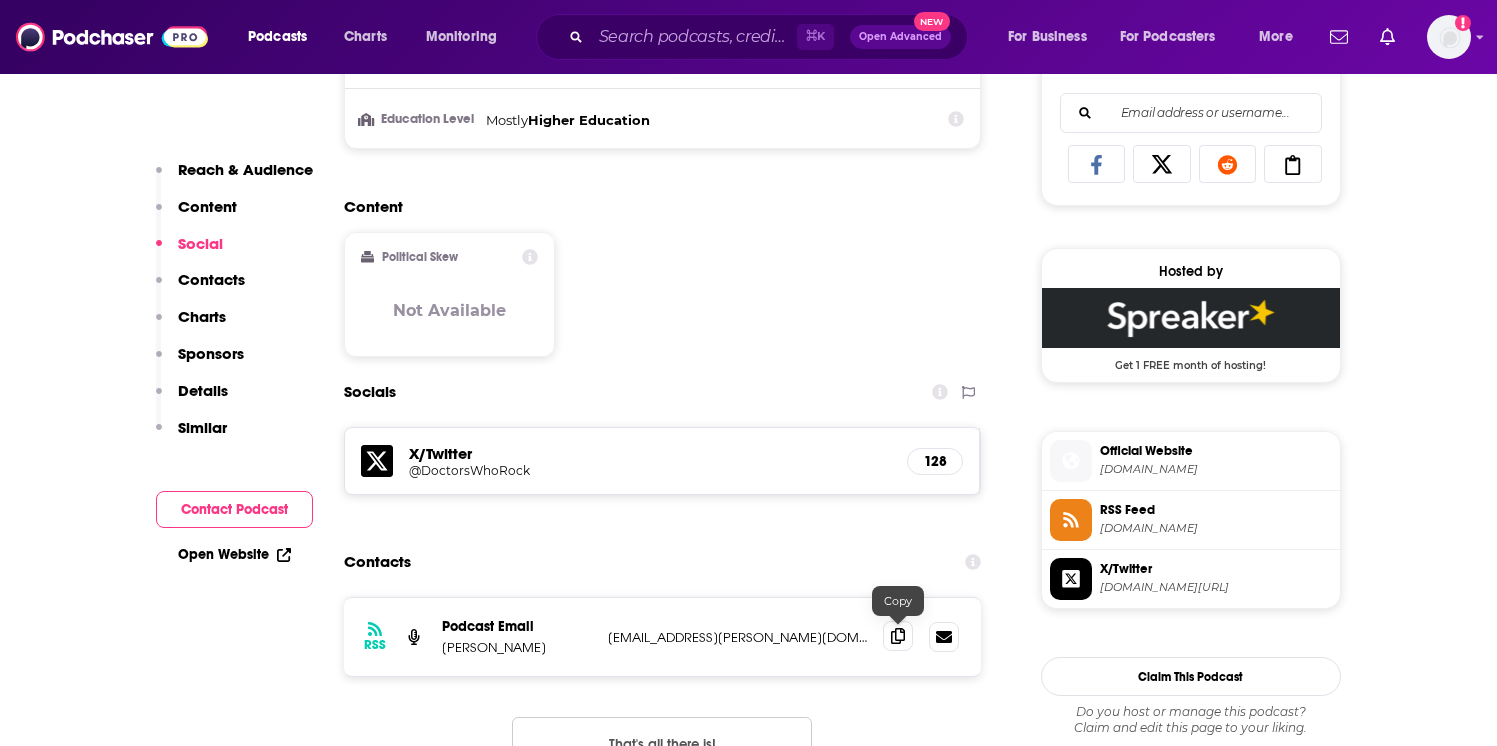 click at bounding box center (898, 636) 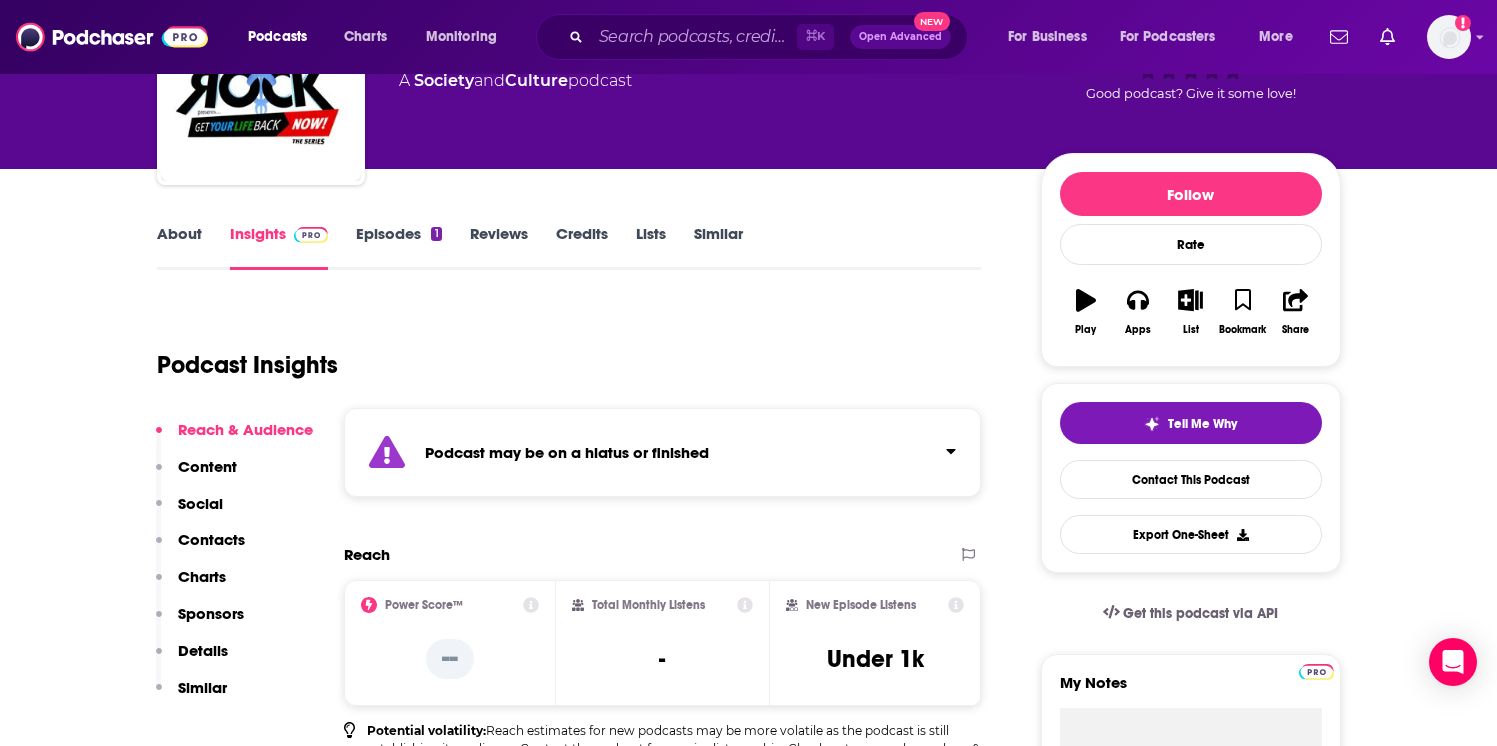 scroll, scrollTop: 156, scrollLeft: 0, axis: vertical 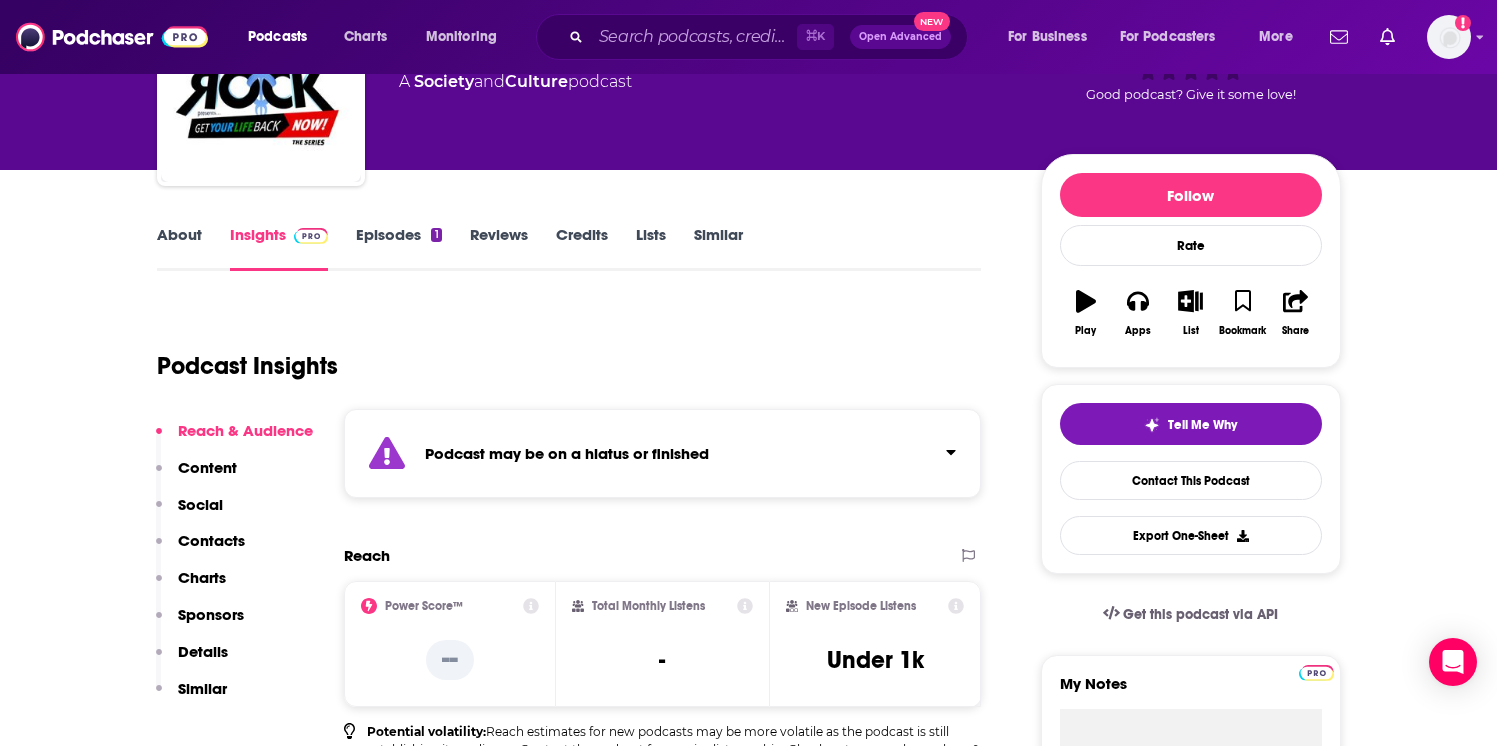 click on "About" at bounding box center [179, 248] 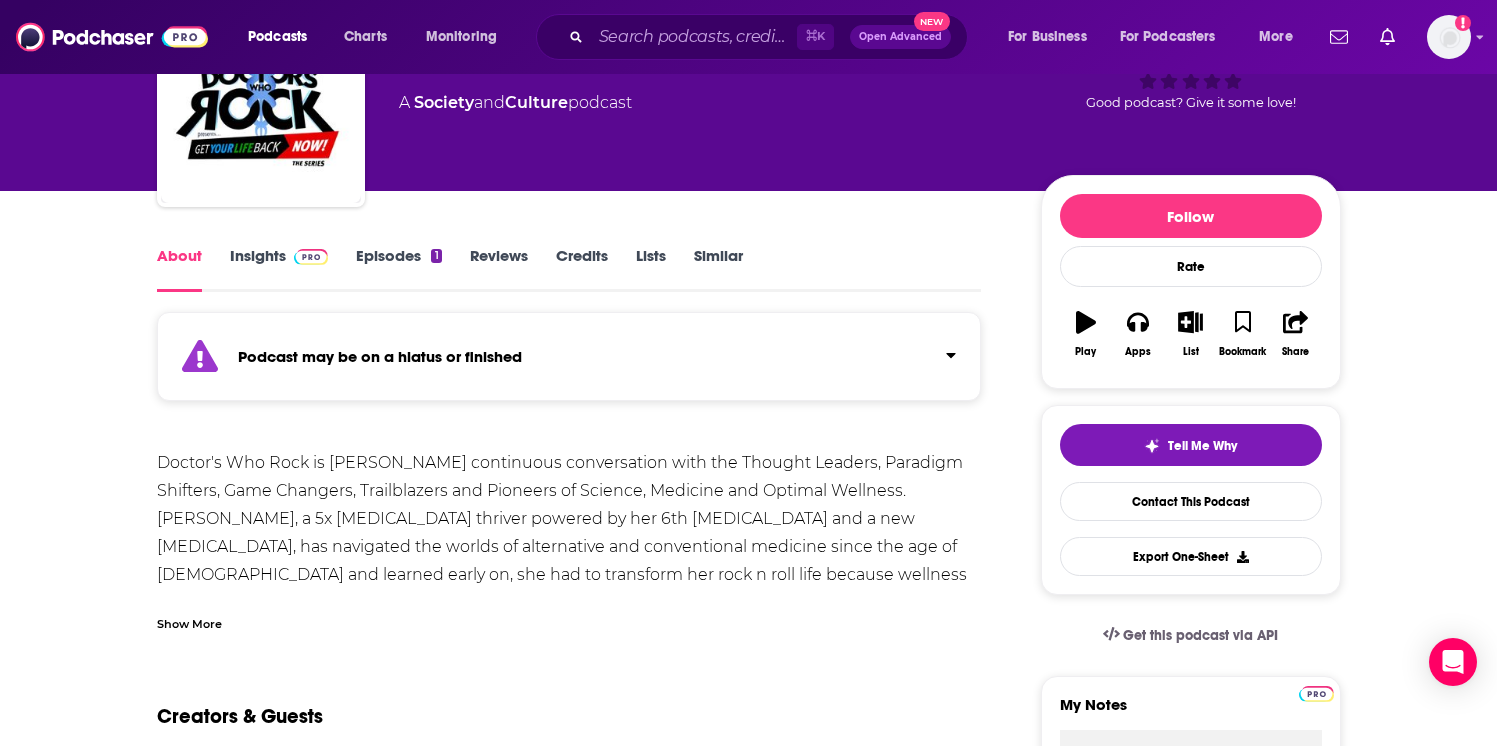scroll, scrollTop: 372, scrollLeft: 0, axis: vertical 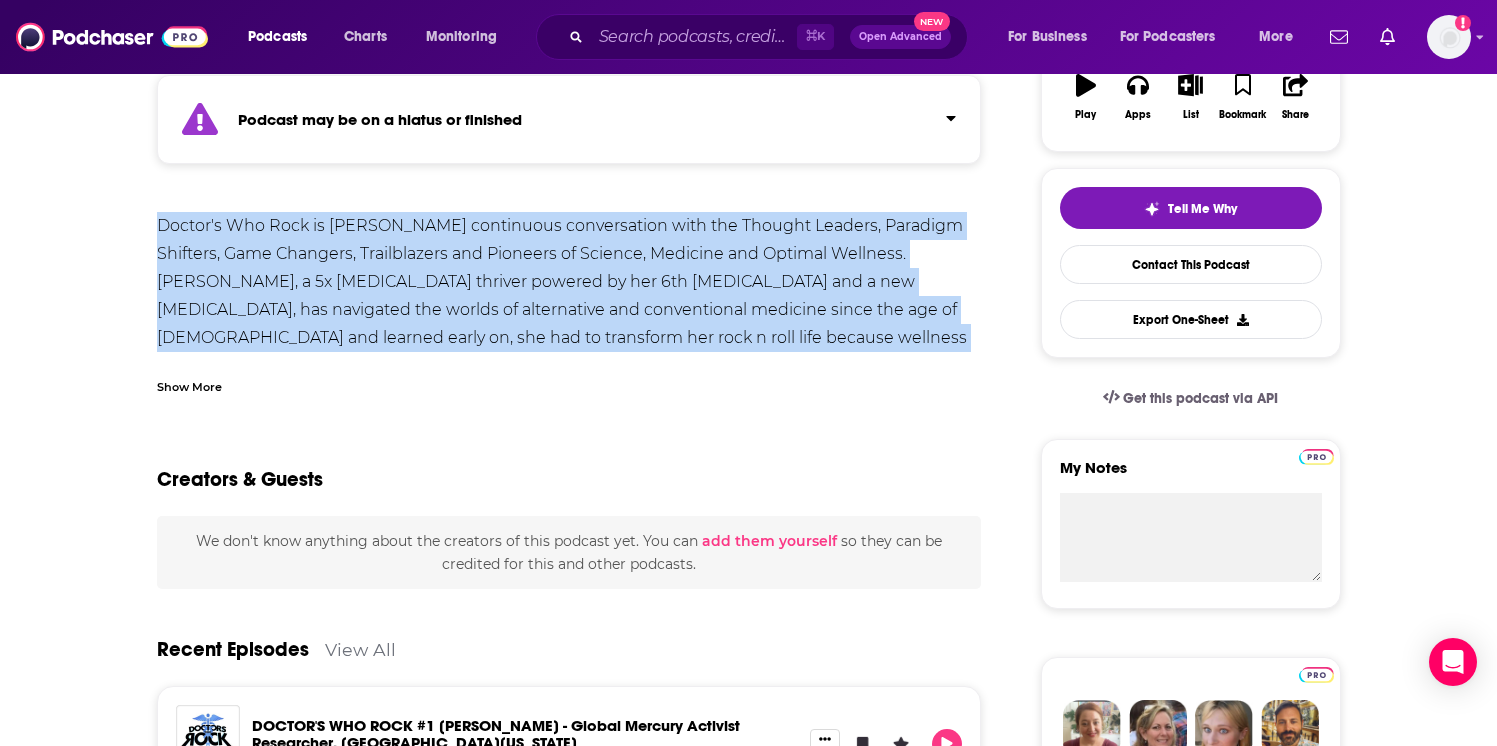 drag, startPoint x: 930, startPoint y: 340, endPoint x: 152, endPoint y: 200, distance: 790.49603 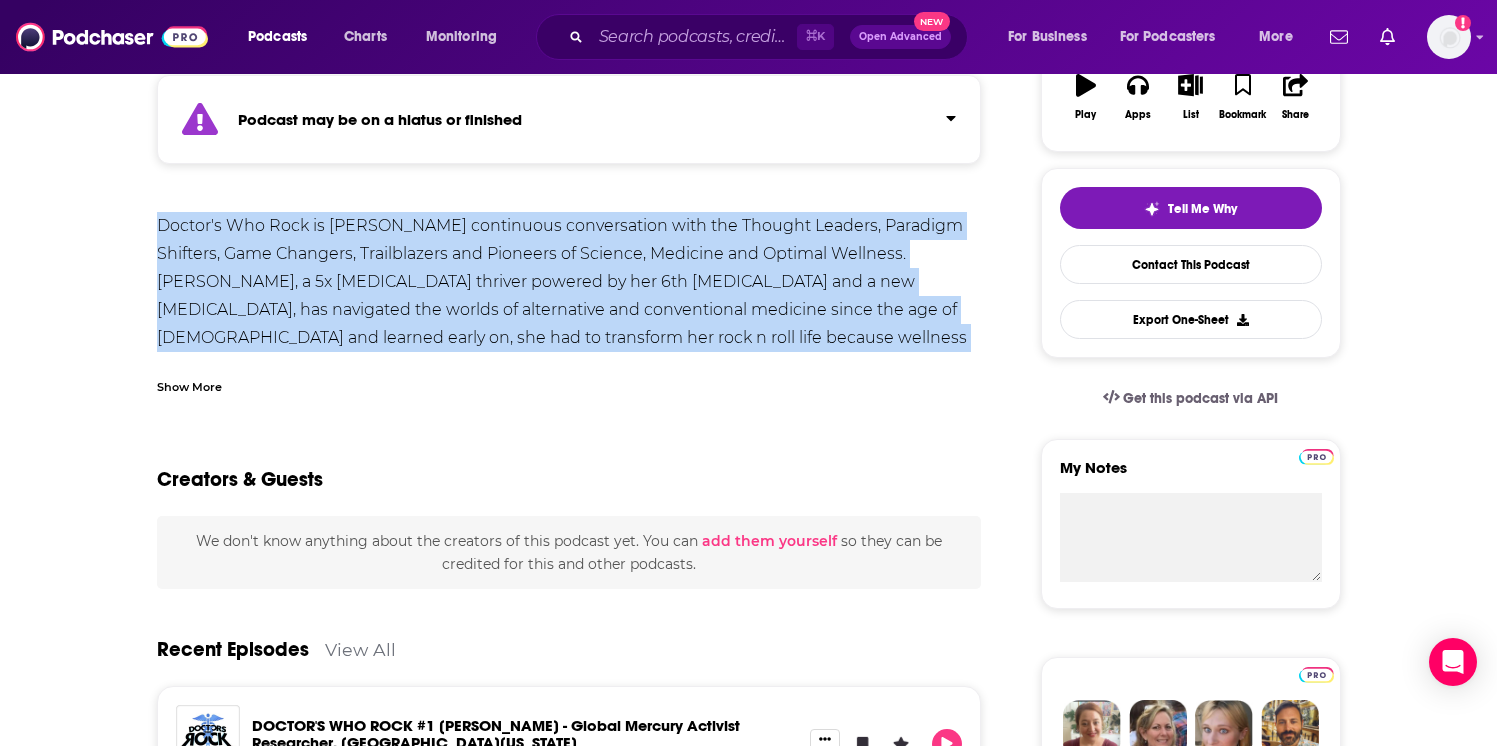 copy on "Doctor's Who Rock is Kelly Gallagher's continuous conversation with the Thought Leaders, Paradigm Shifters, Game Changers, Trailblazers and Pioneers of Science, Medicine and Optimal Wellness.  Gallagher, a 5x cancer thriver powered by her 6th pacemaker and a new heart valve, has navigated the worlds of alternative and conventional medicine since the age of 20 and learned early on, she had to transform her rock n roll life because  wellness was about lifestyle management and reducing" 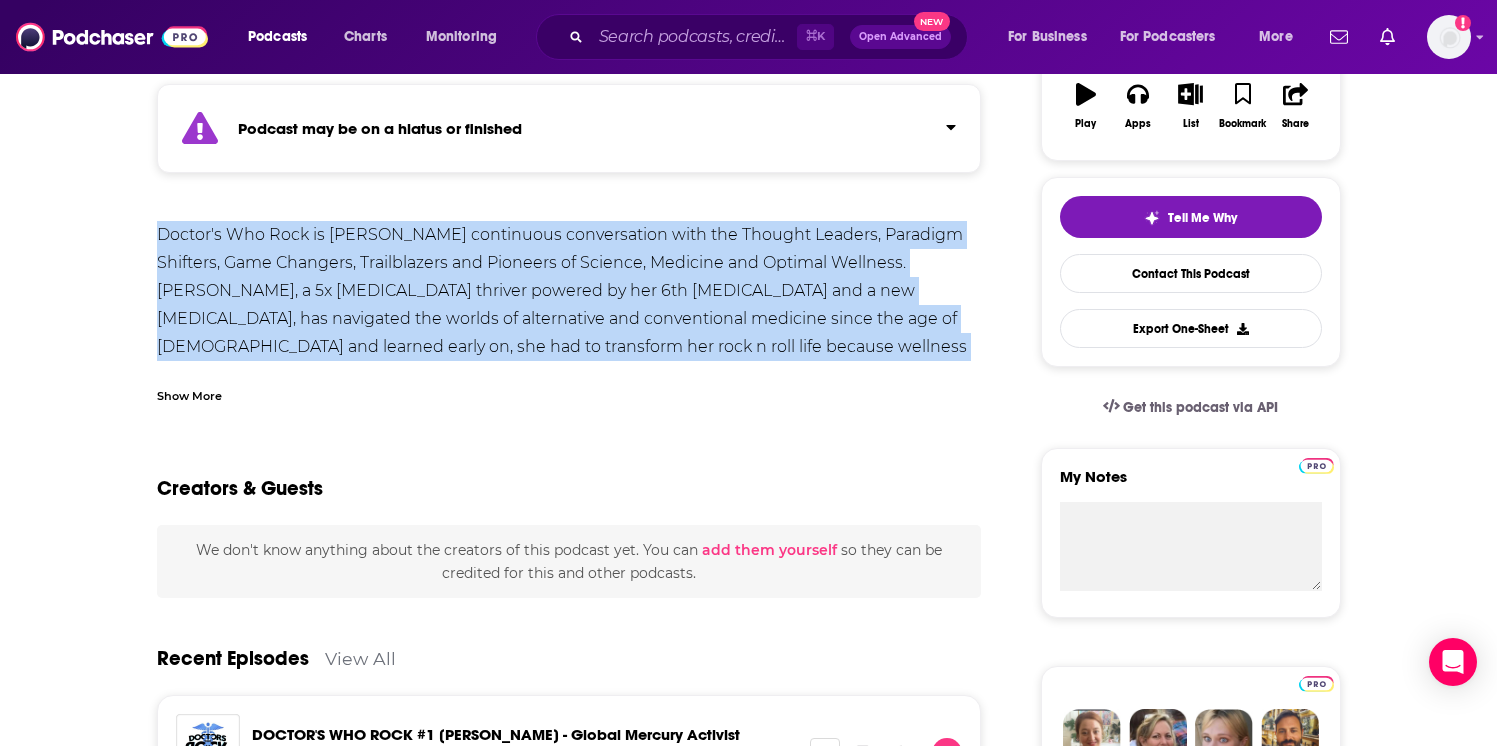 scroll, scrollTop: 0, scrollLeft: 0, axis: both 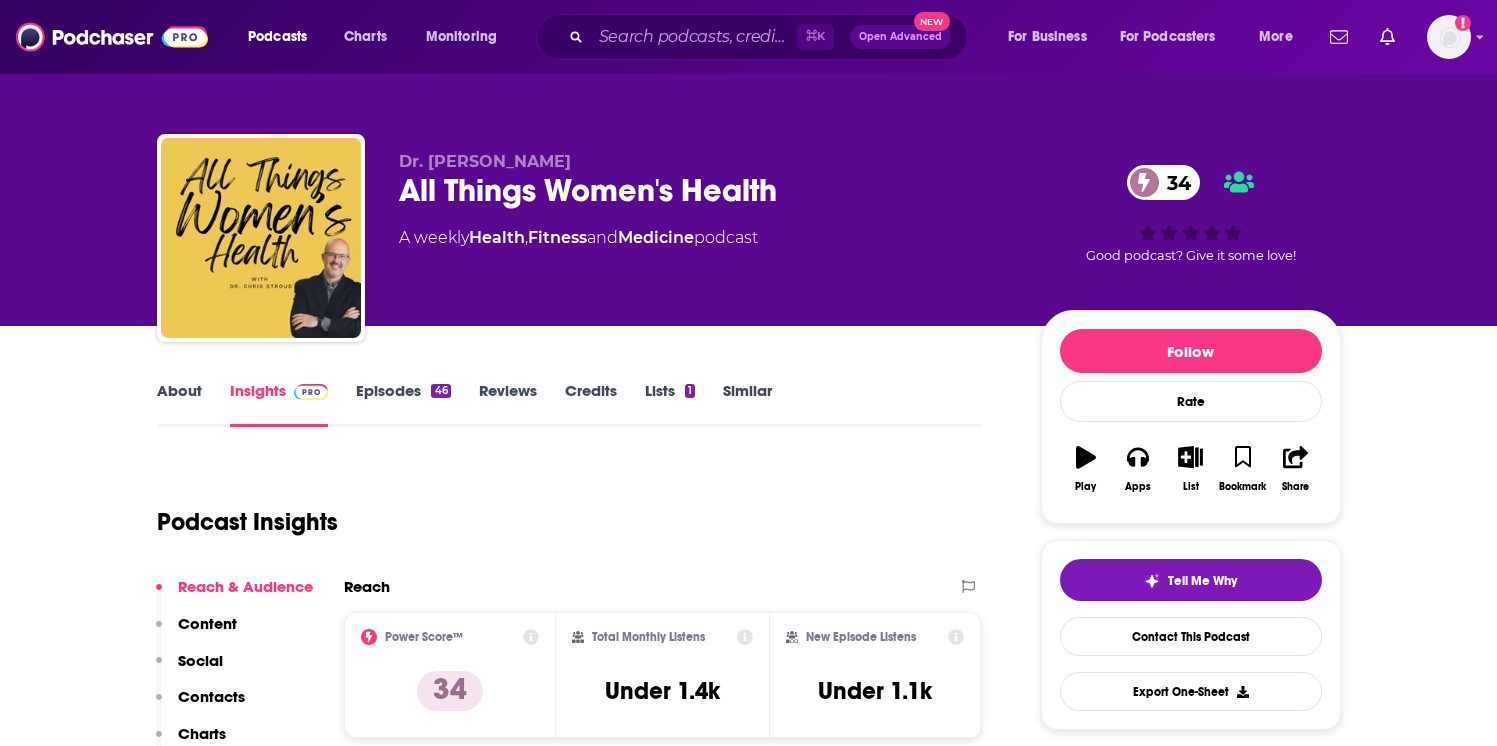 click on "About" at bounding box center (179, 404) 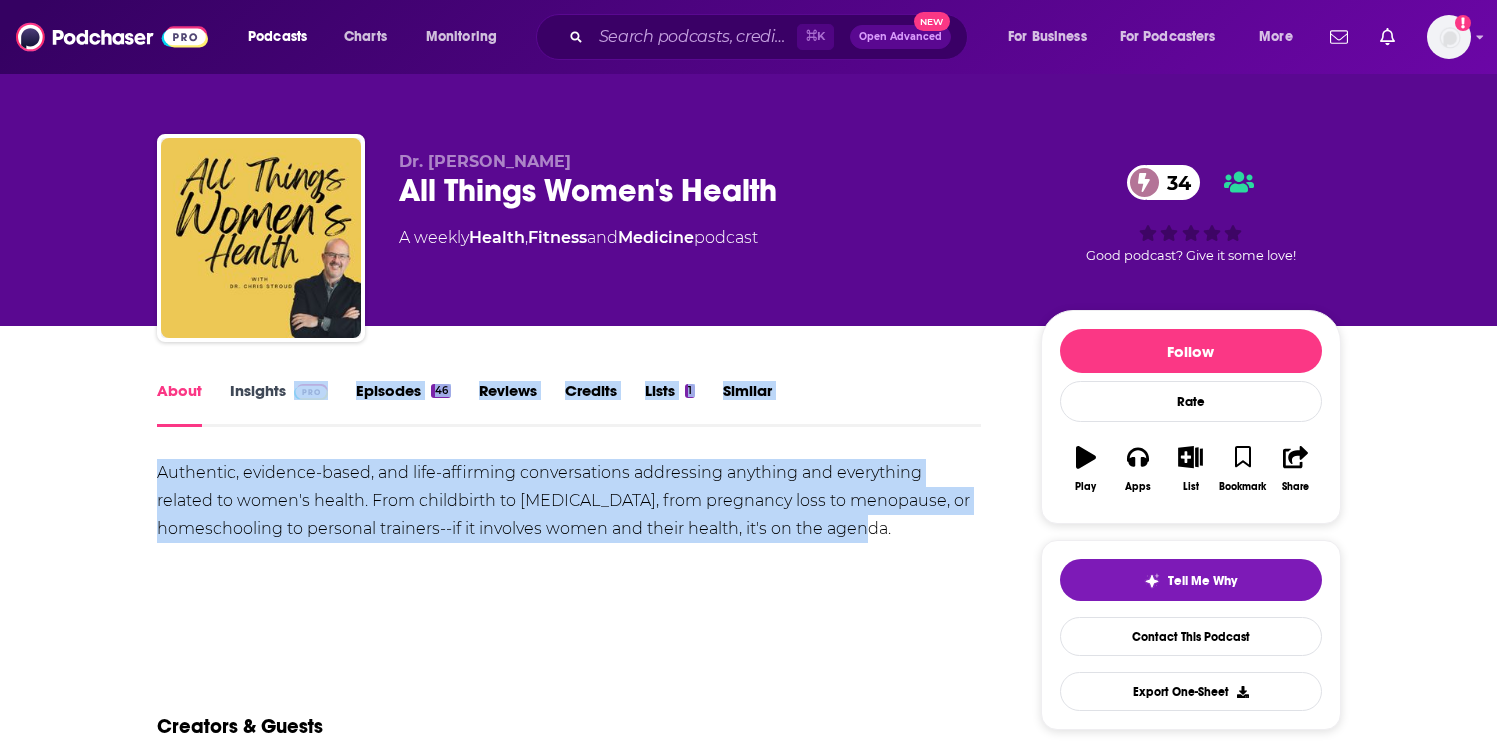 drag, startPoint x: 801, startPoint y: 532, endPoint x: 341, endPoint y: 433, distance: 470.53268 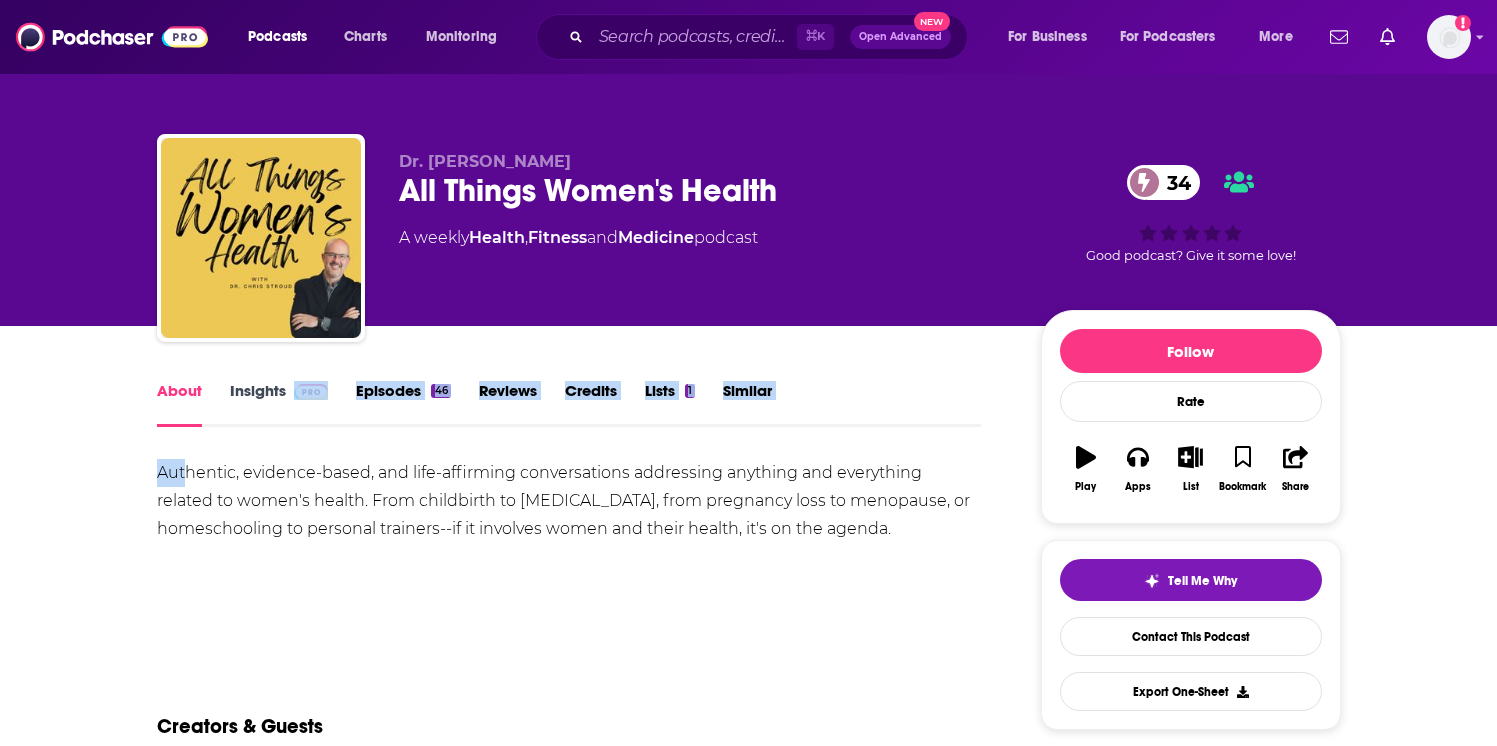 drag, startPoint x: 193, startPoint y: 449, endPoint x: 184, endPoint y: 477, distance: 29.410883 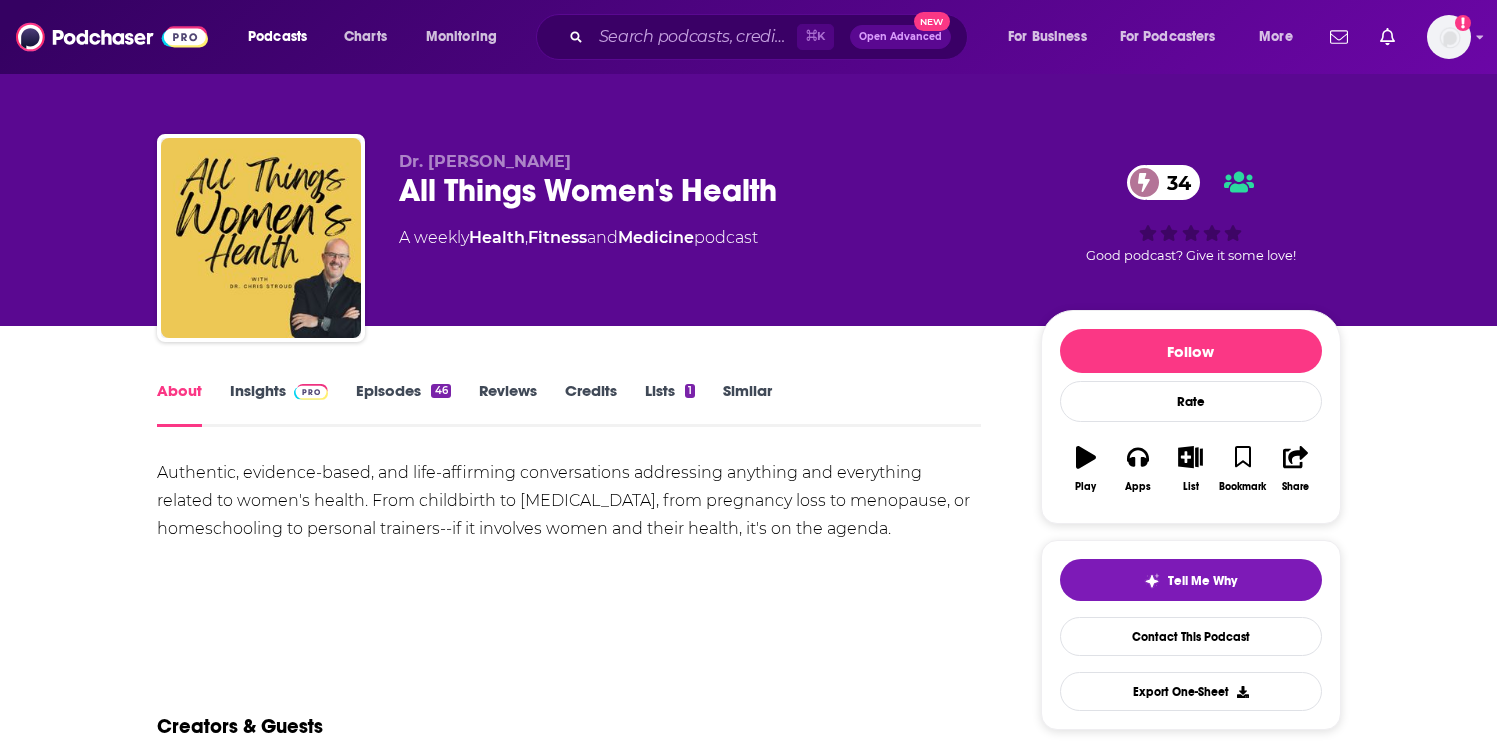 click on "All Things Women's Health 34" at bounding box center (704, 190) 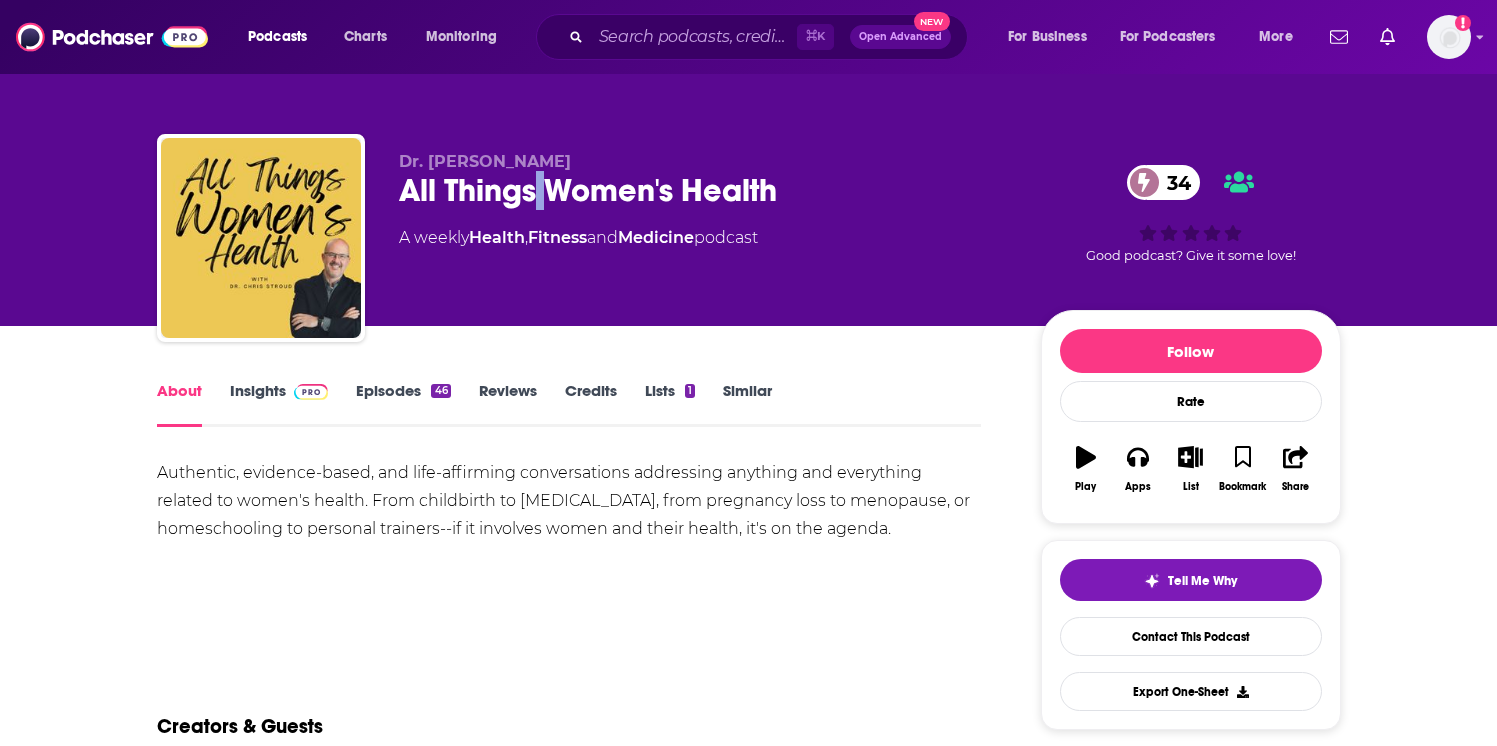 click on "All Things Women's Health 34" at bounding box center (704, 190) 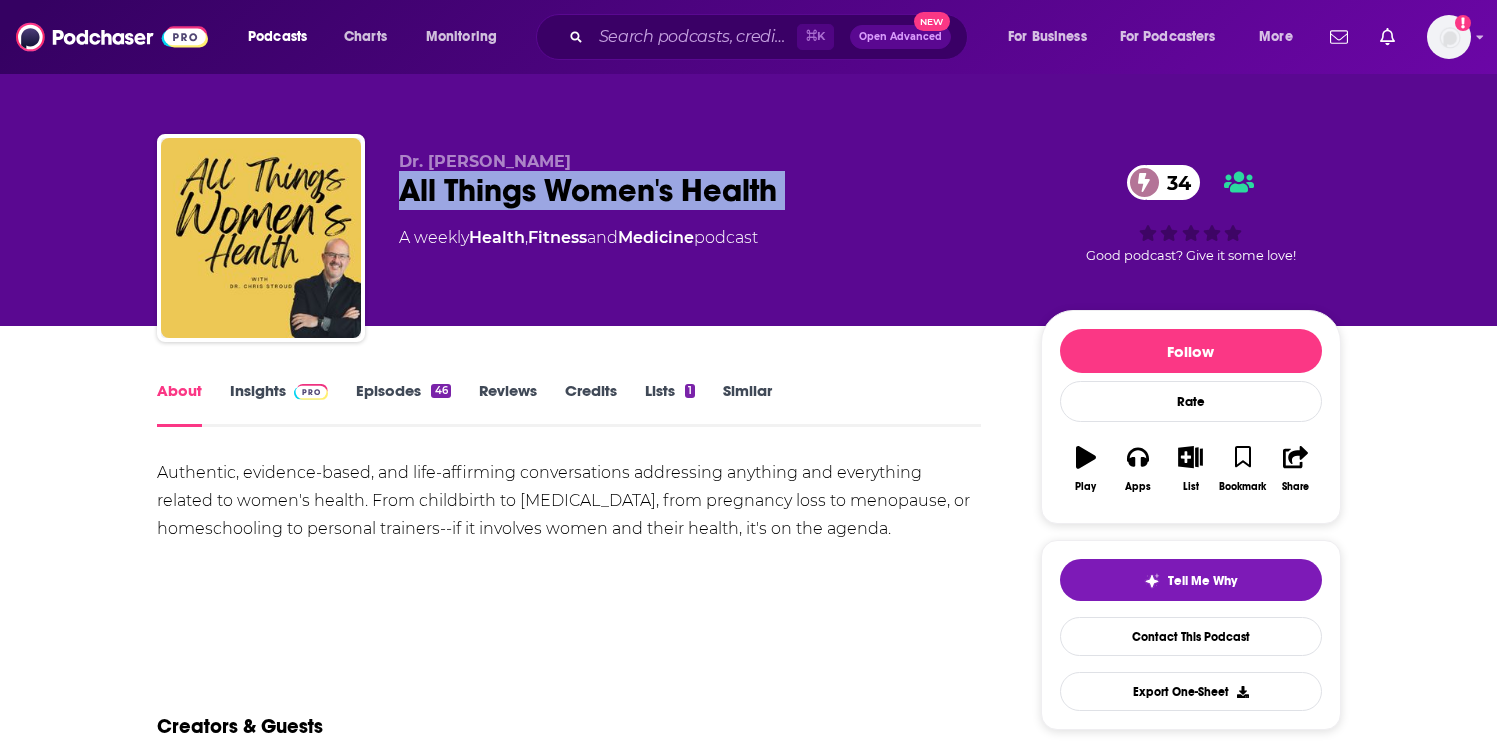 click on "All Things Women's Health 34" at bounding box center (704, 190) 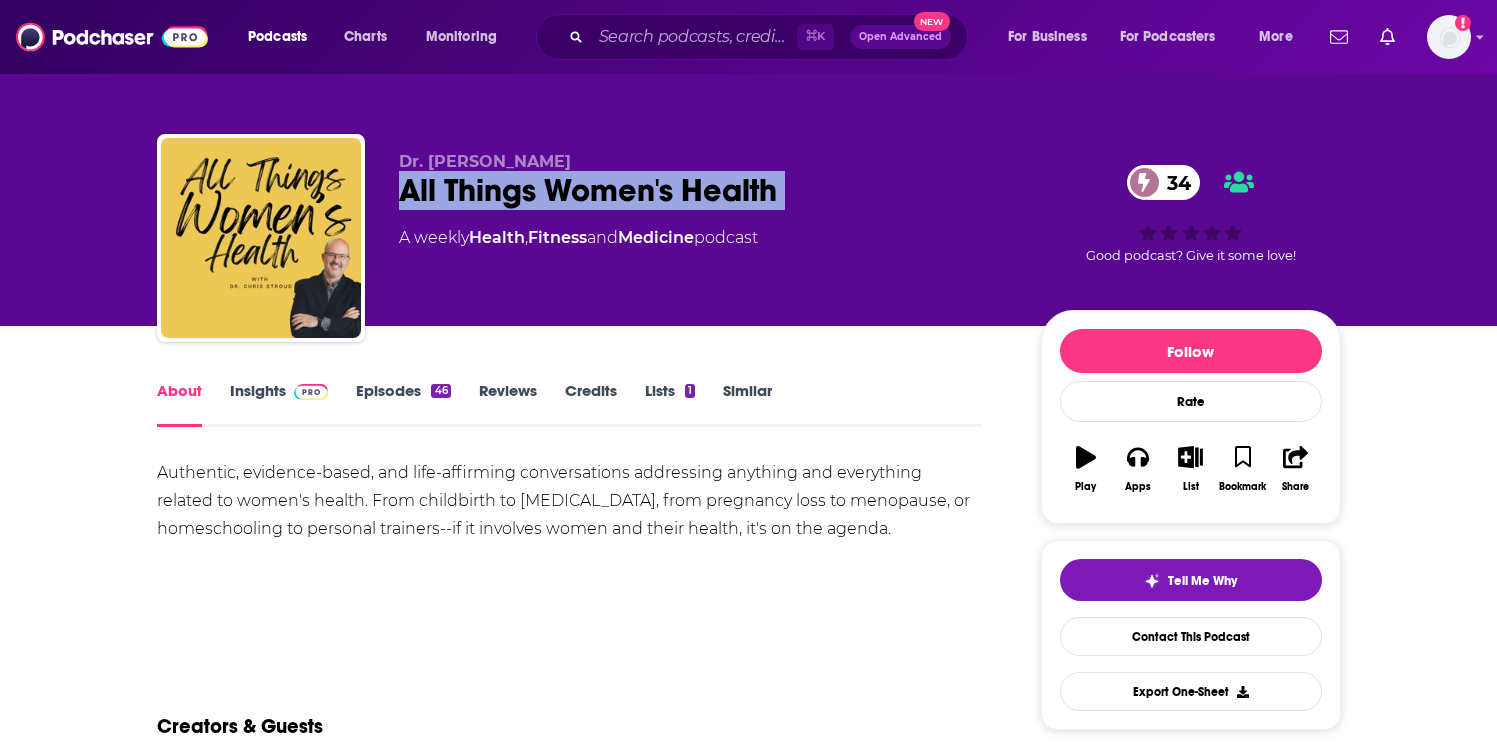 copy on "All Things Women's Health 34" 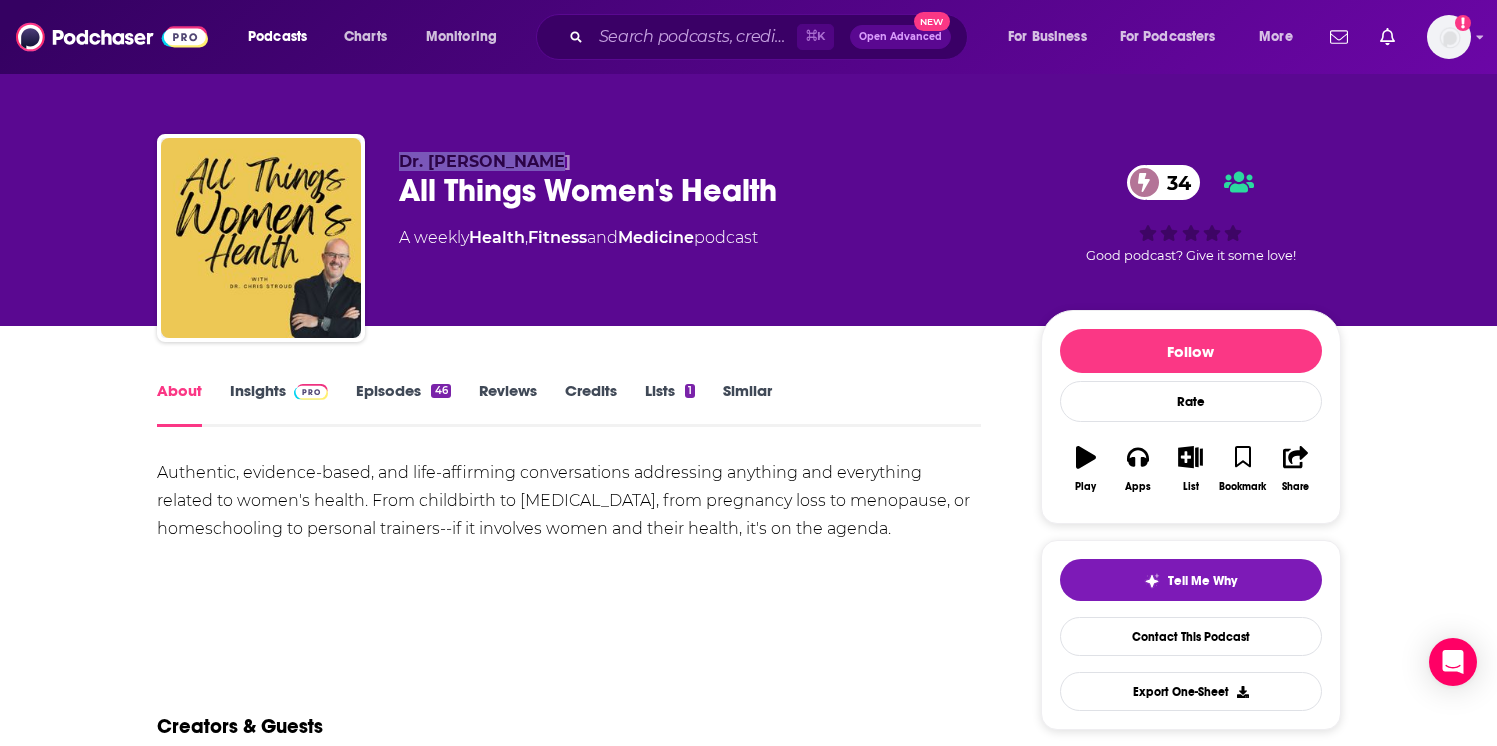 drag, startPoint x: 556, startPoint y: 158, endPoint x: 407, endPoint y: 148, distance: 149.33519 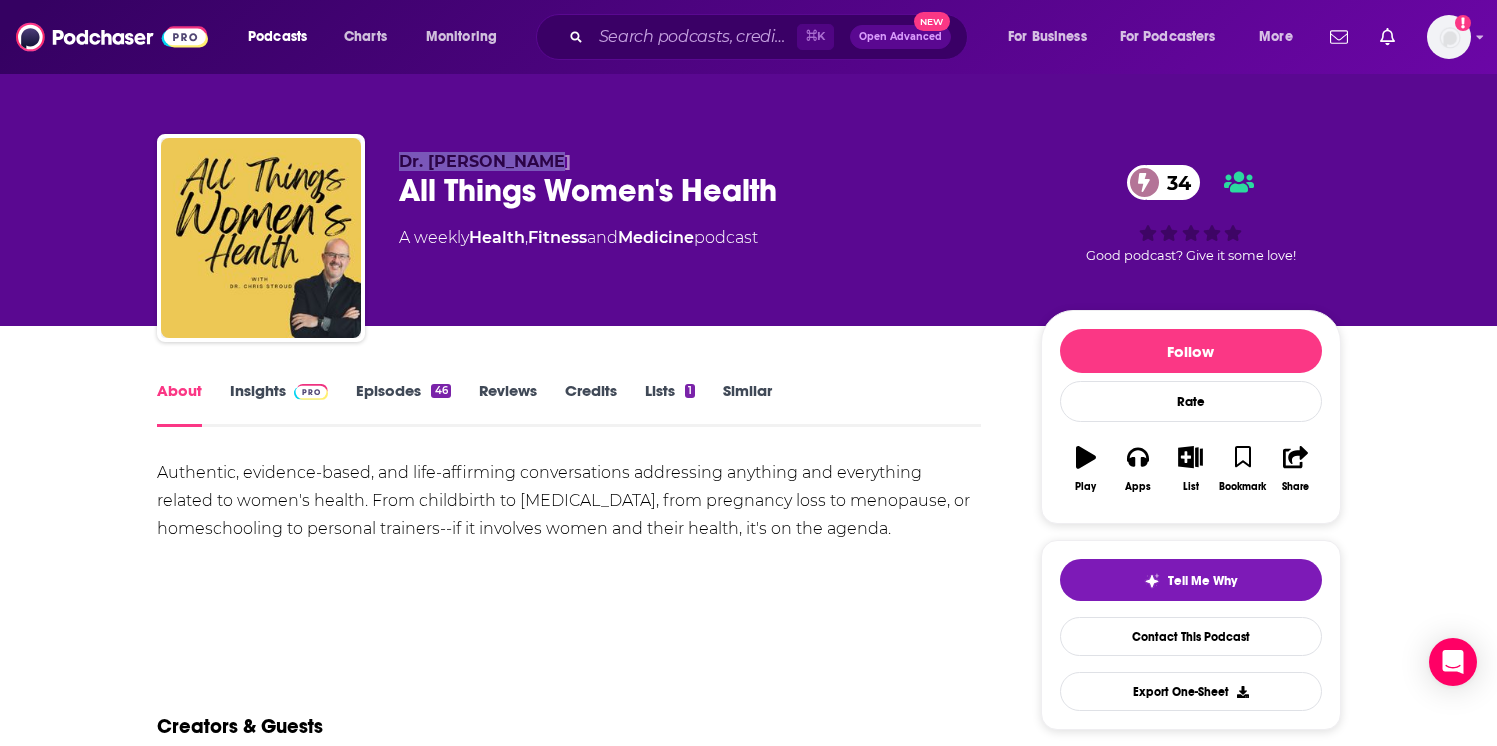 click on "Insights" at bounding box center (279, 404) 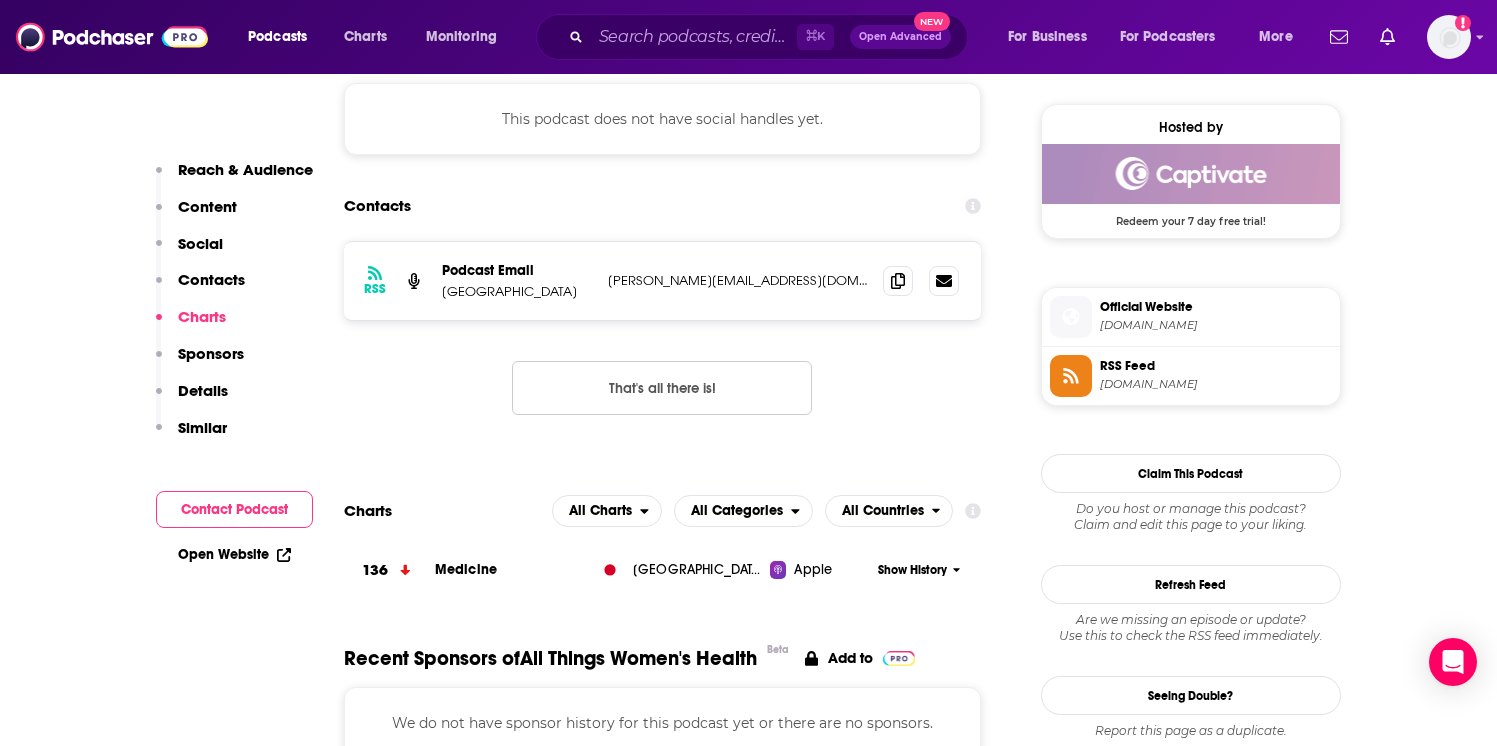 scroll, scrollTop: 1392, scrollLeft: 0, axis: vertical 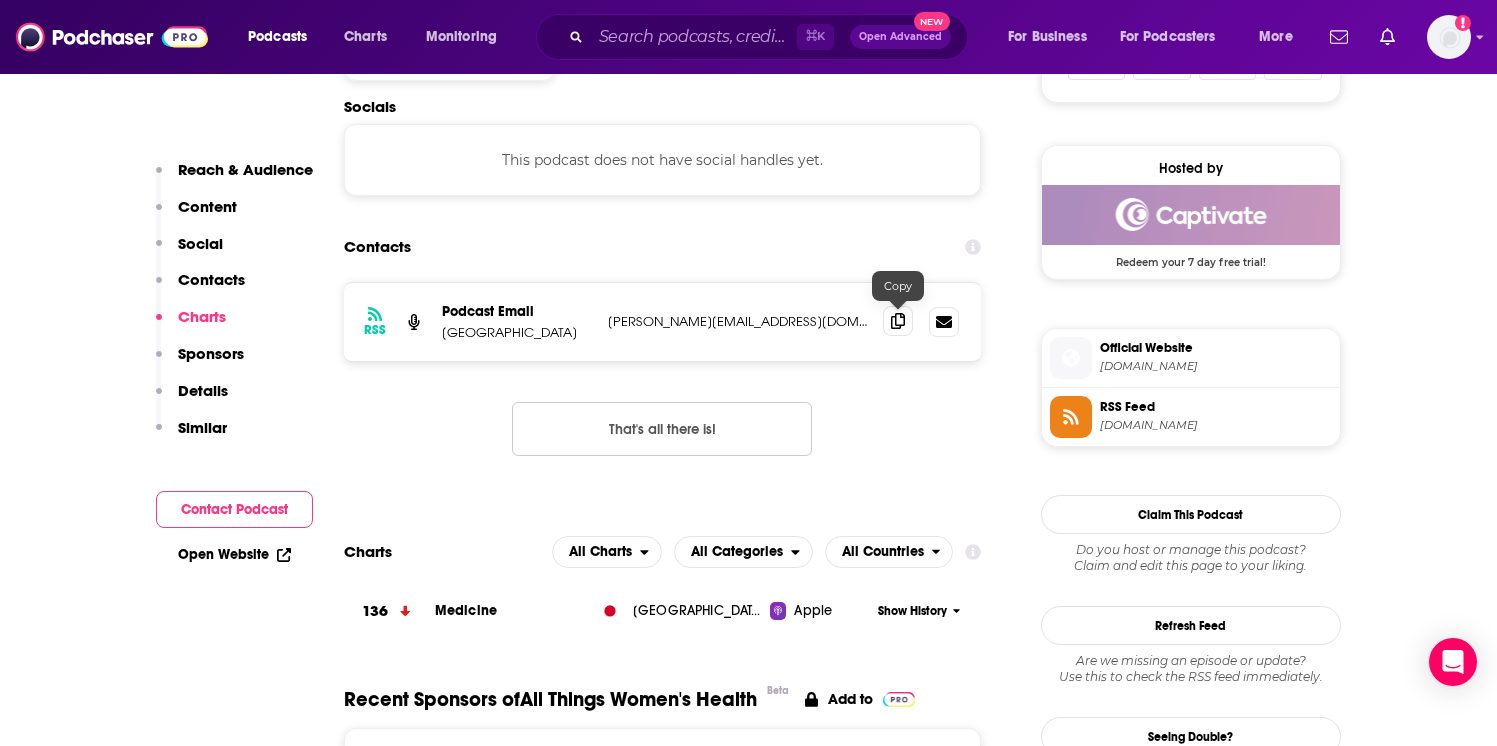 click at bounding box center (898, 321) 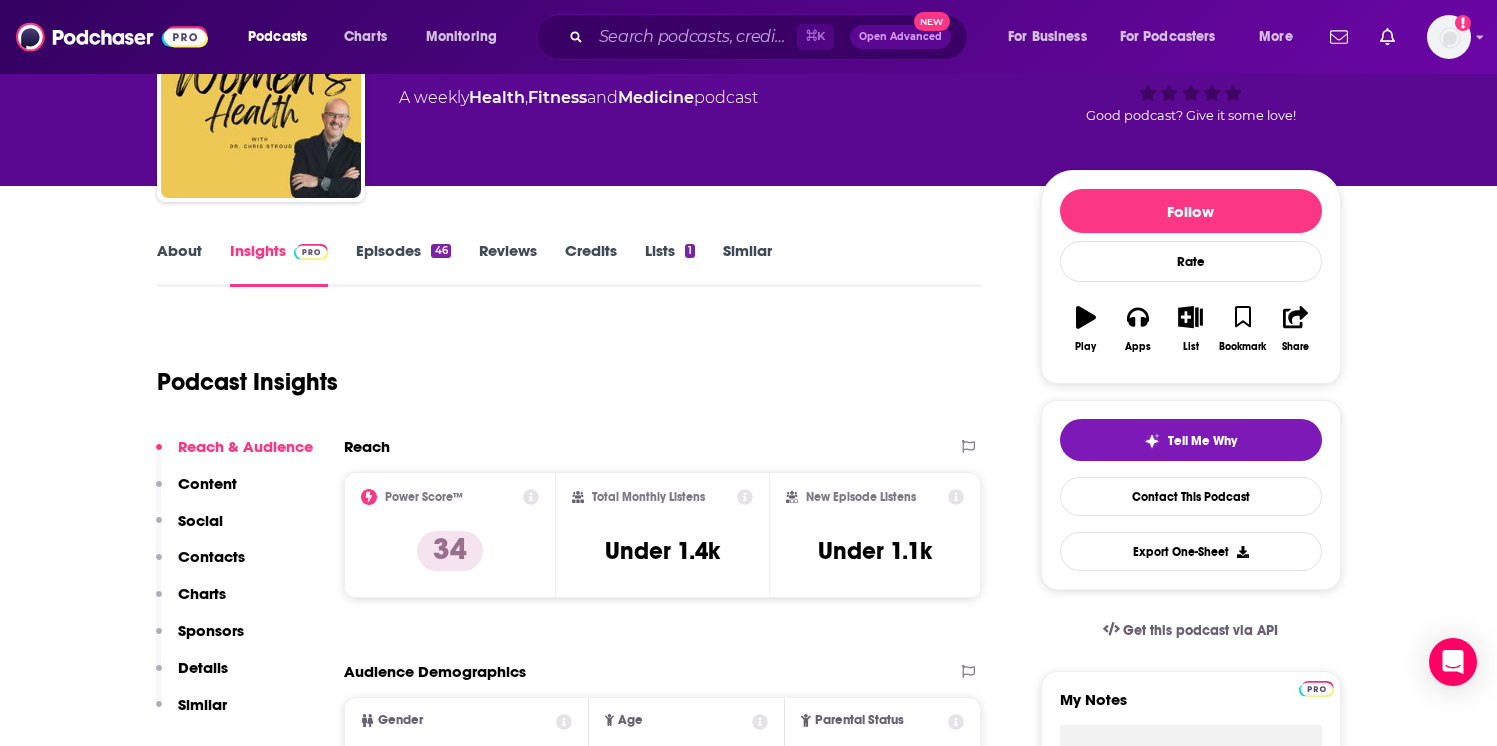 scroll, scrollTop: 0, scrollLeft: 0, axis: both 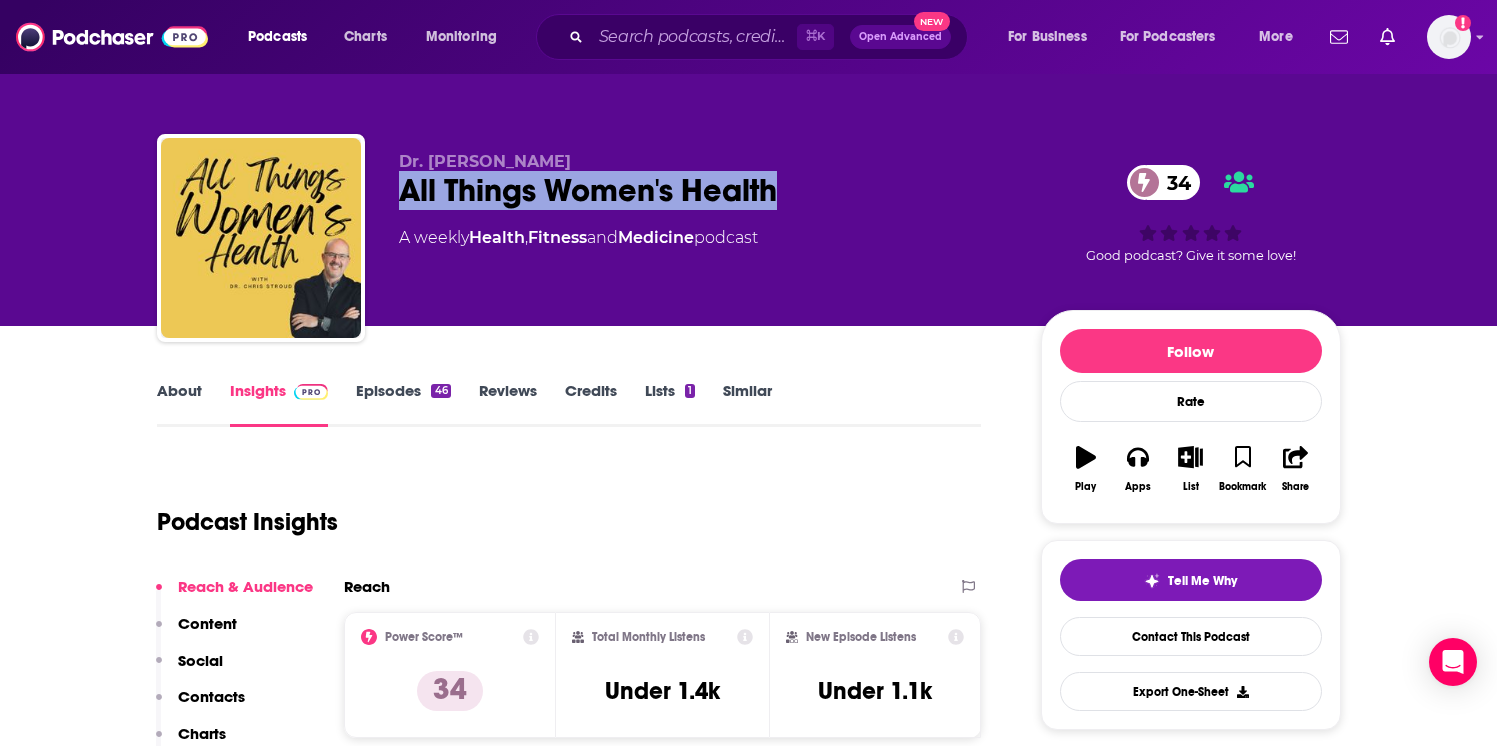 drag, startPoint x: 817, startPoint y: 191, endPoint x: 378, endPoint y: 206, distance: 439.2562 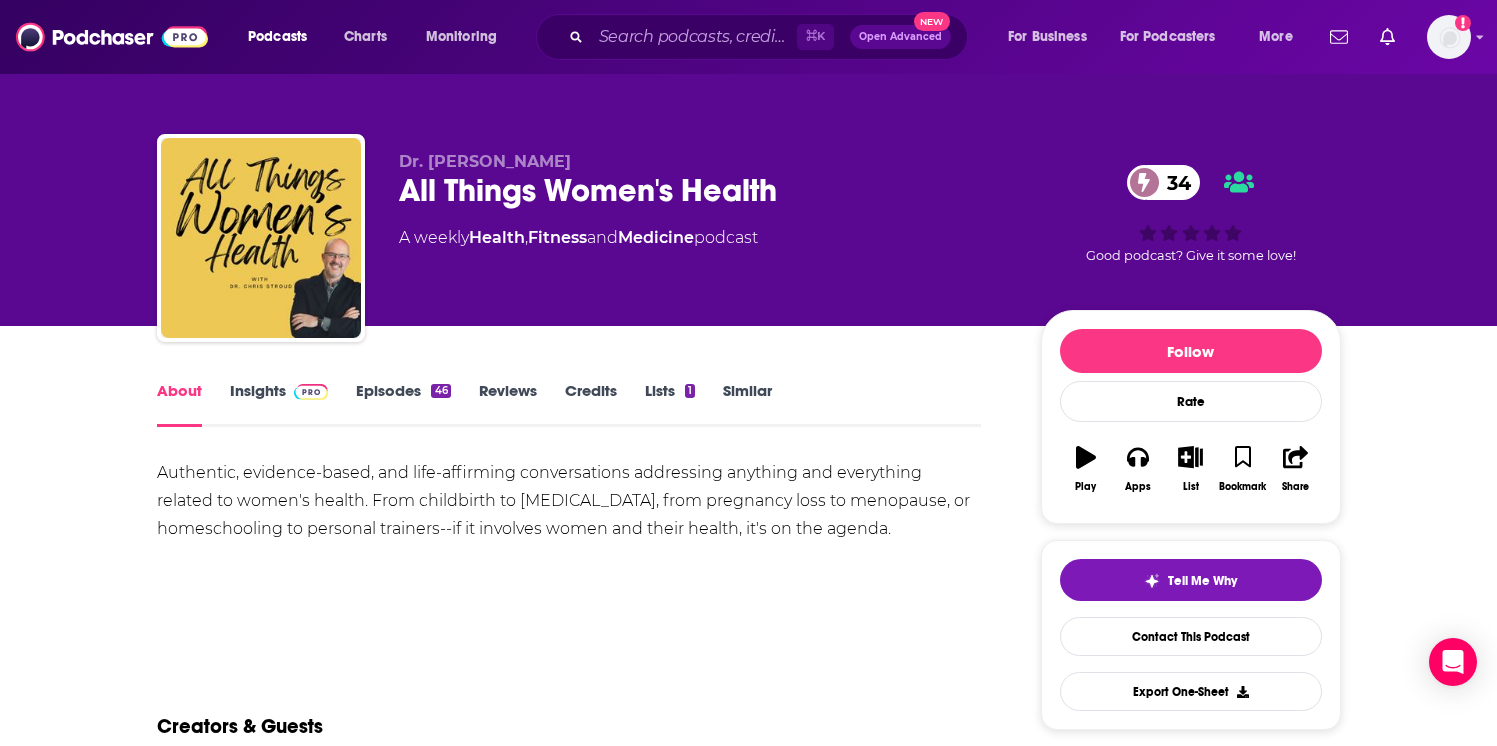 click on "Authentic, evidence-based, and life-affirming conversations addressing anything and everything related to women's health. From childbirth to infertility, from pregnancy loss to menopause, or homeschooling to personal trainers--if it involves women and their health, it's on the agenda." at bounding box center (569, 501) 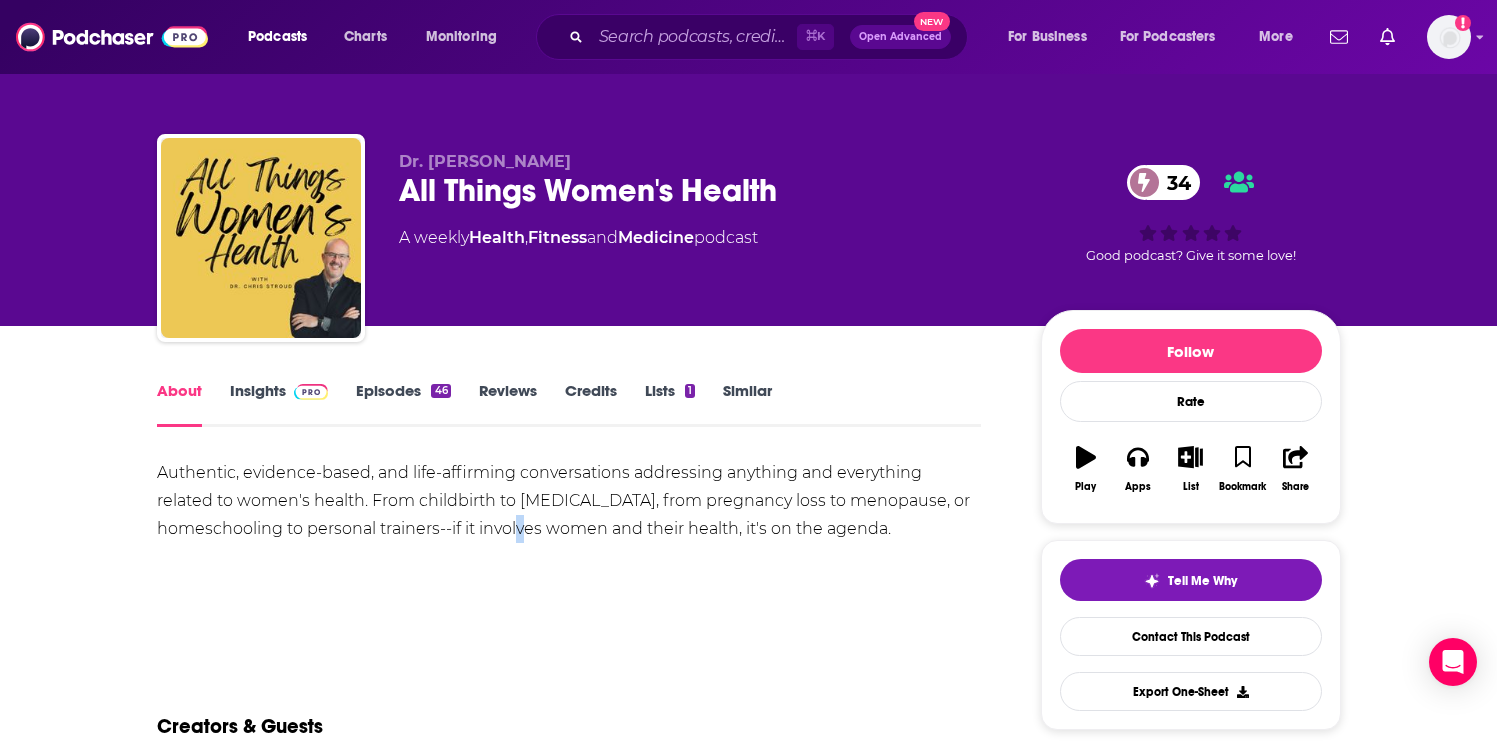 click on "Authentic, evidence-based, and life-affirming conversations addressing anything and everything related to women's health. From childbirth to infertility, from pregnancy loss to menopause, or homeschooling to personal trainers--if it involves women and their health, it's on the agenda." at bounding box center (569, 501) 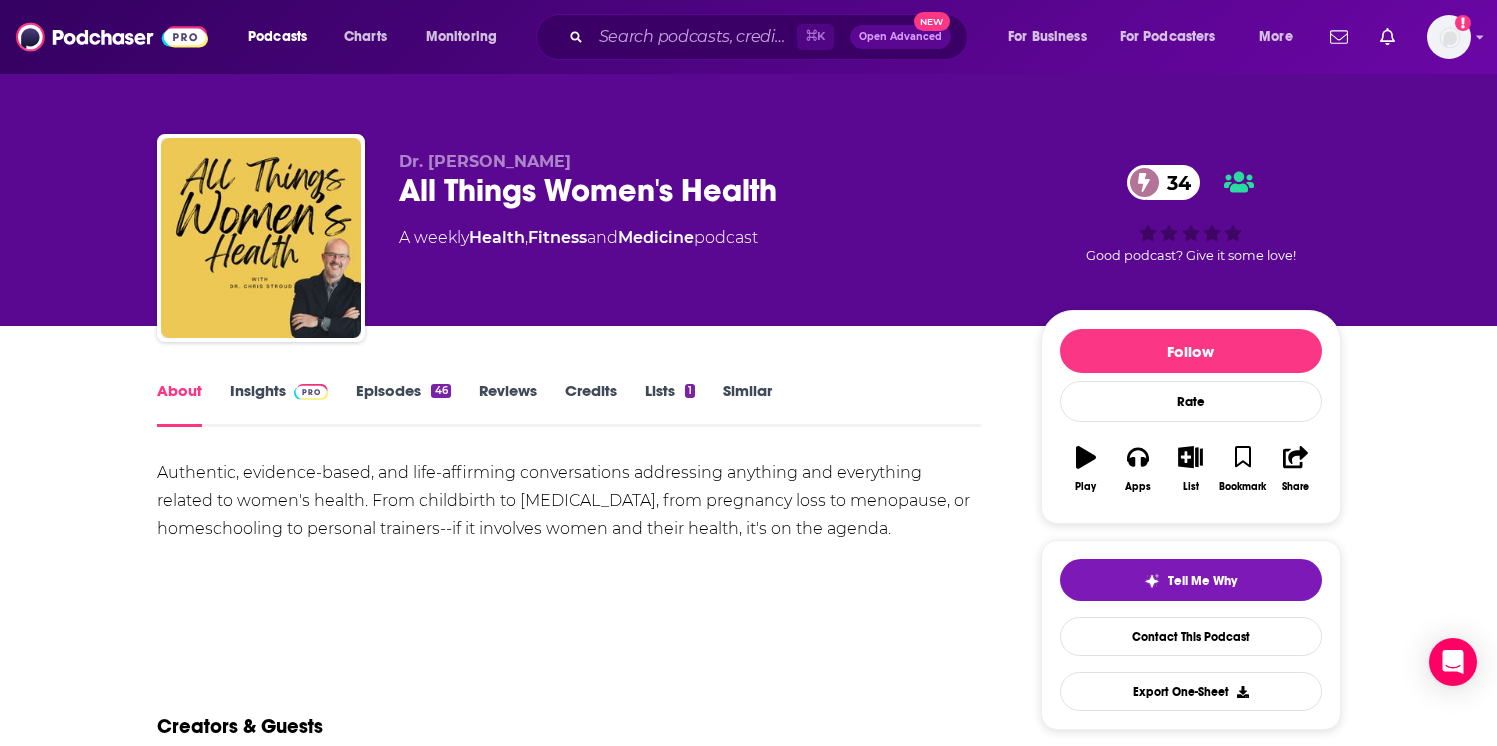 click on "Authentic, evidence-based, and life-affirming conversations addressing anything and everything related to women's health. From childbirth to infertility, from pregnancy loss to menopause, or homeschooling to personal trainers--if it involves women and their health, it's on the agenda." at bounding box center [569, 501] 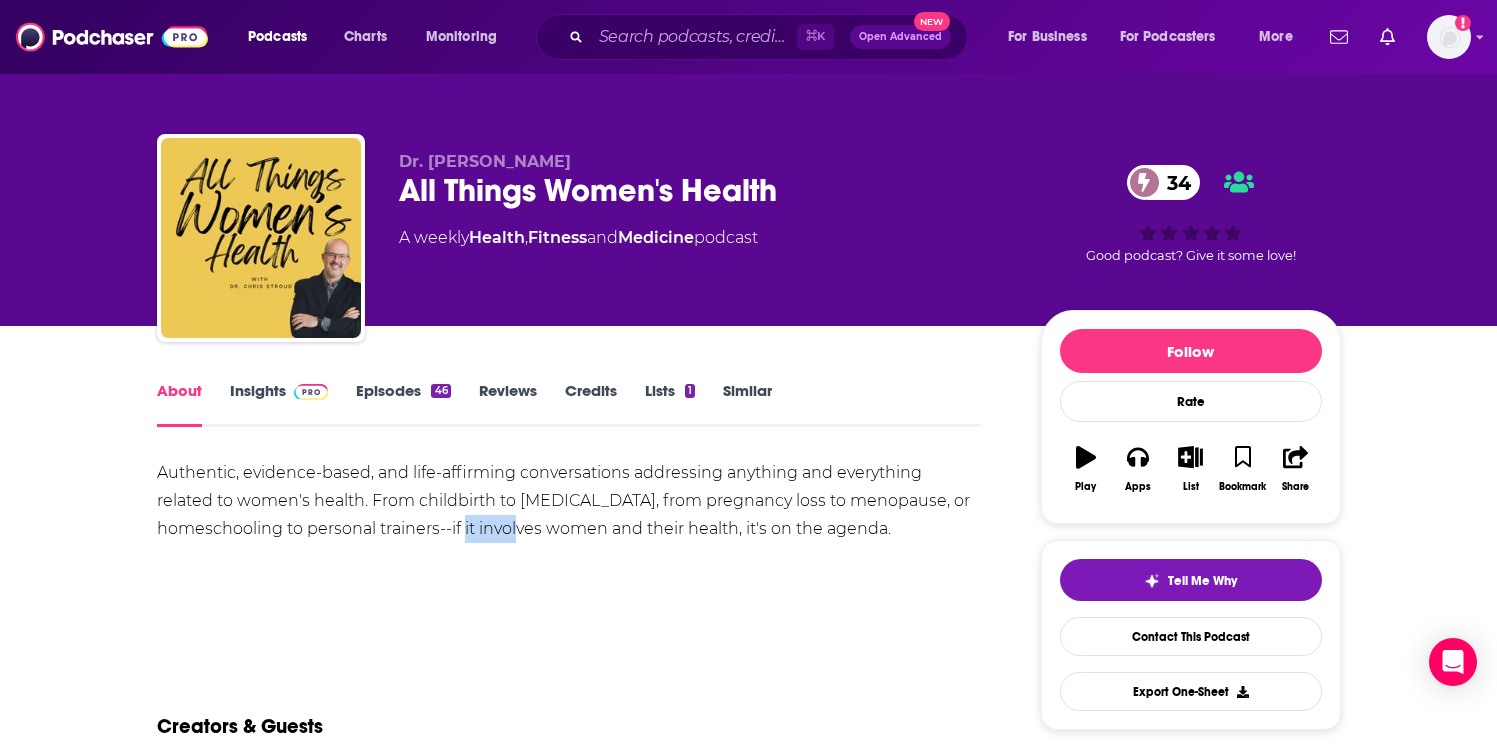 click on "Authentic, evidence-based, and life-affirming conversations addressing anything and everything related to women's health. From childbirth to infertility, from pregnancy loss to menopause, or homeschooling to personal trainers--if it involves women and their health, it's on the agenda." at bounding box center [569, 501] 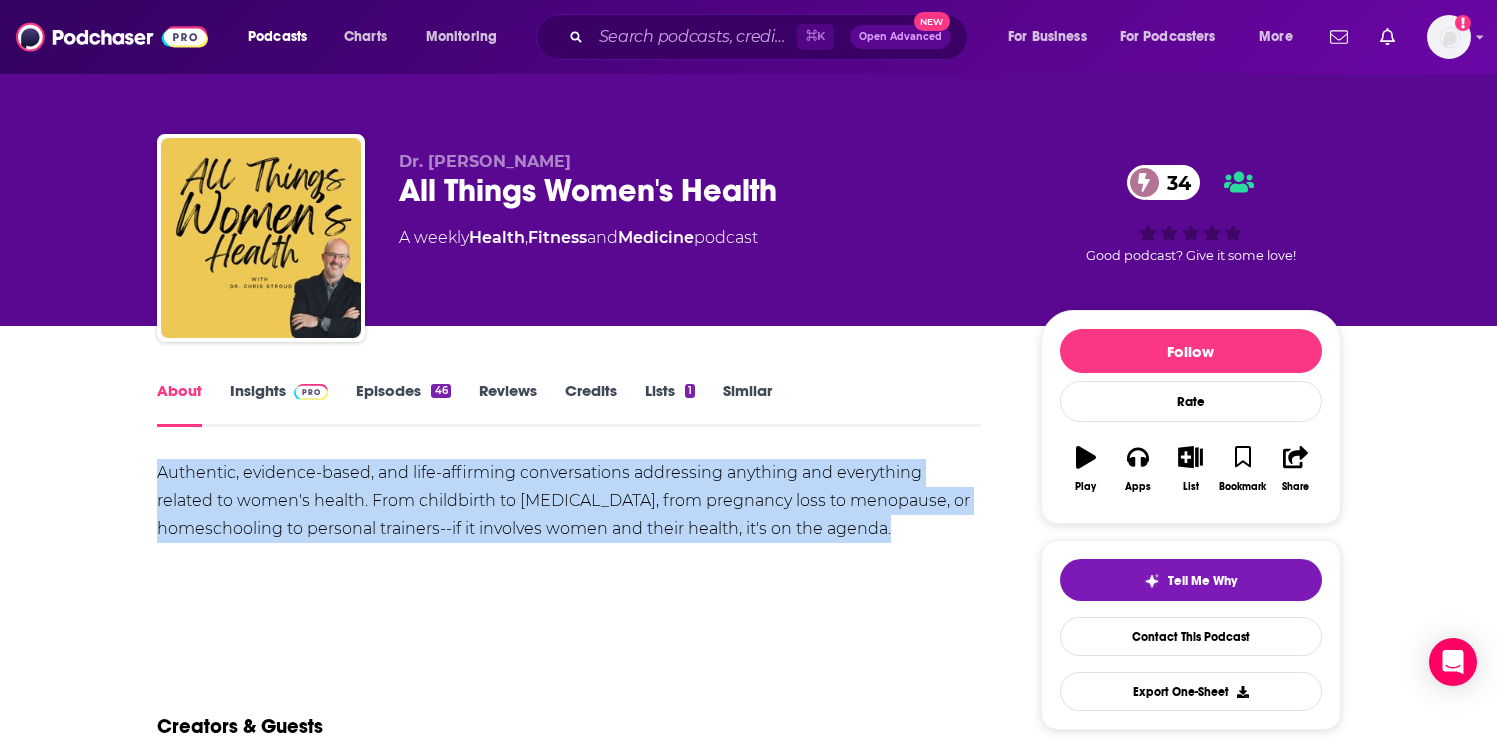 click on "Authentic, evidence-based, and life-affirming conversations addressing anything and everything related to women's health. From childbirth to infertility, from pregnancy loss to menopause, or homeschooling to personal trainers--if it involves women and their health, it's on the agenda." at bounding box center [569, 501] 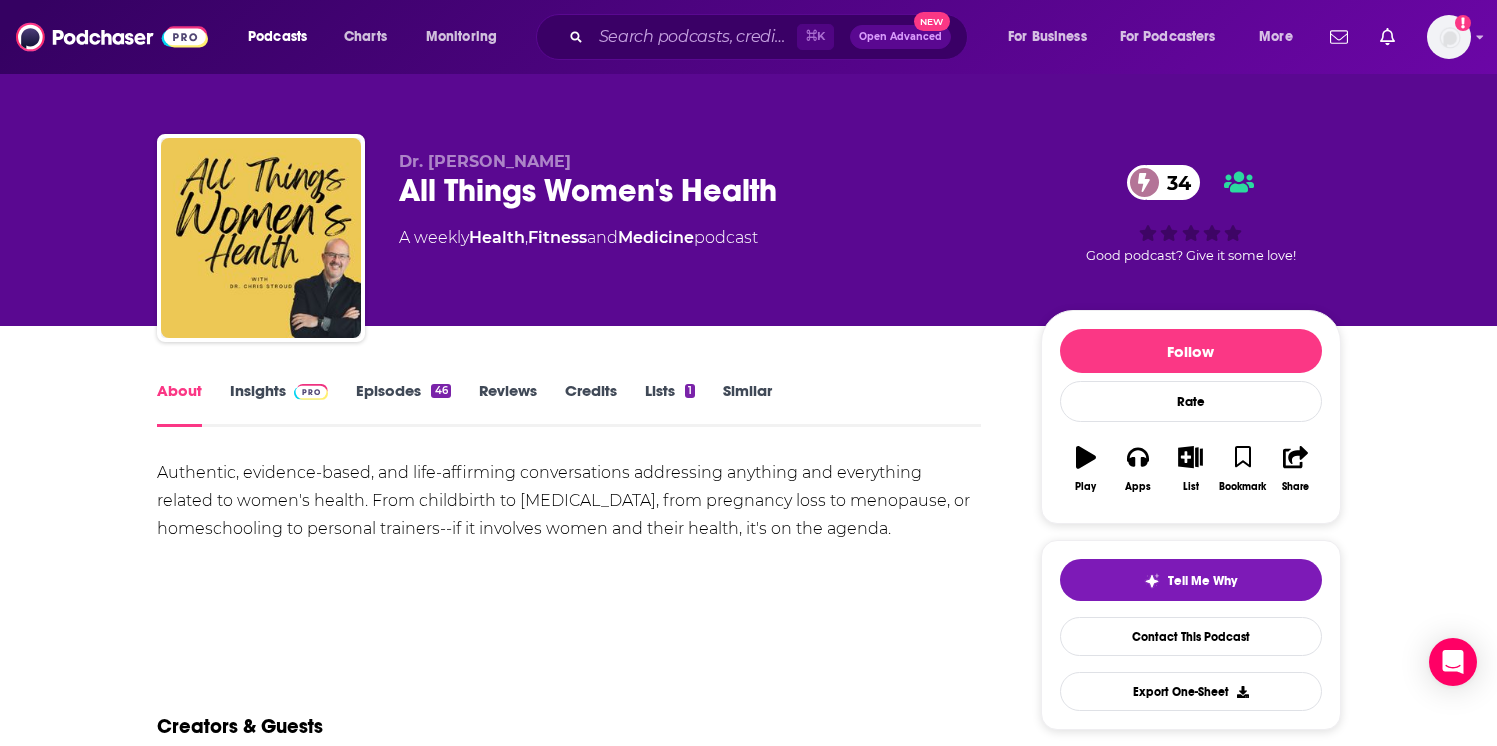 click on "Authentic, evidence-based, and life-affirming conversations addressing anything and everything related to women's health. From childbirth to infertility, from pregnancy loss to menopause, or homeschooling to personal trainers--if it involves women and their health, it's on the agenda." at bounding box center [569, 501] 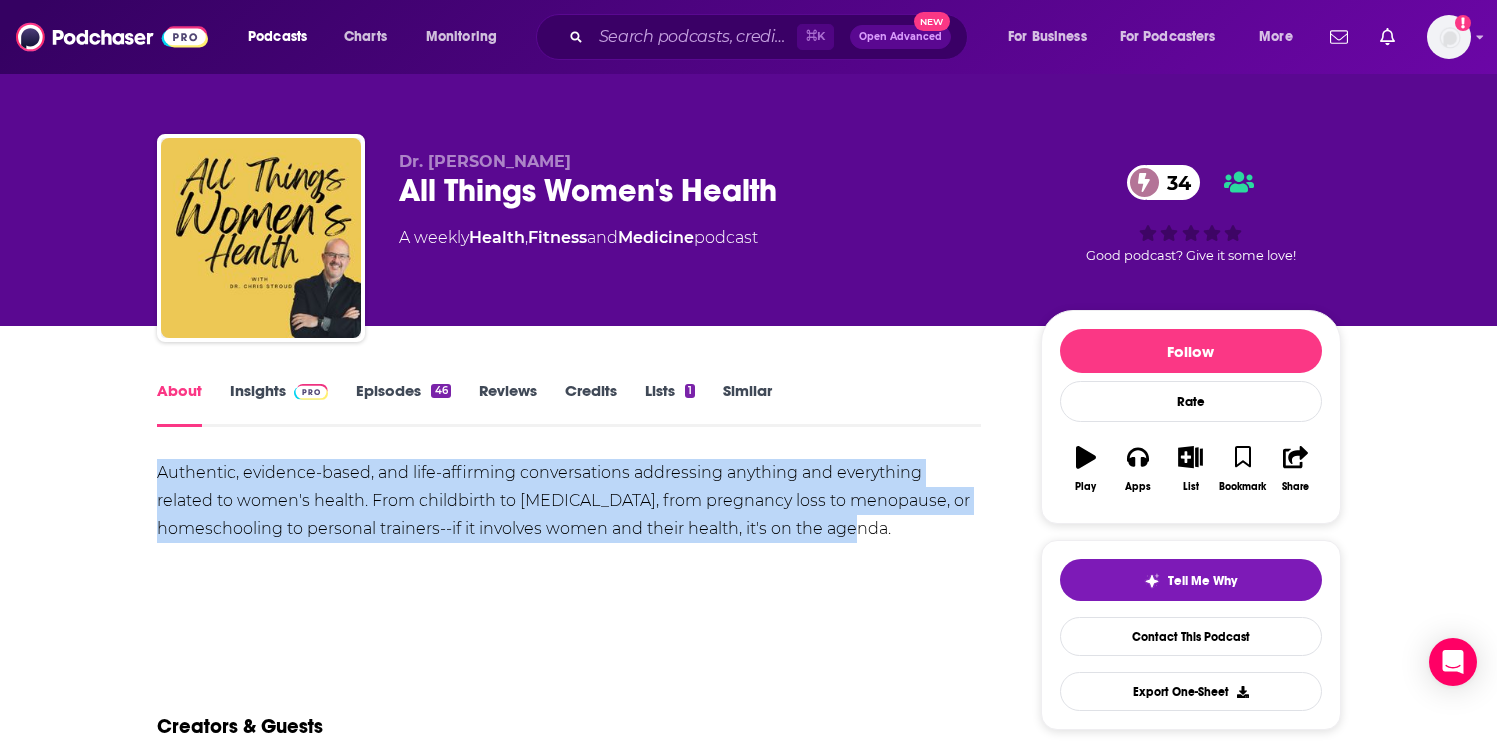 drag, startPoint x: 153, startPoint y: 469, endPoint x: 756, endPoint y: 521, distance: 605.238 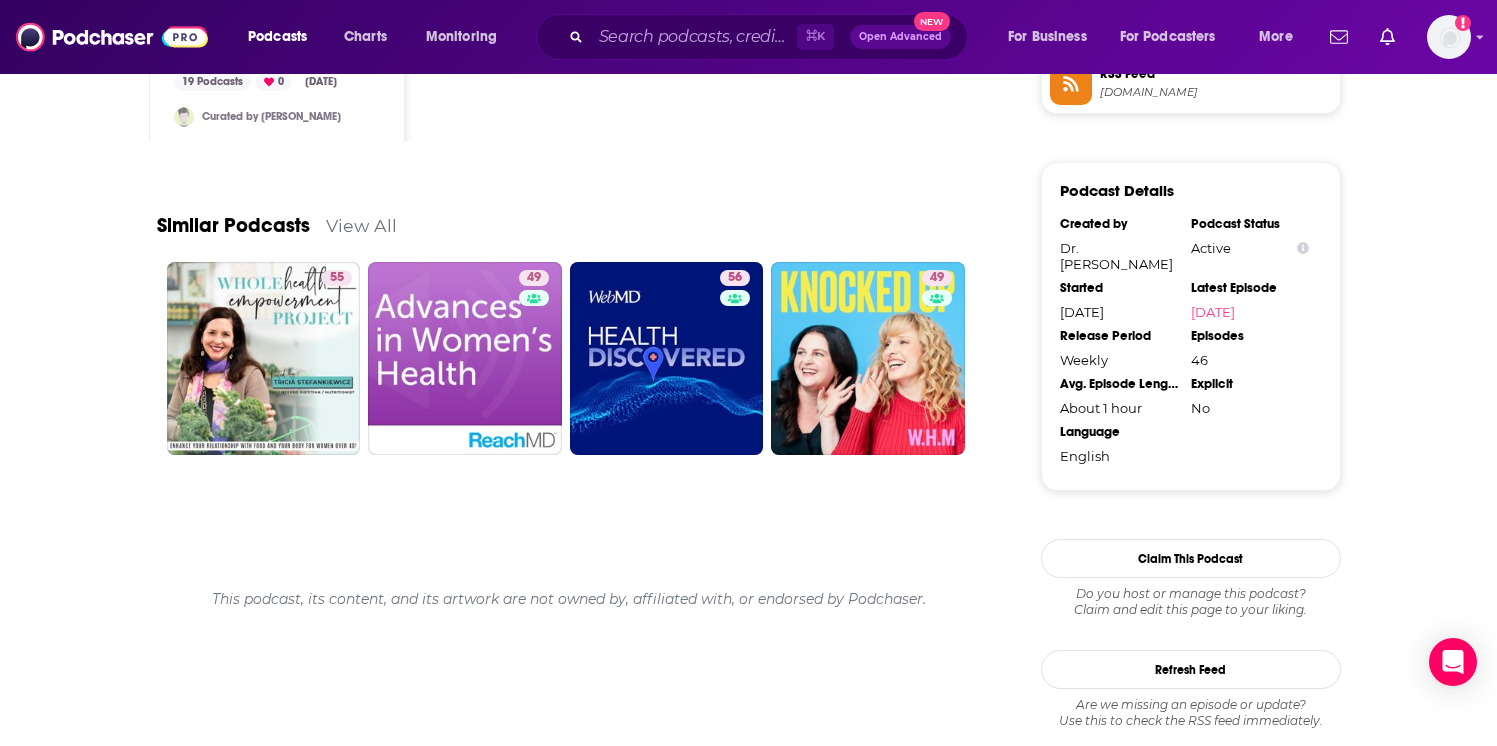 scroll, scrollTop: 1721, scrollLeft: 0, axis: vertical 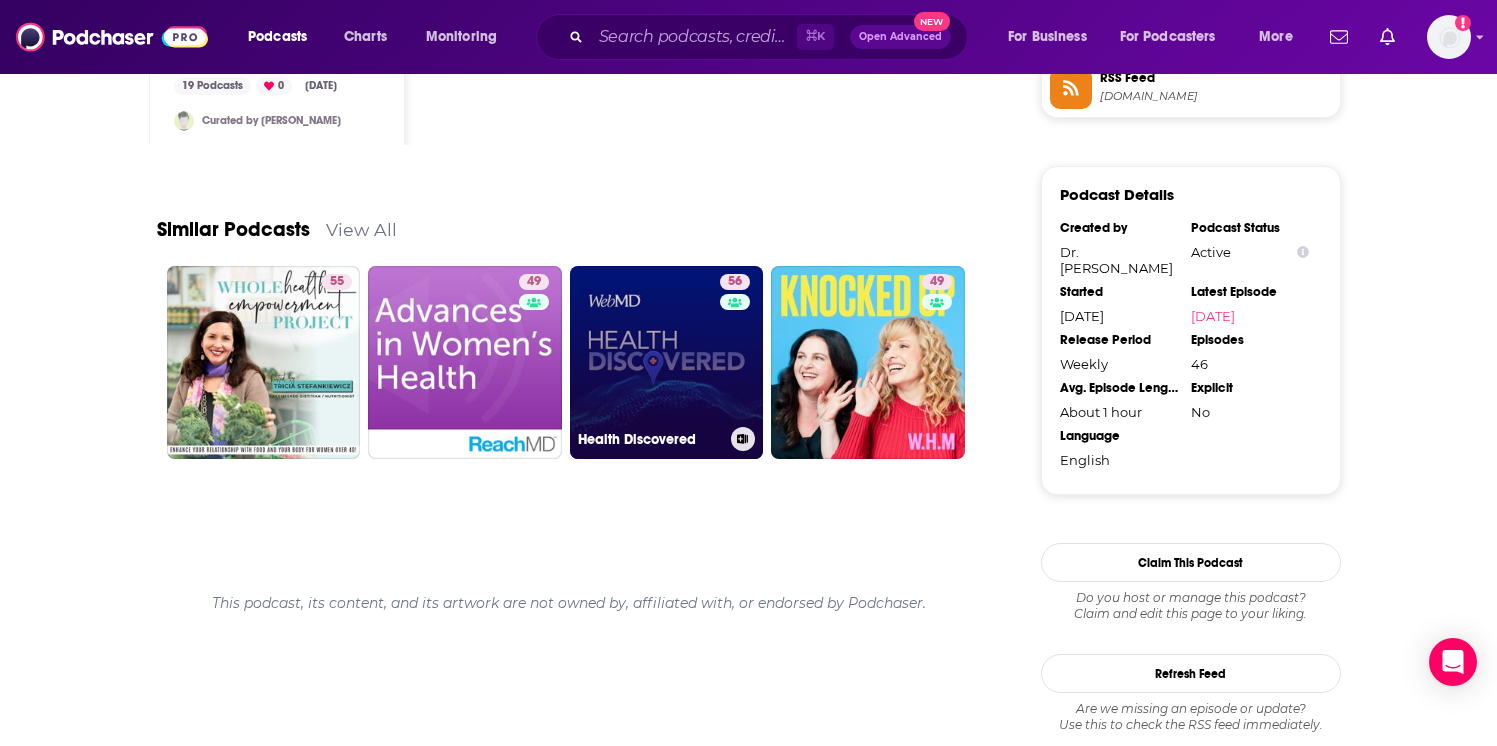 click on "56 Health Discovered" at bounding box center (667, 363) 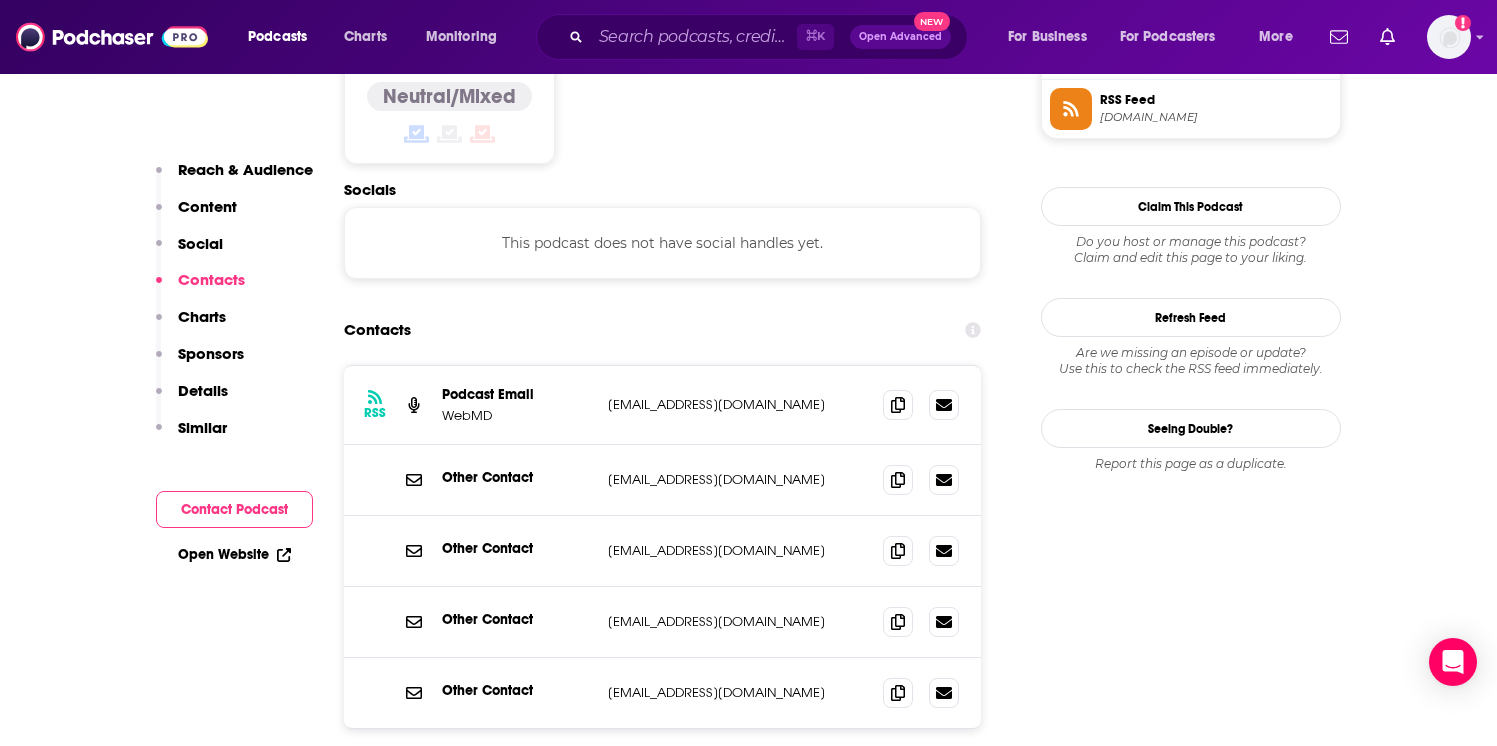 scroll, scrollTop: 1655, scrollLeft: 0, axis: vertical 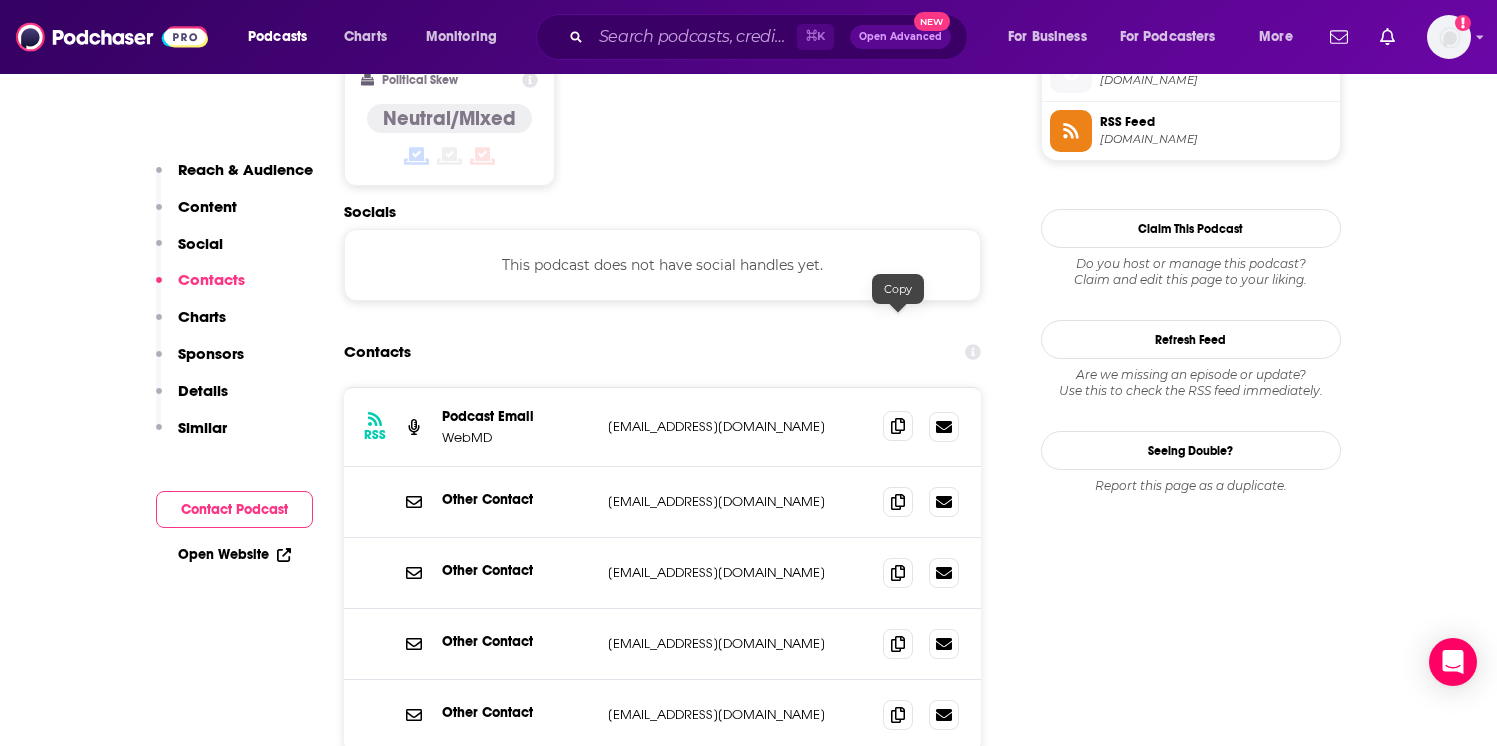 click 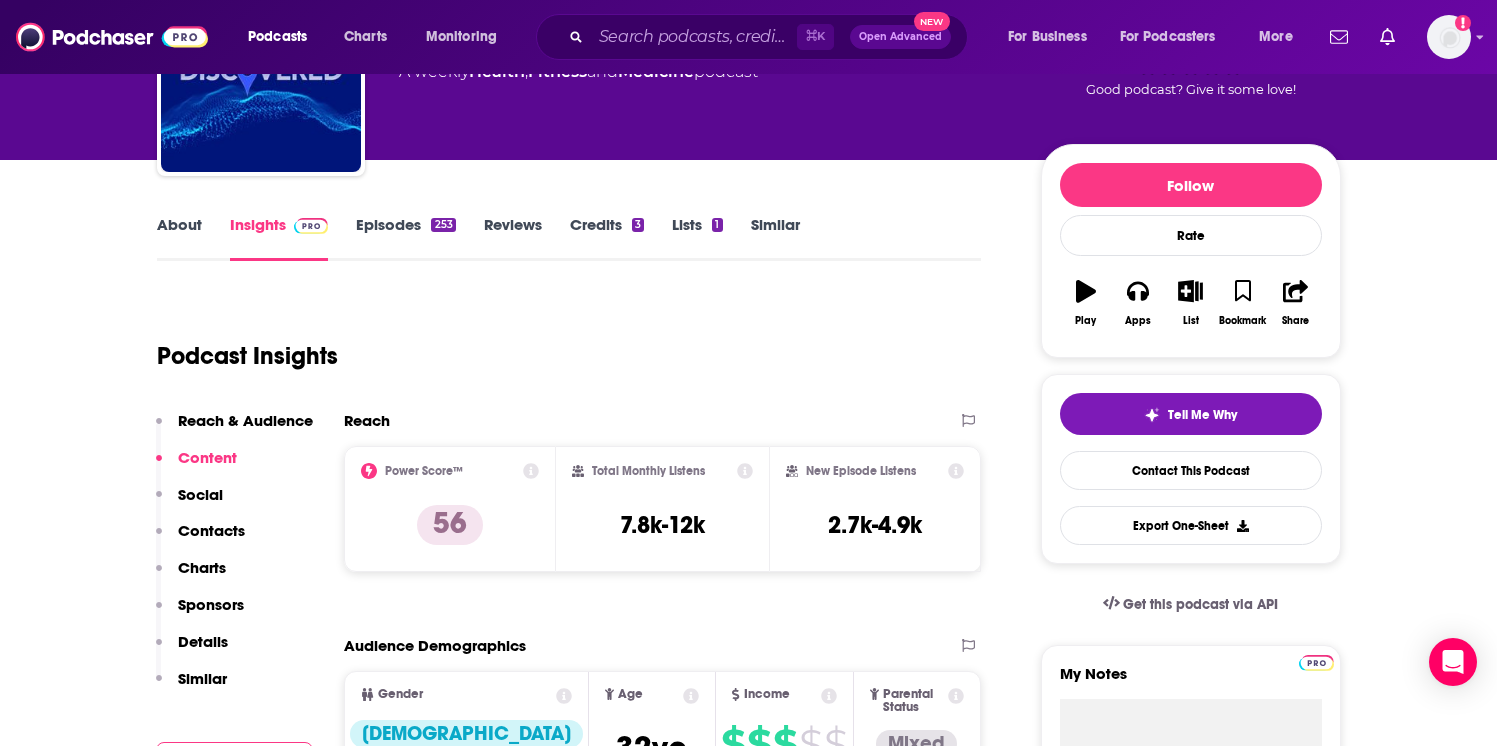 scroll, scrollTop: 0, scrollLeft: 0, axis: both 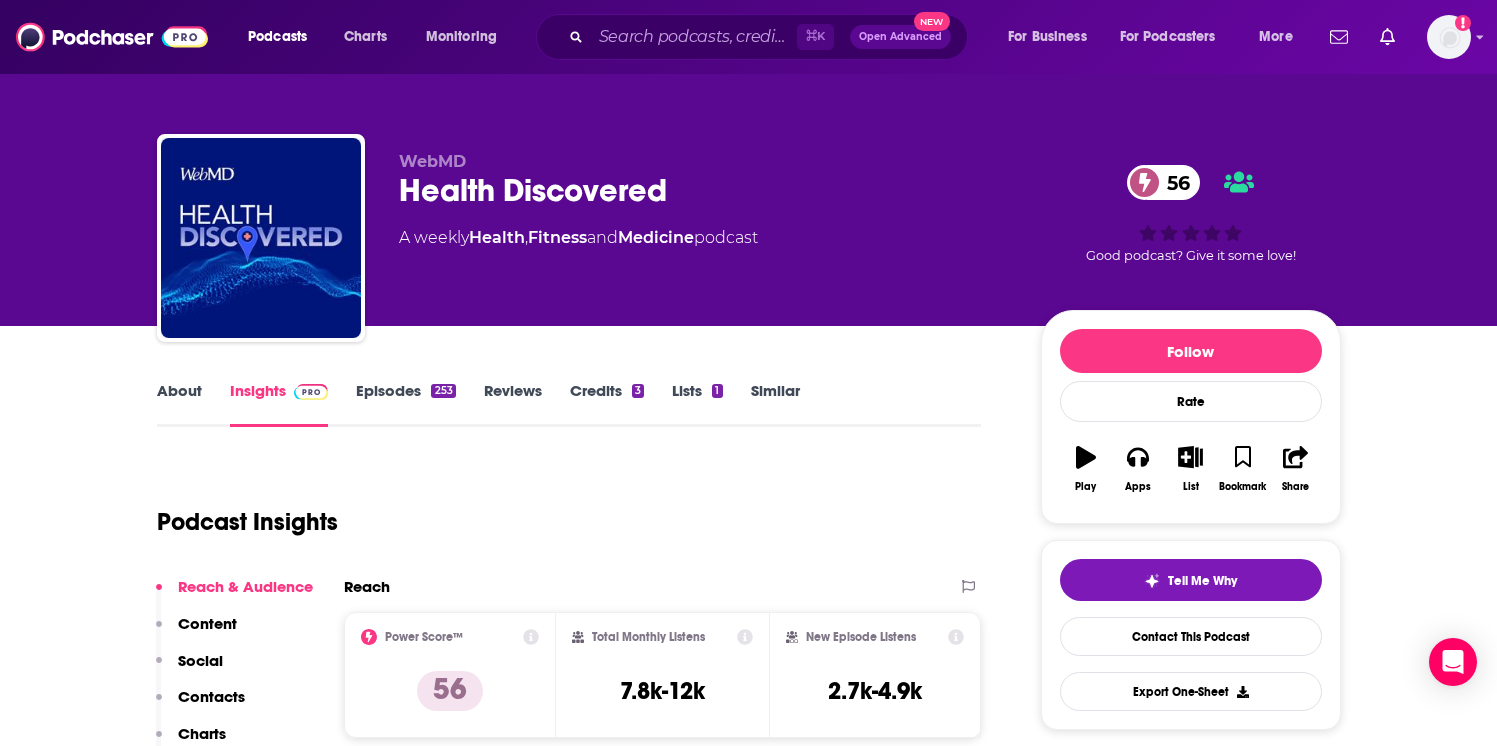 drag, startPoint x: 470, startPoint y: 233, endPoint x: 710, endPoint y: 235, distance: 240.00833 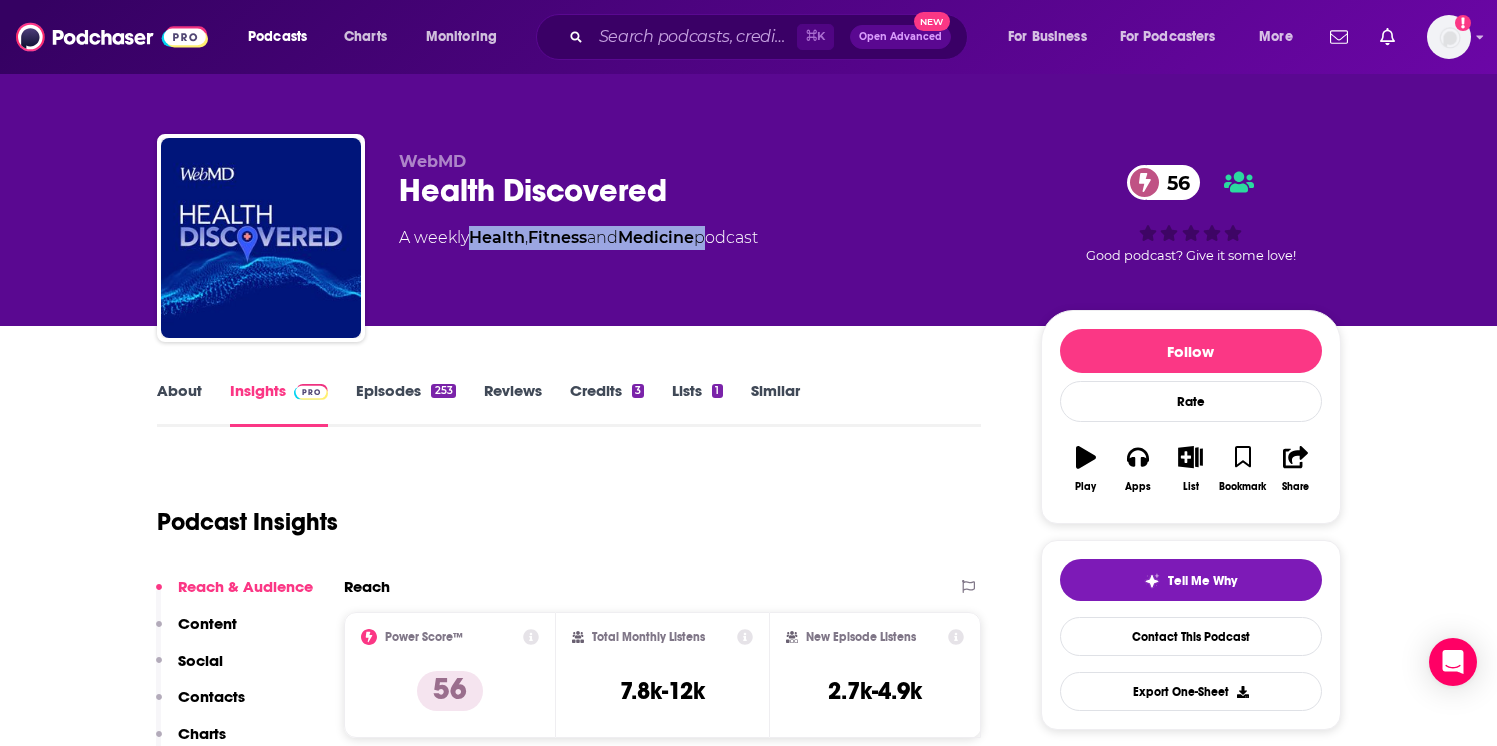 drag, startPoint x: 713, startPoint y: 239, endPoint x: 474, endPoint y: 247, distance: 239.13385 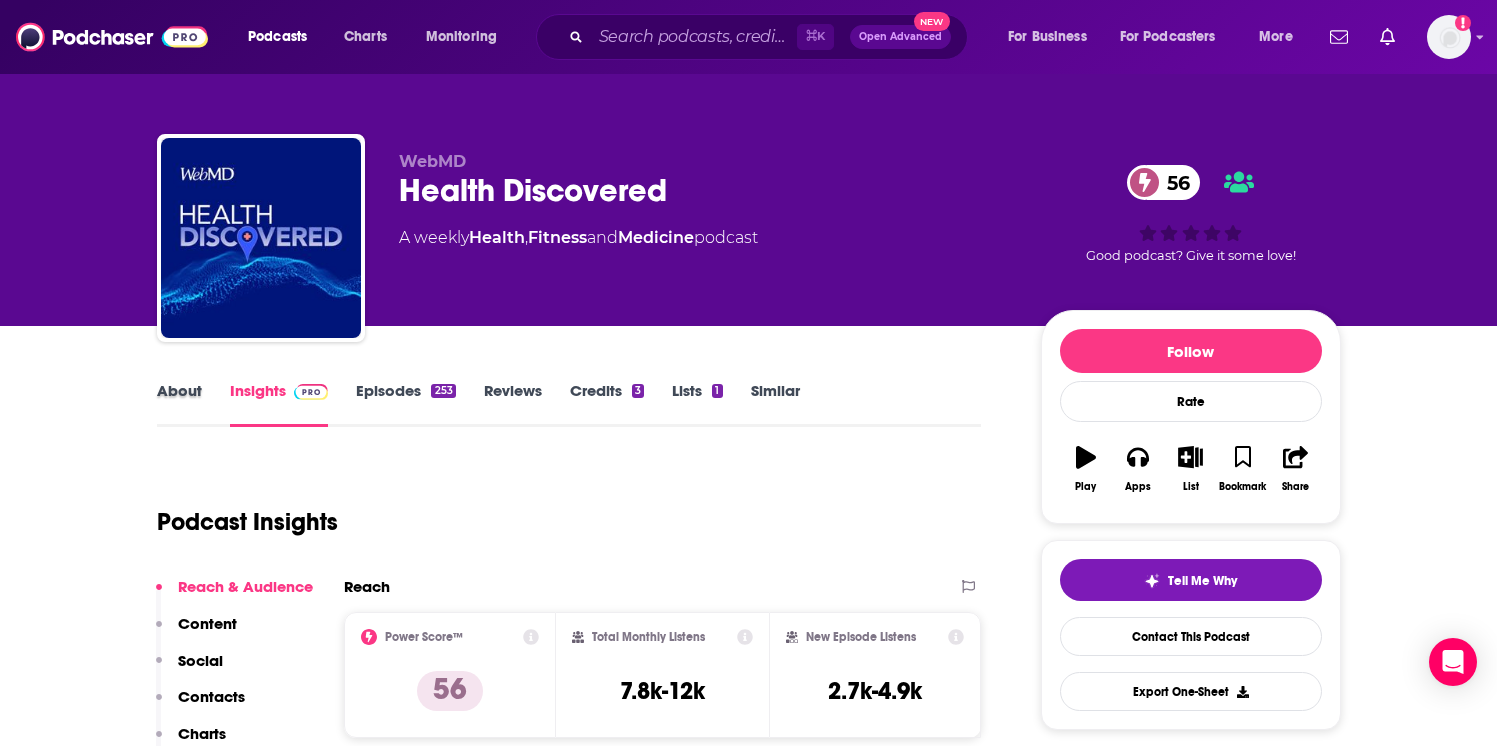 click on "About" at bounding box center (193, 404) 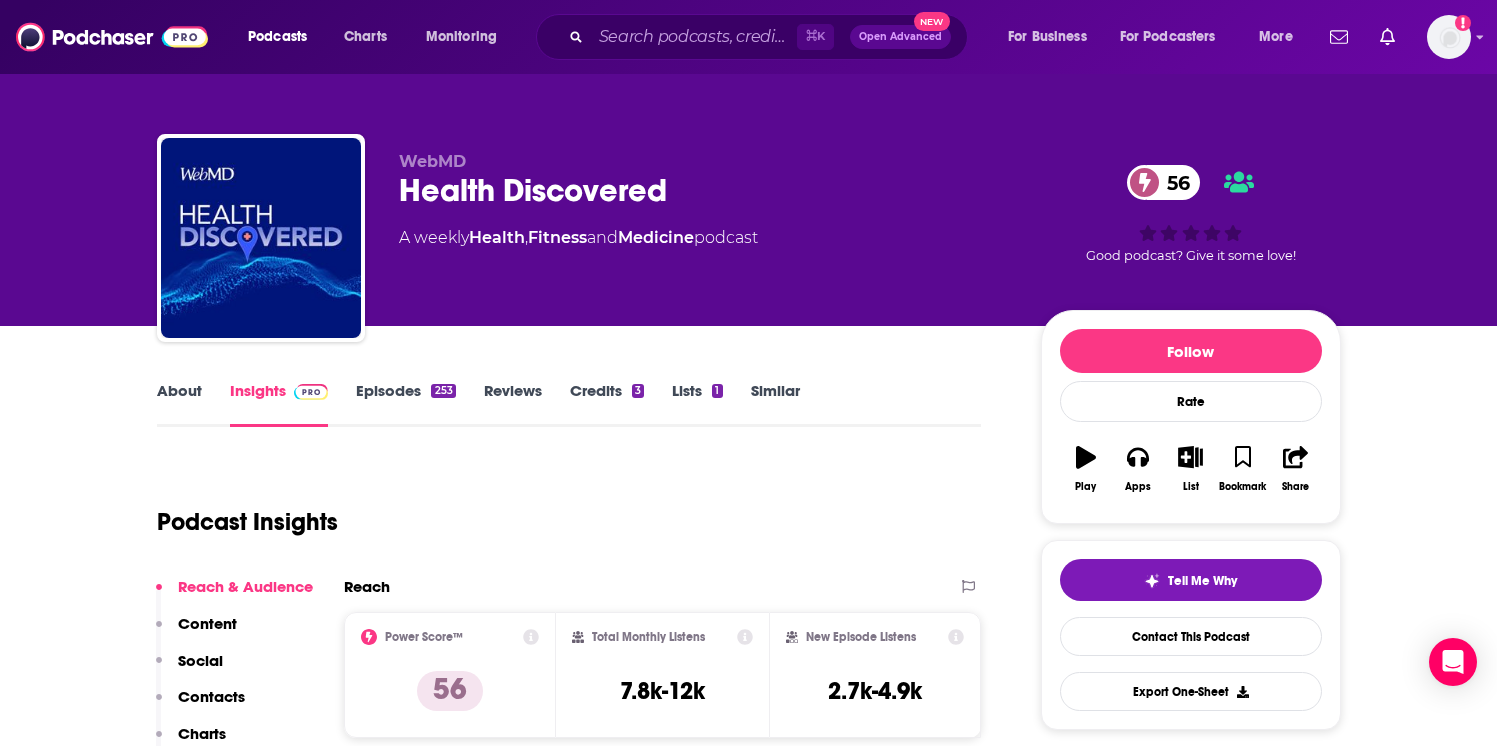 click on "About" at bounding box center [179, 404] 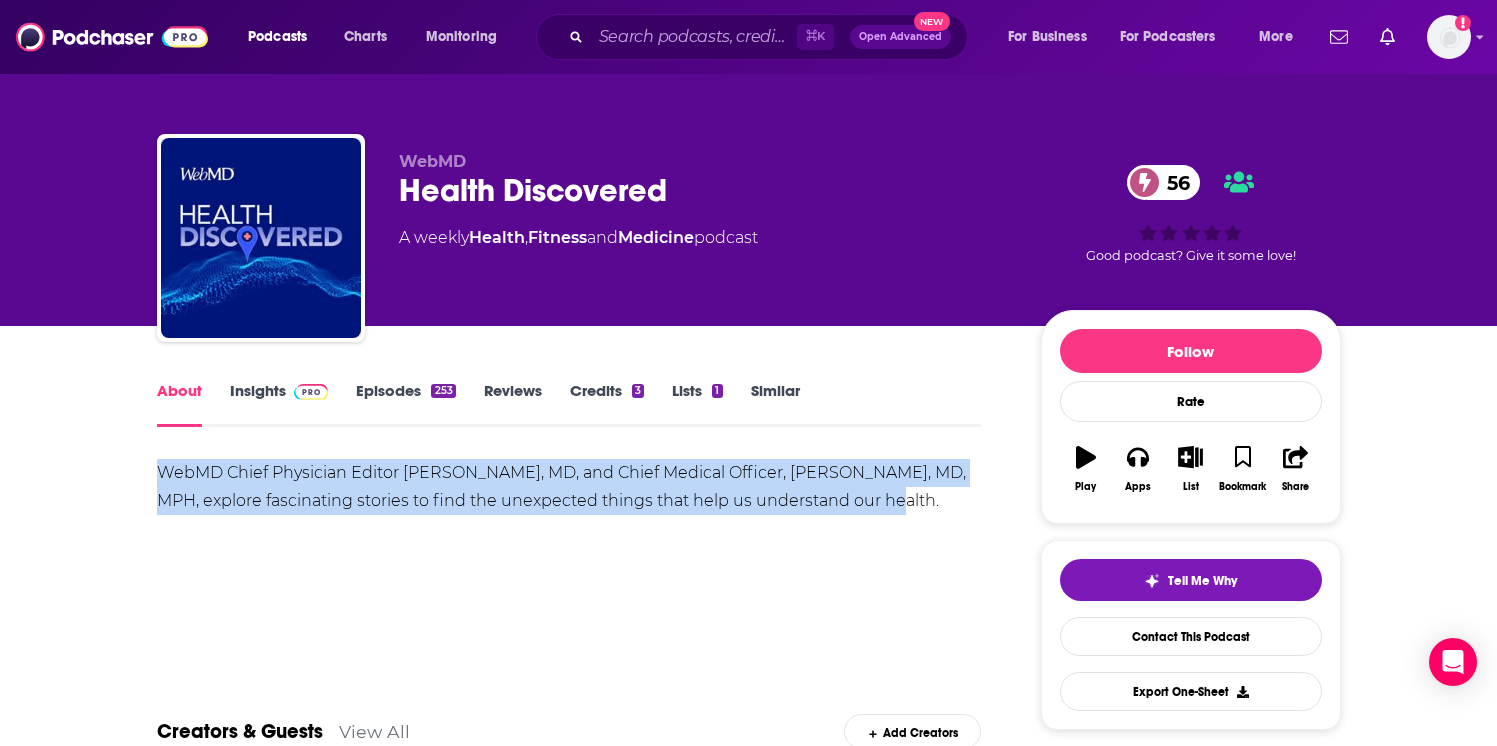 drag, startPoint x: 886, startPoint y: 501, endPoint x: 160, endPoint y: 474, distance: 726.5019 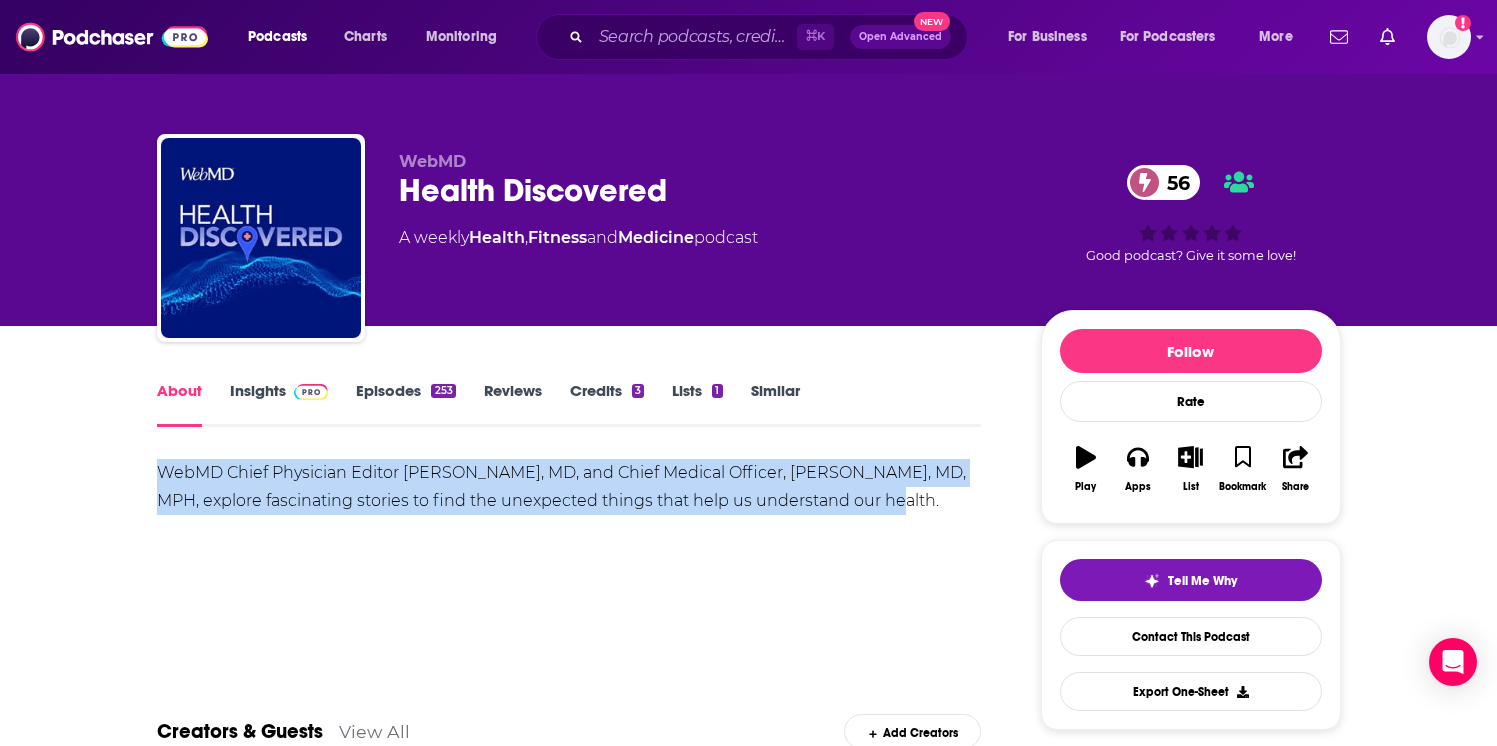 click on "WebMD Chief Physician Editor Neha Pathak, MD, and Chief Medical Officer, John Whyte, MD, MPH, explore fascinating stories to find the unexpected things that help us understand our health." at bounding box center (569, 487) 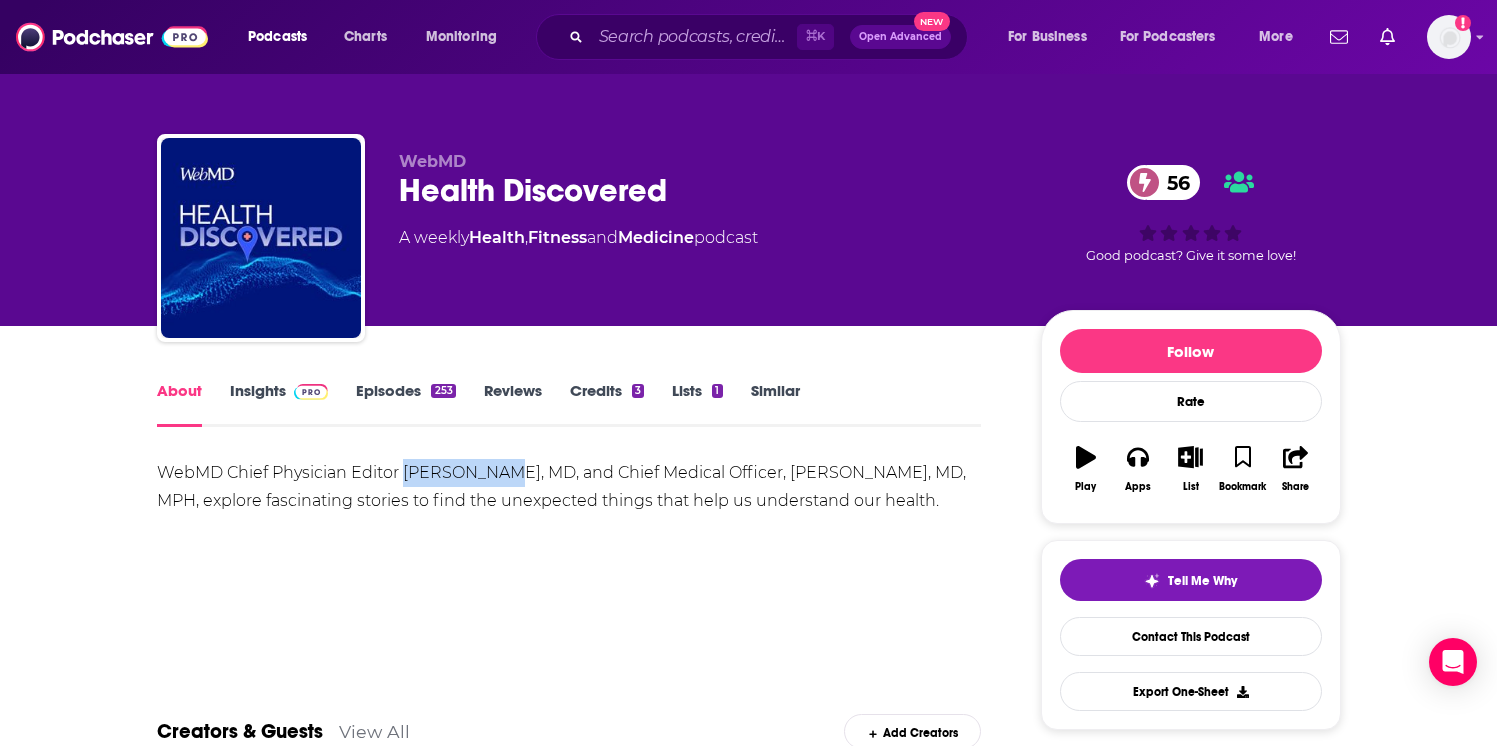 drag, startPoint x: 404, startPoint y: 468, endPoint x: 507, endPoint y: 477, distance: 103.392456 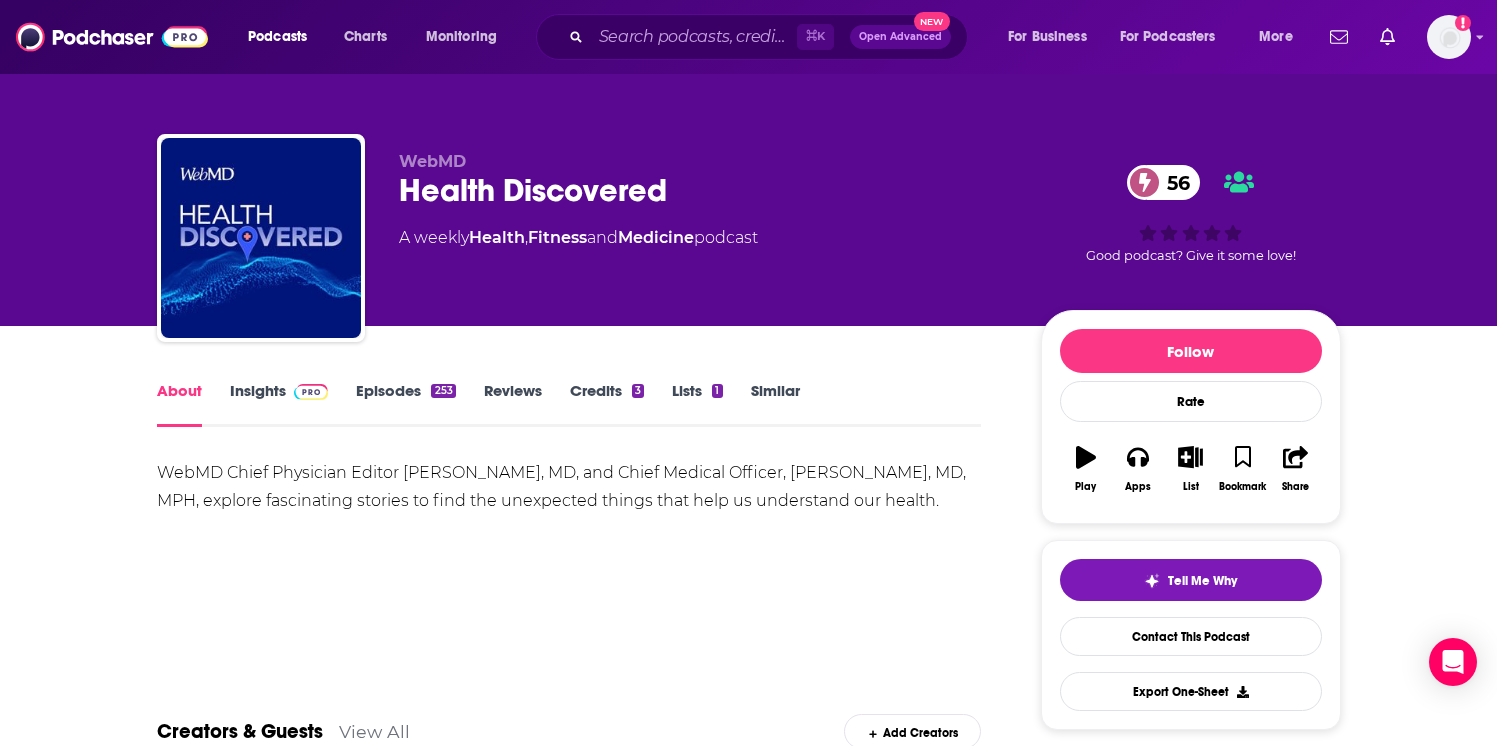 click on "WebMD Chief Physician Editor Neha Pathak, MD, and Chief Medical Officer, John Whyte, MD, MPH, explore fascinating stories to find the unexpected things that help us understand our health." at bounding box center (569, 487) 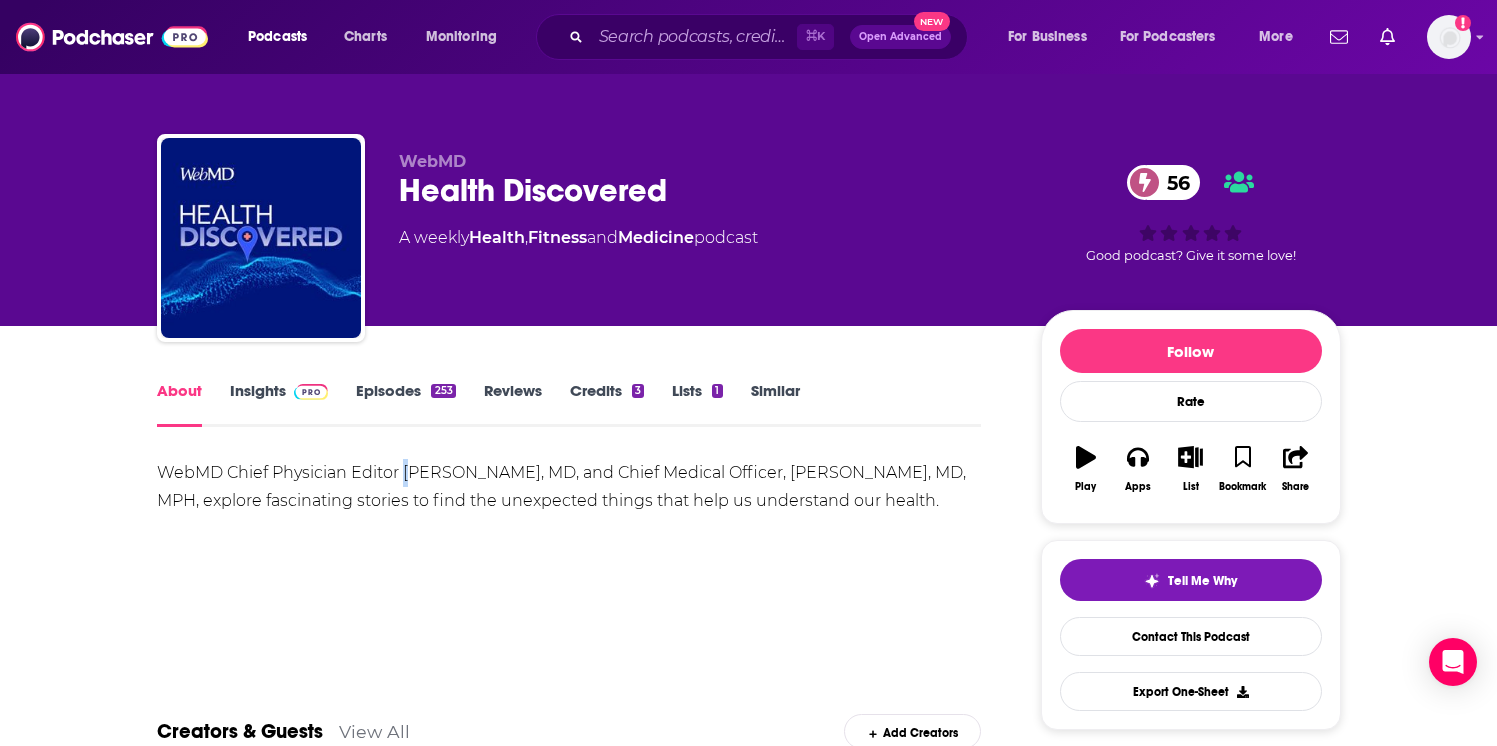 click on "WebMD Chief Physician Editor Neha Pathak, MD, and Chief Medical Officer, John Whyte, MD, MPH, explore fascinating stories to find the unexpected things that help us understand our health." at bounding box center (569, 487) 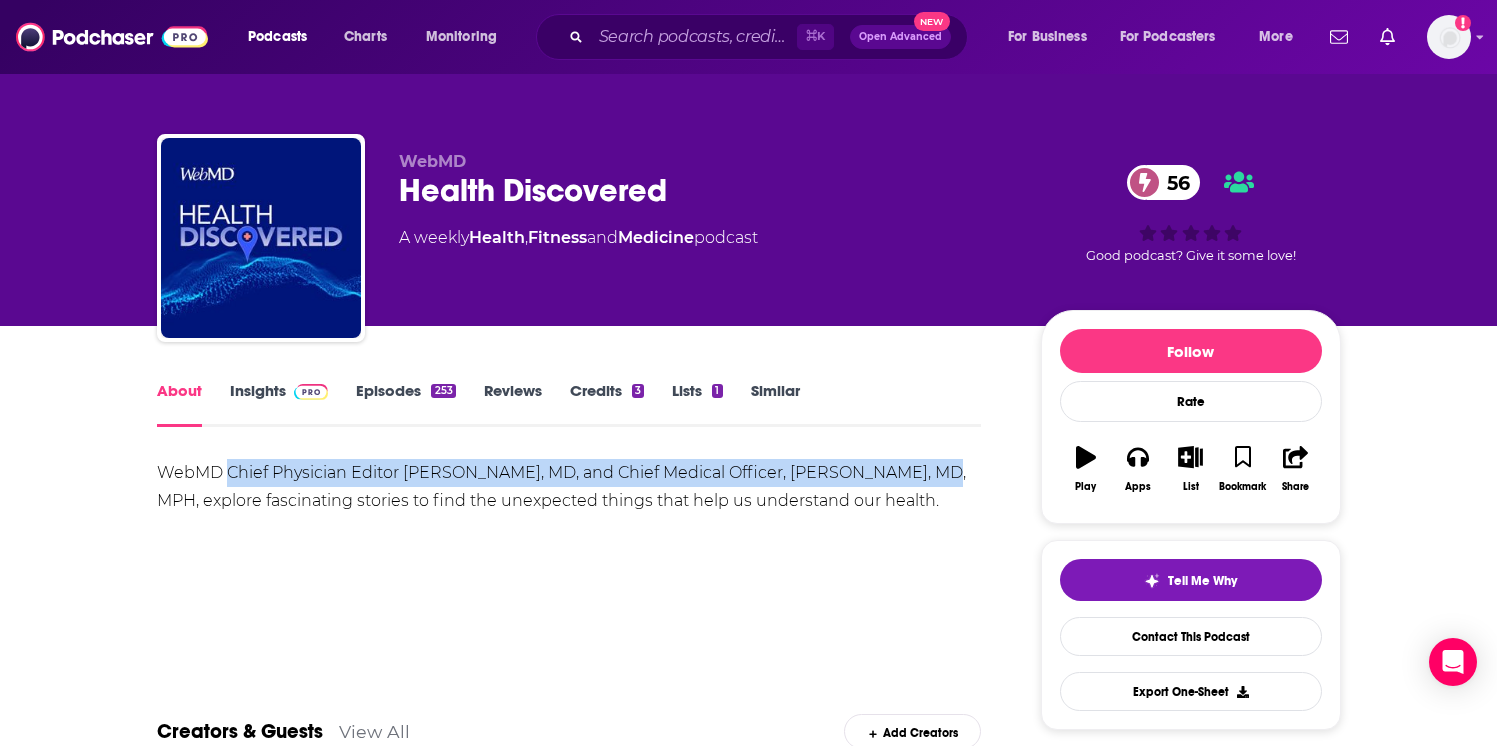 drag, startPoint x: 230, startPoint y: 472, endPoint x: 929, endPoint y: 475, distance: 699.0064 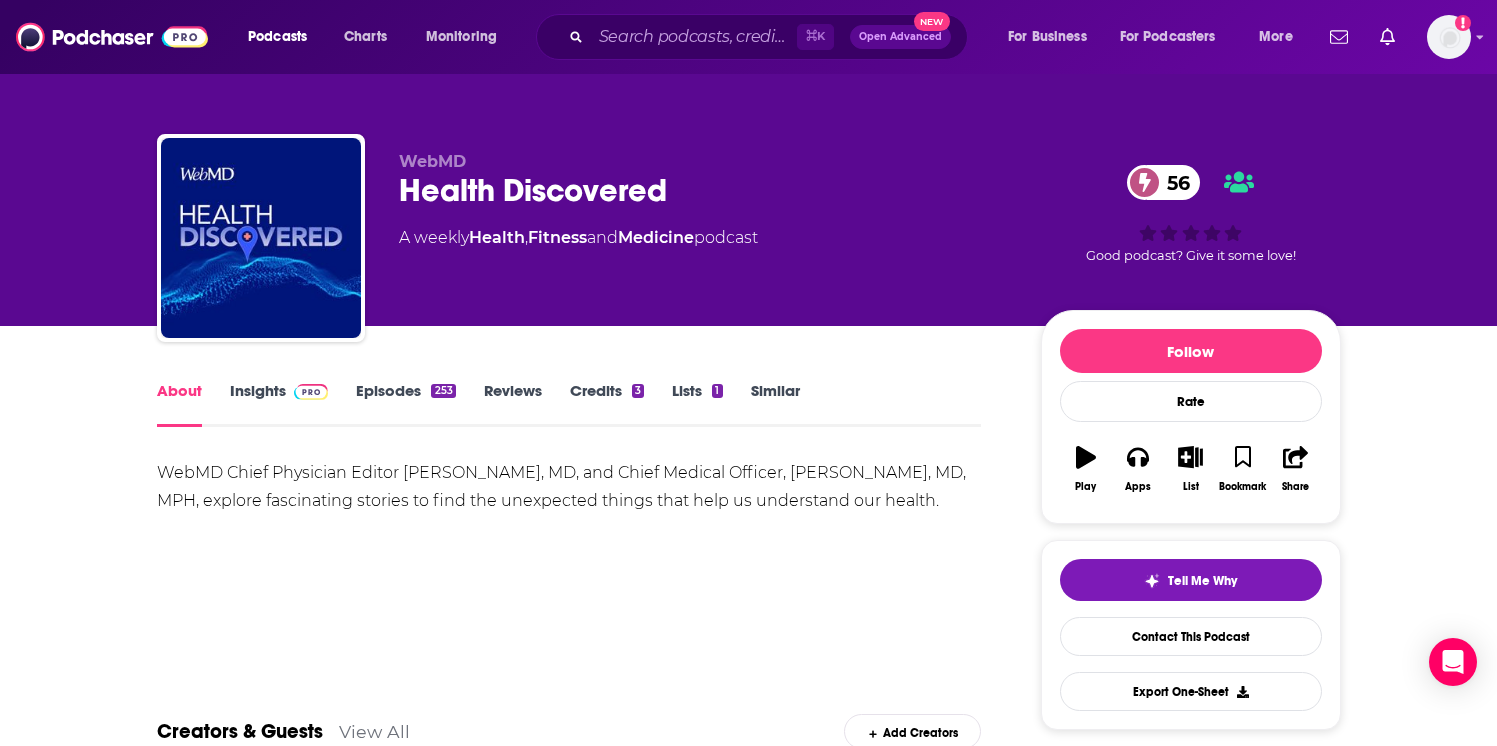 drag, startPoint x: 316, startPoint y: 517, endPoint x: 315, endPoint y: 502, distance: 15.033297 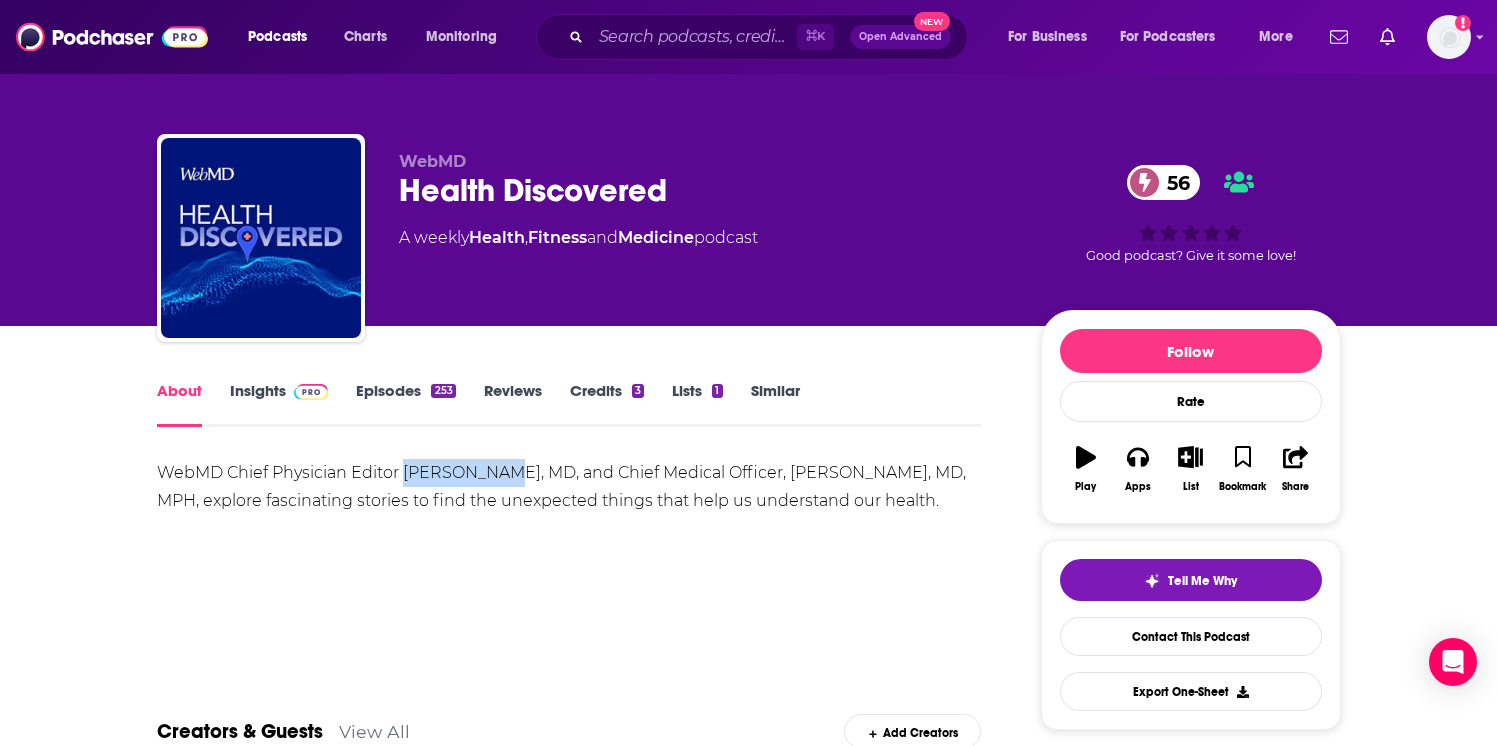 drag, startPoint x: 405, startPoint y: 473, endPoint x: 504, endPoint y: 468, distance: 99.12618 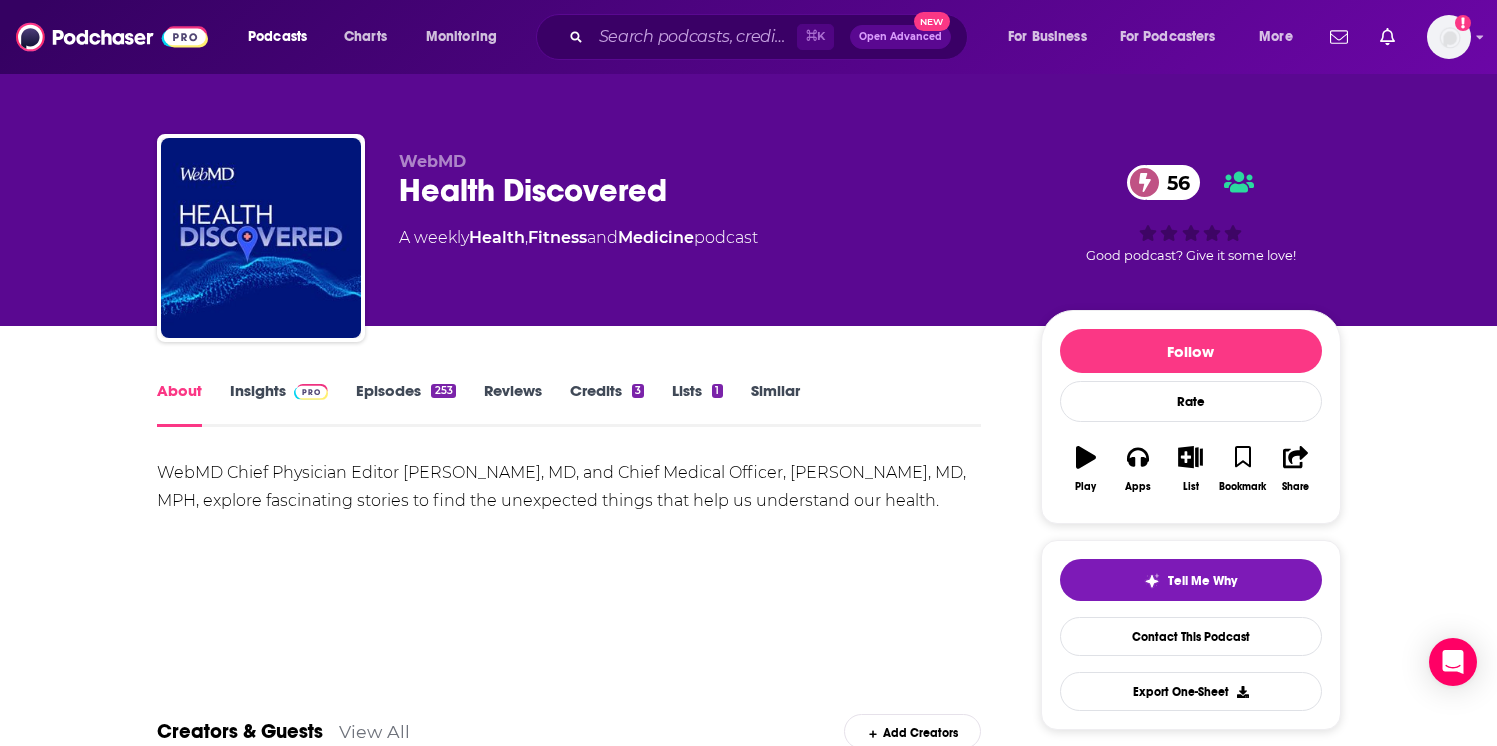 click on "WebMD Chief Physician Editor Neha Pathak, MD, and Chief Medical Officer, John Whyte, MD, MPH, explore fascinating stories to find the unexpected things that help us understand our health." at bounding box center [569, 487] 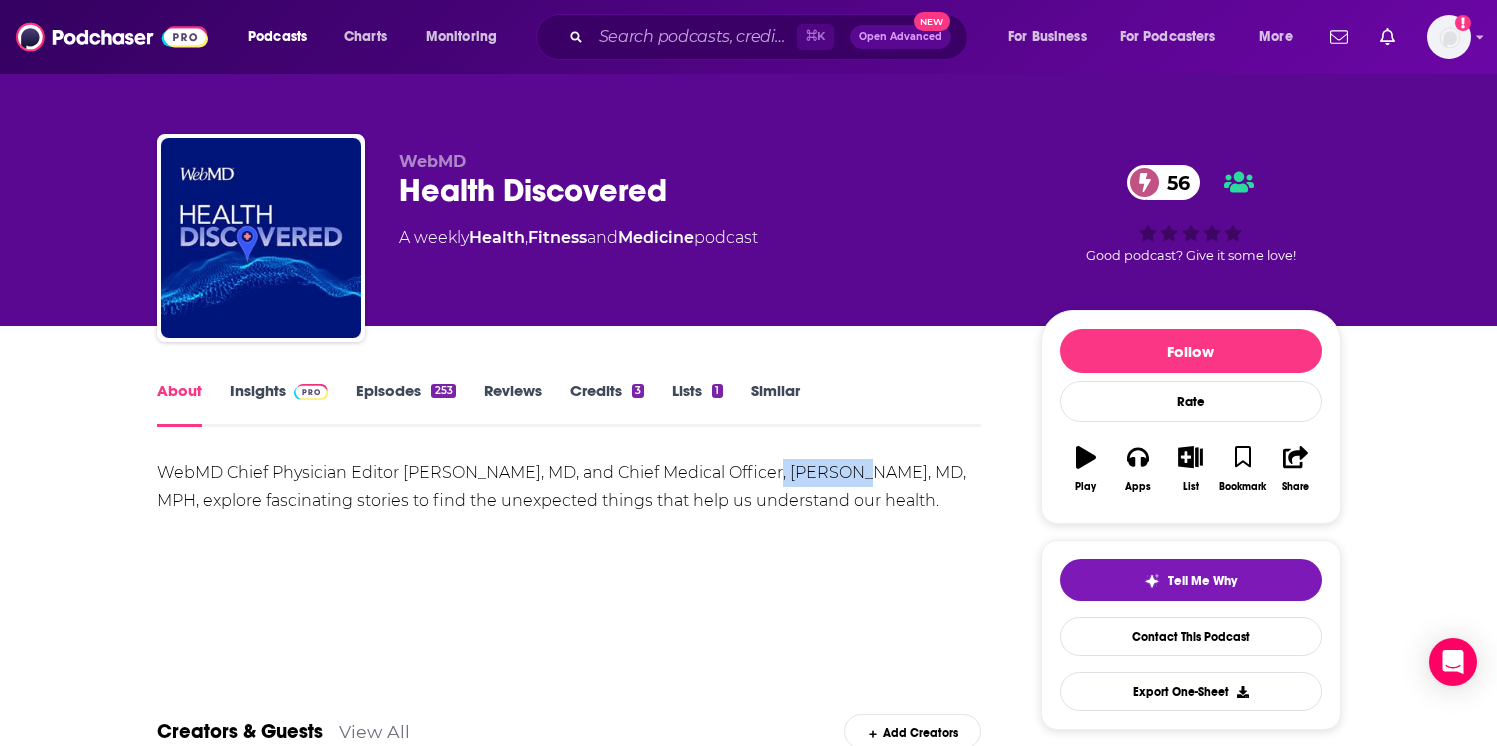 drag, startPoint x: 757, startPoint y: 473, endPoint x: 853, endPoint y: 480, distance: 96.25487 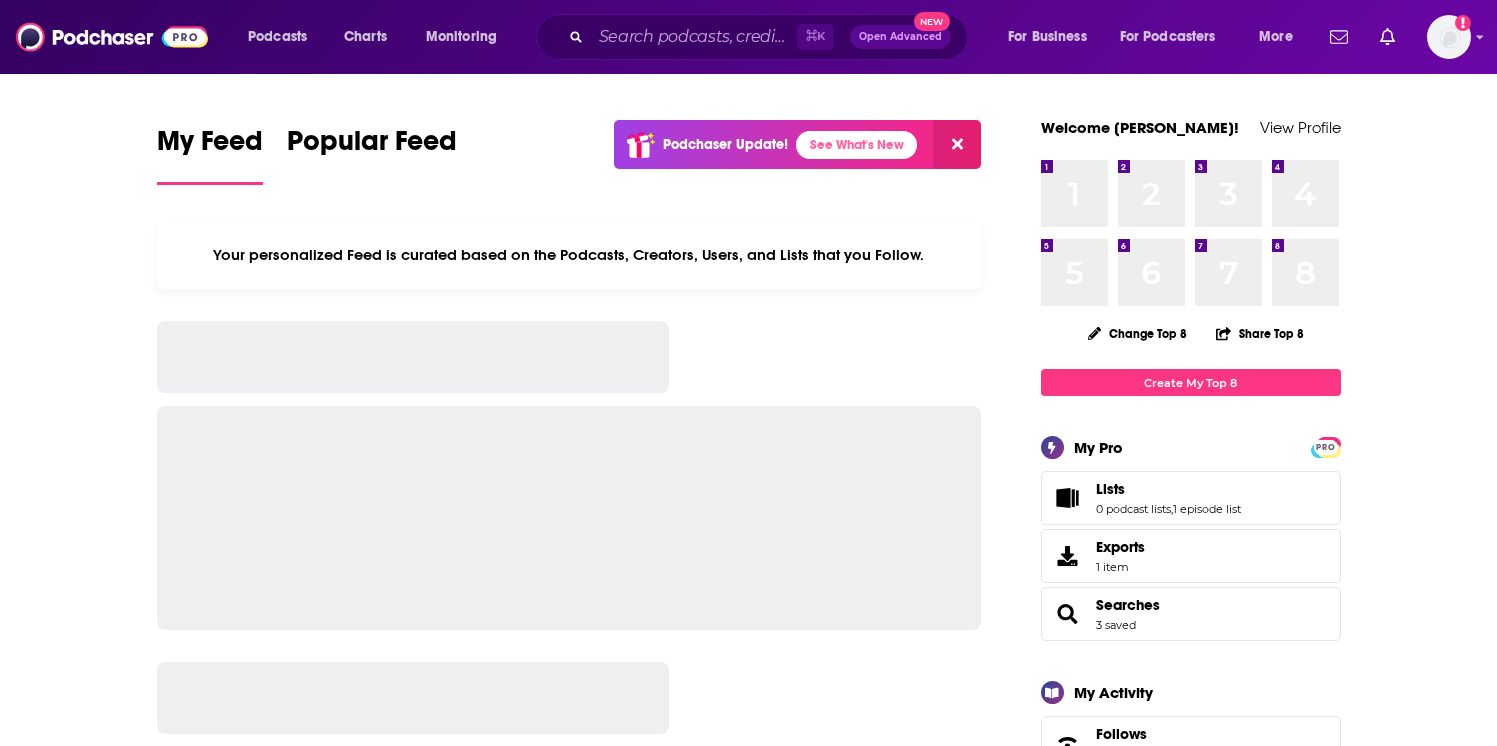 scroll, scrollTop: 0, scrollLeft: 0, axis: both 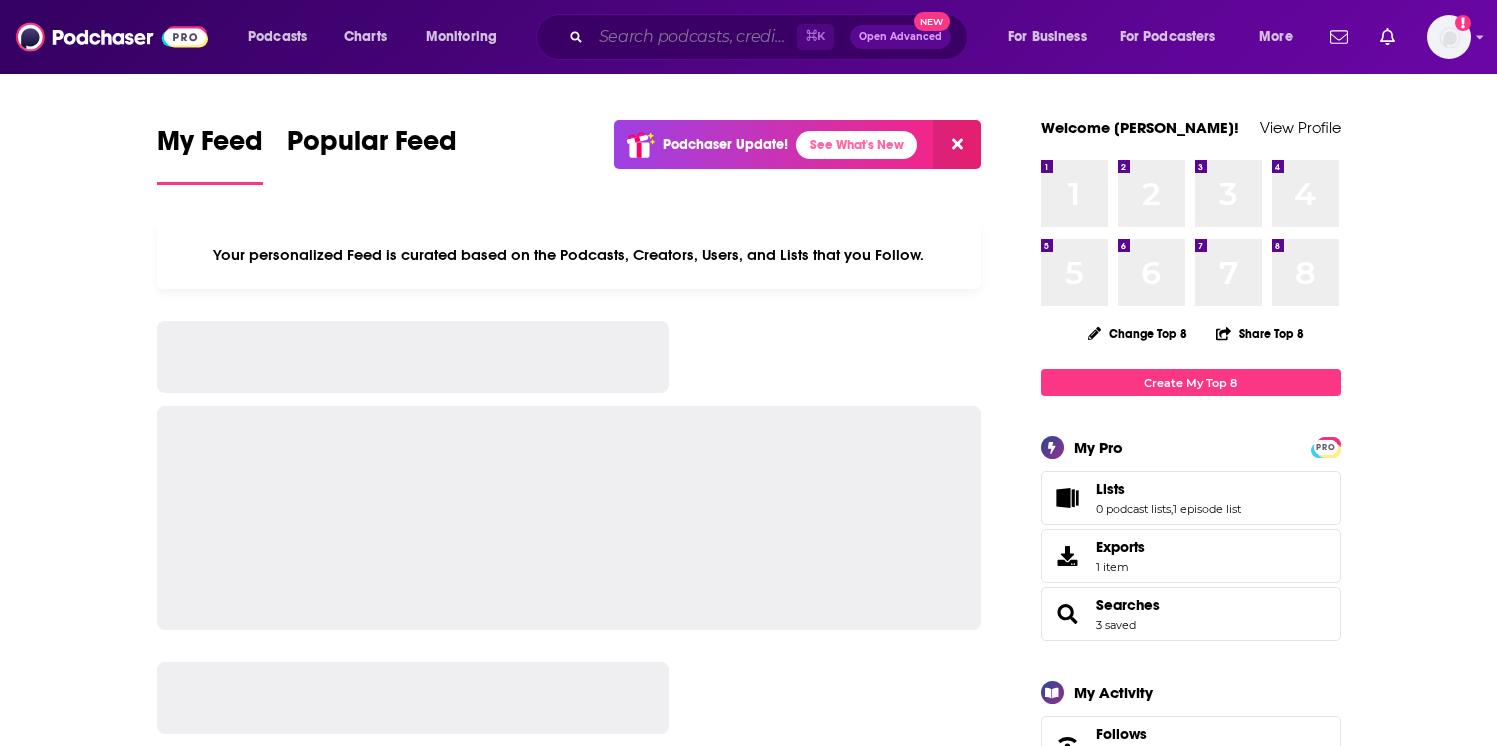 click at bounding box center [694, 37] 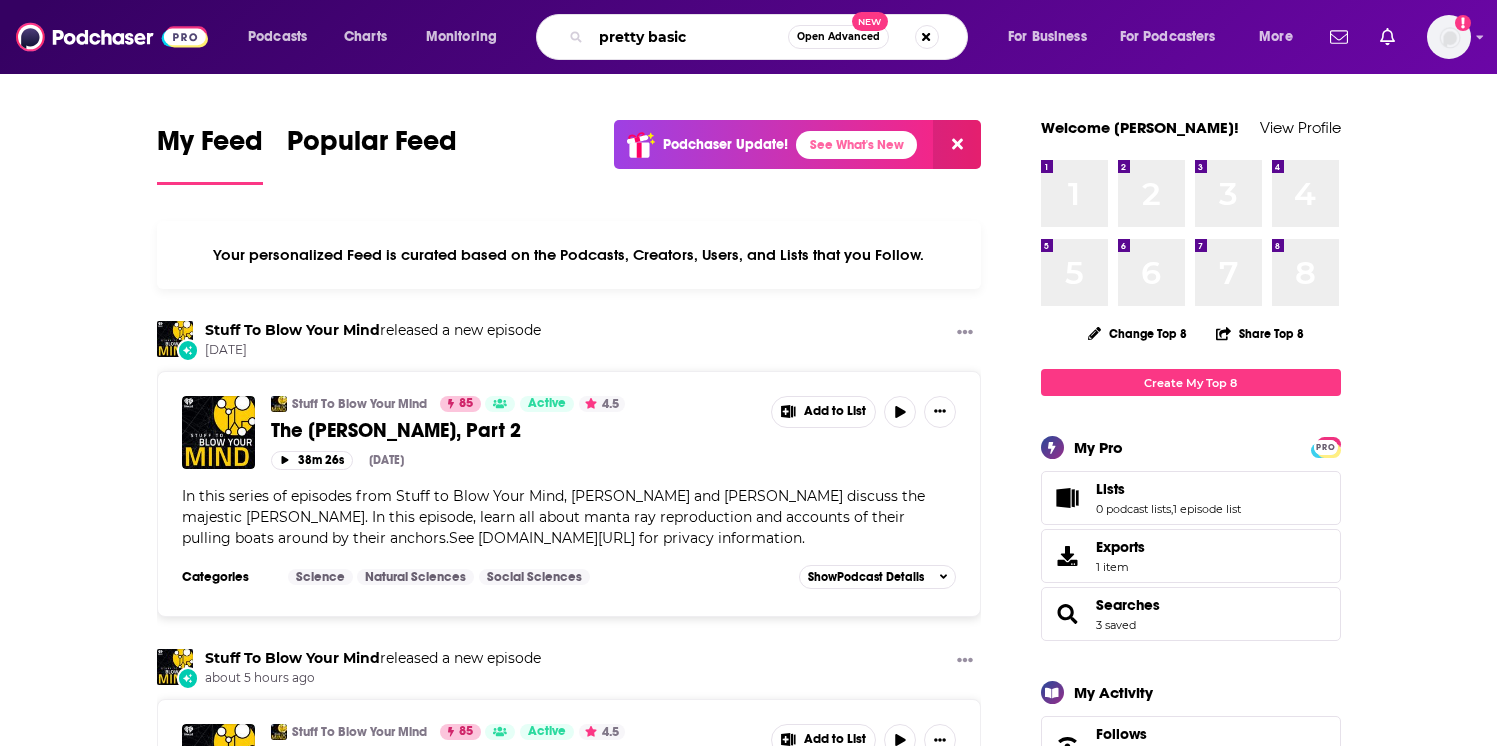 type on "pretty basic" 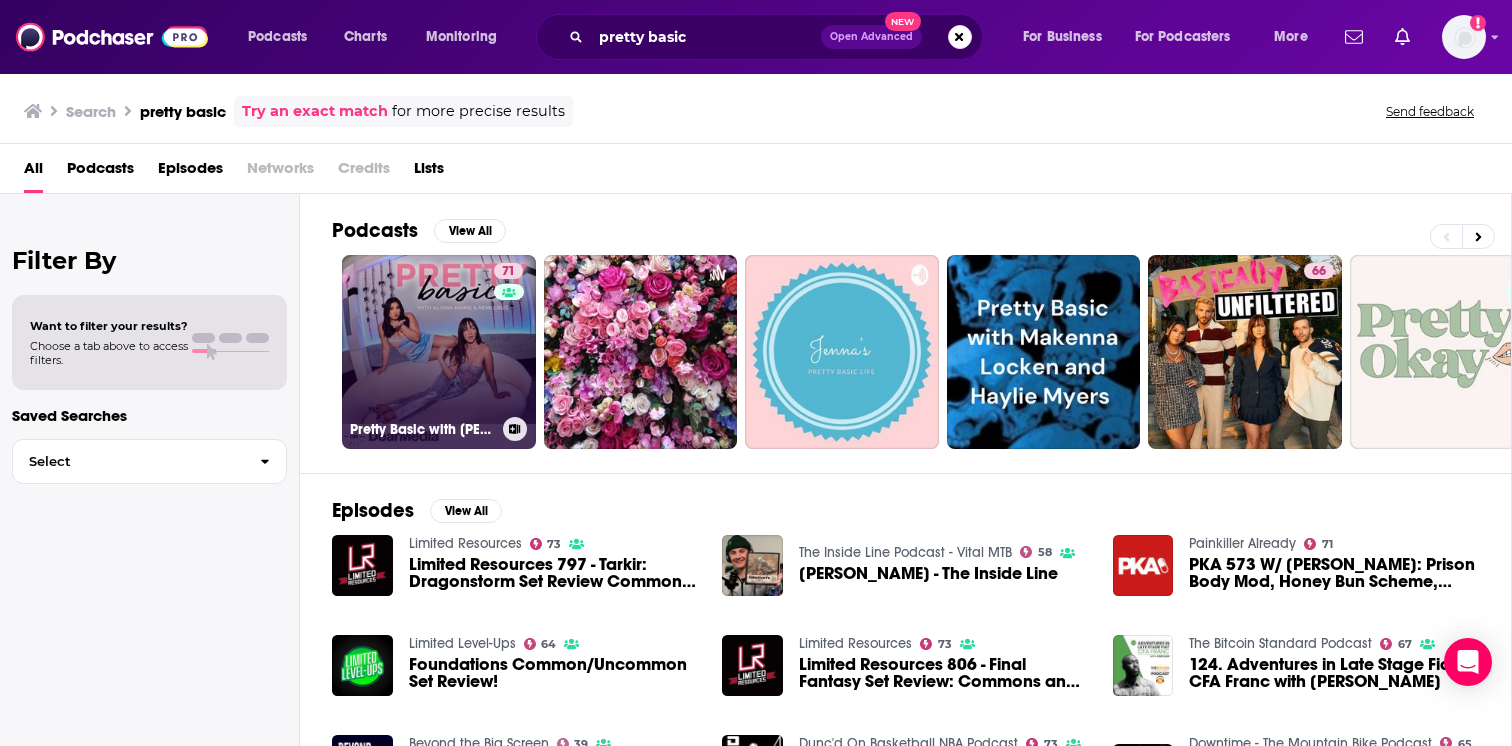 click on "71 Pretty Basic with [PERSON_NAME] [PERSON_NAME] and [PERSON_NAME]" at bounding box center [439, 352] 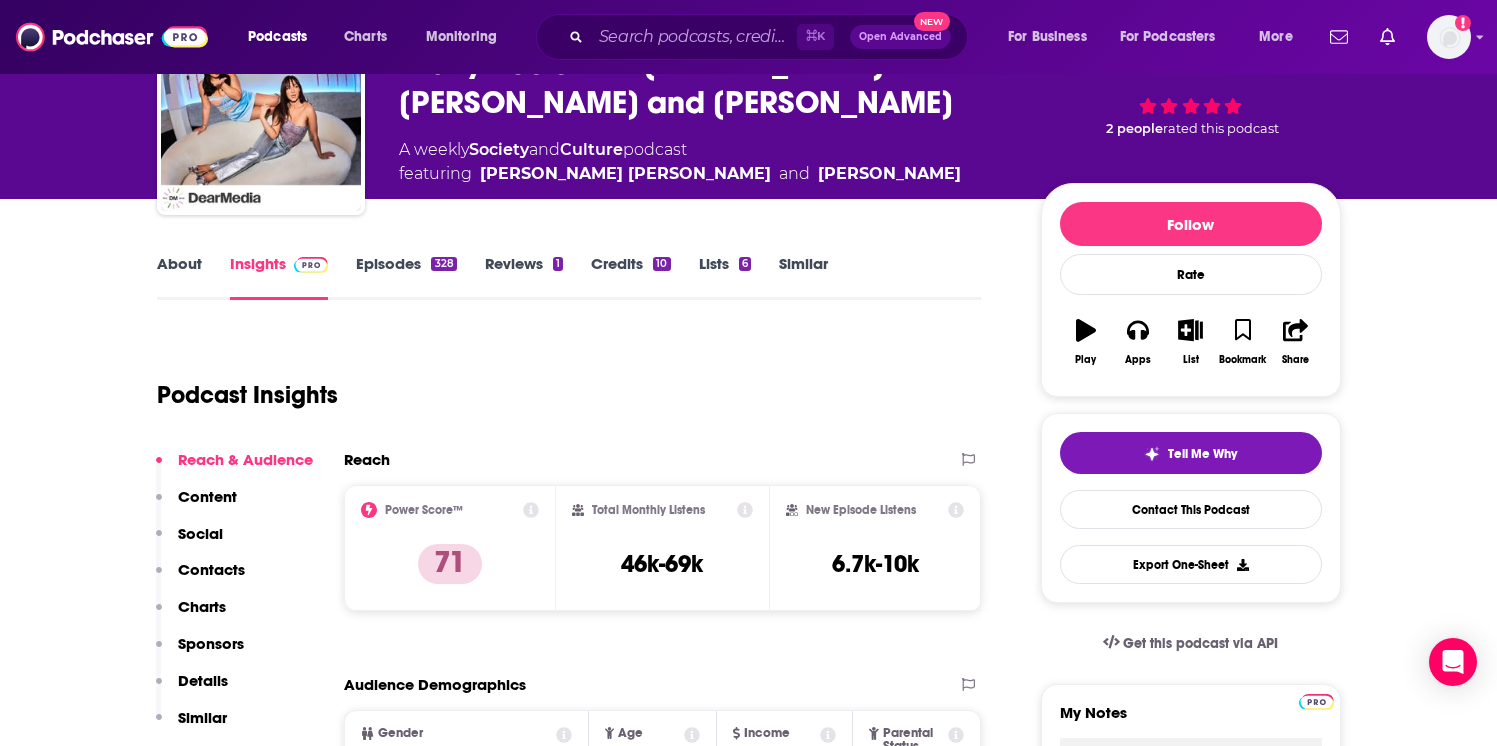 scroll, scrollTop: 0, scrollLeft: 0, axis: both 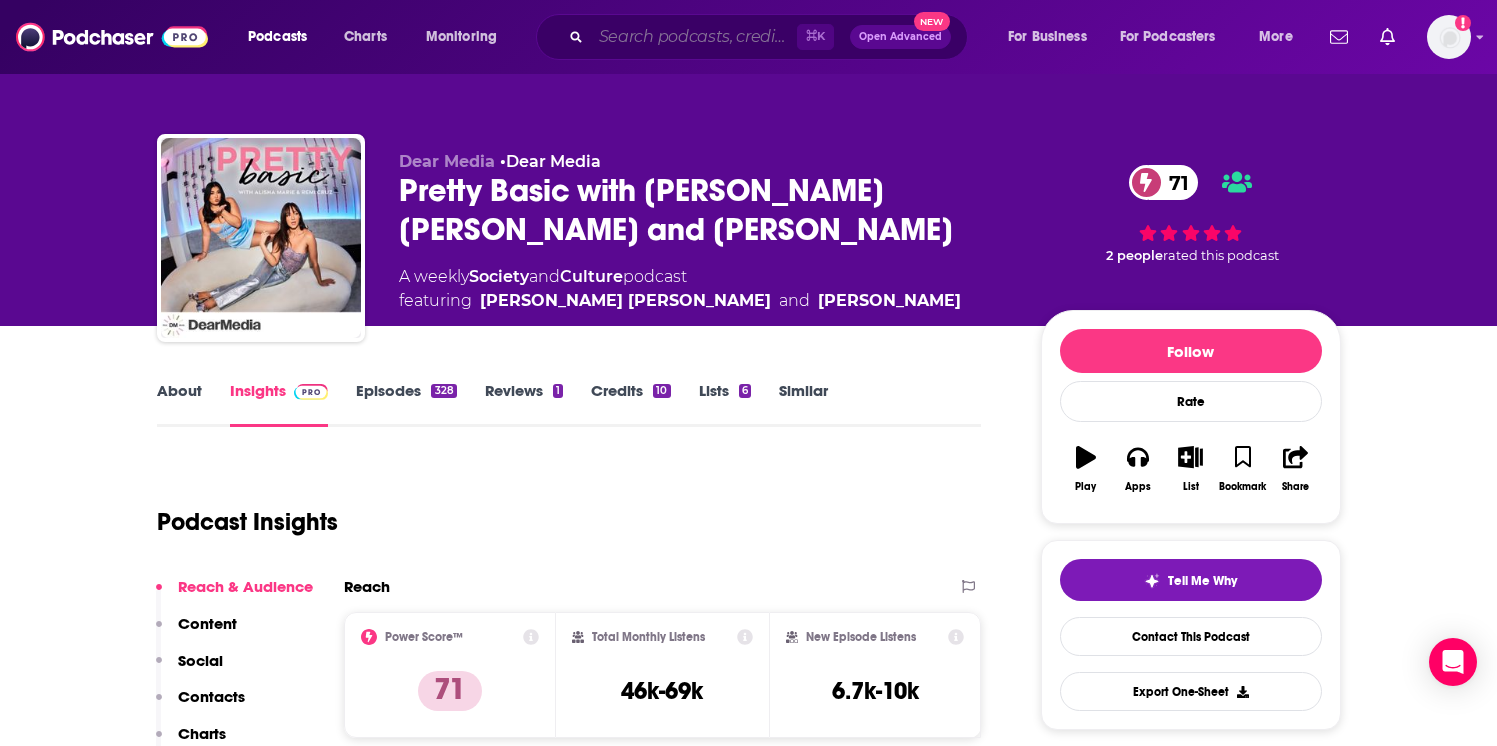 click at bounding box center [694, 37] 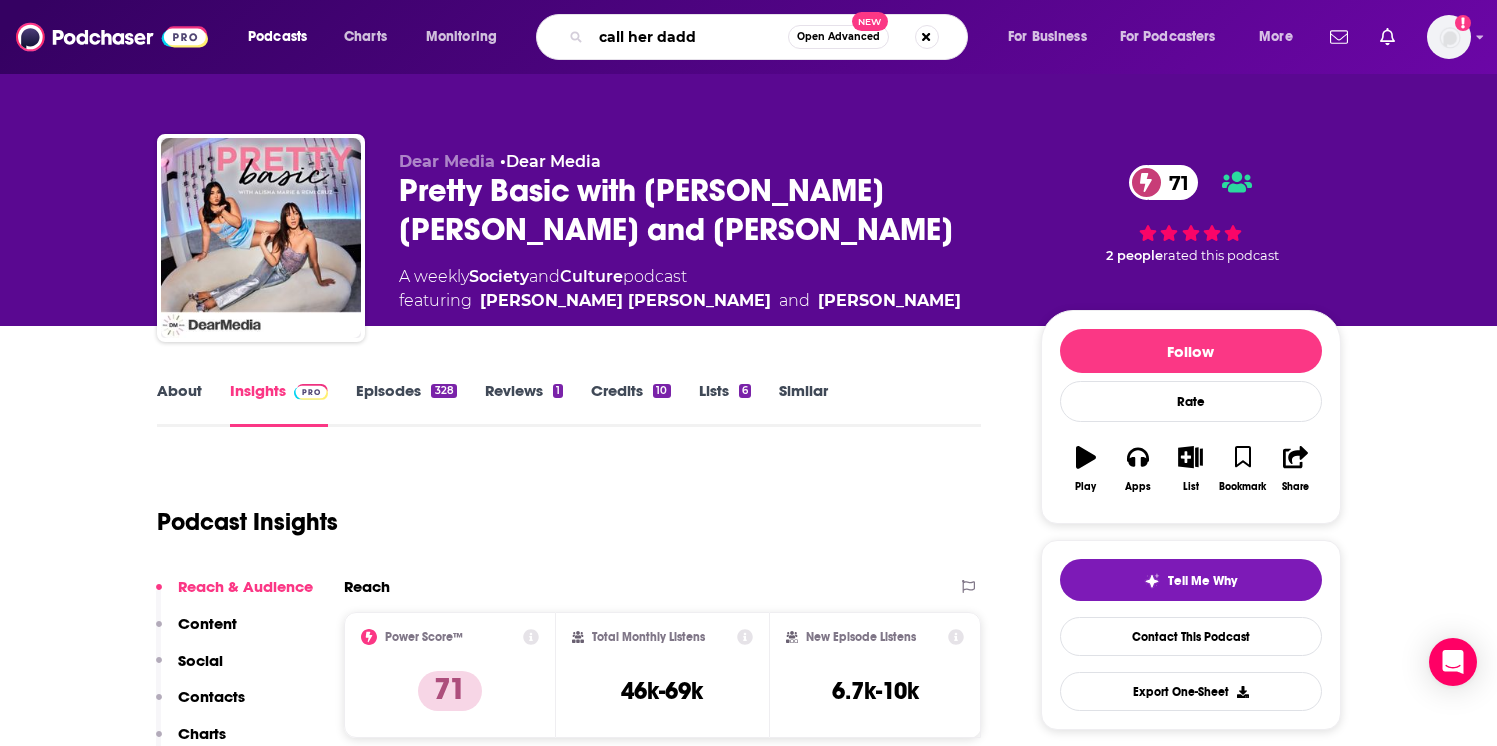 type on "call her daddy" 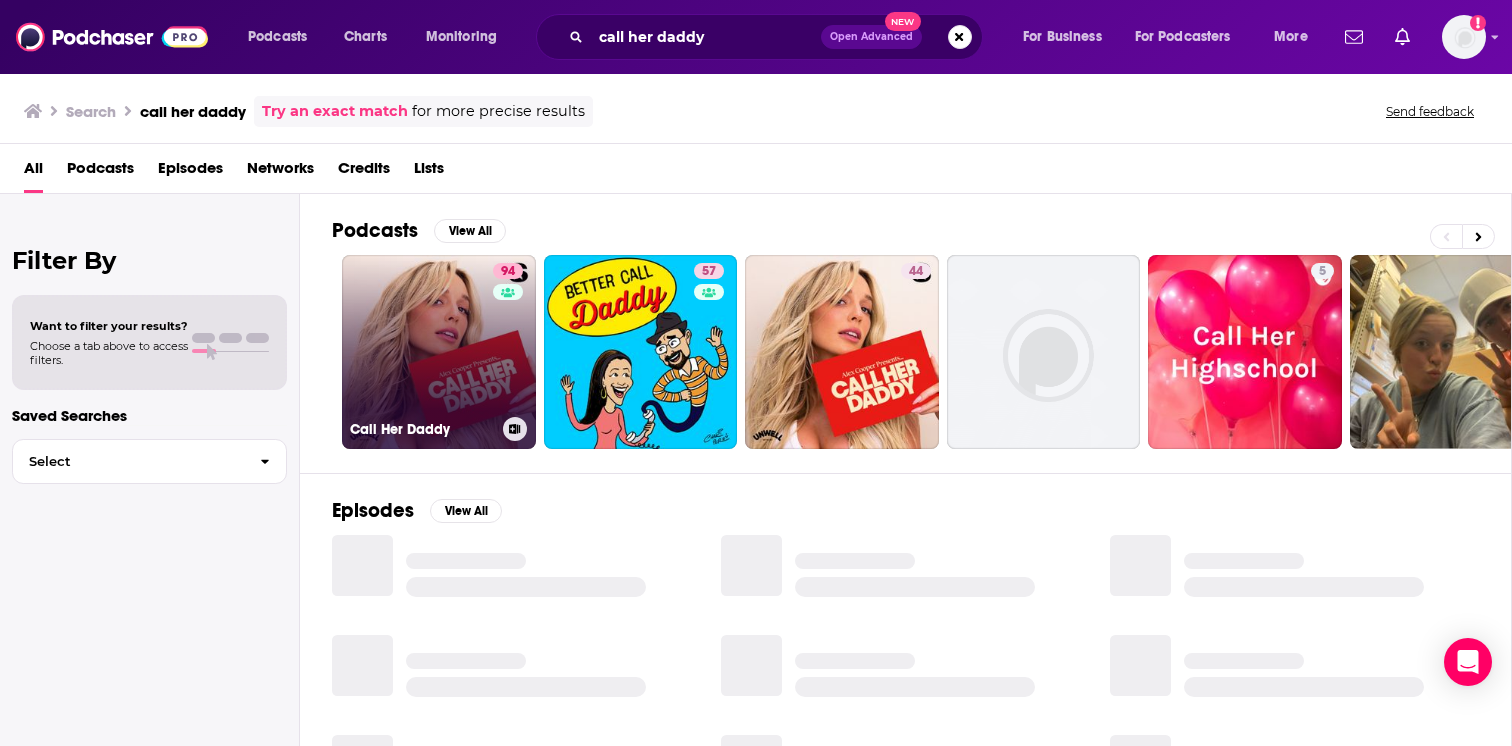 click on "94 Call Her Daddy" at bounding box center [439, 352] 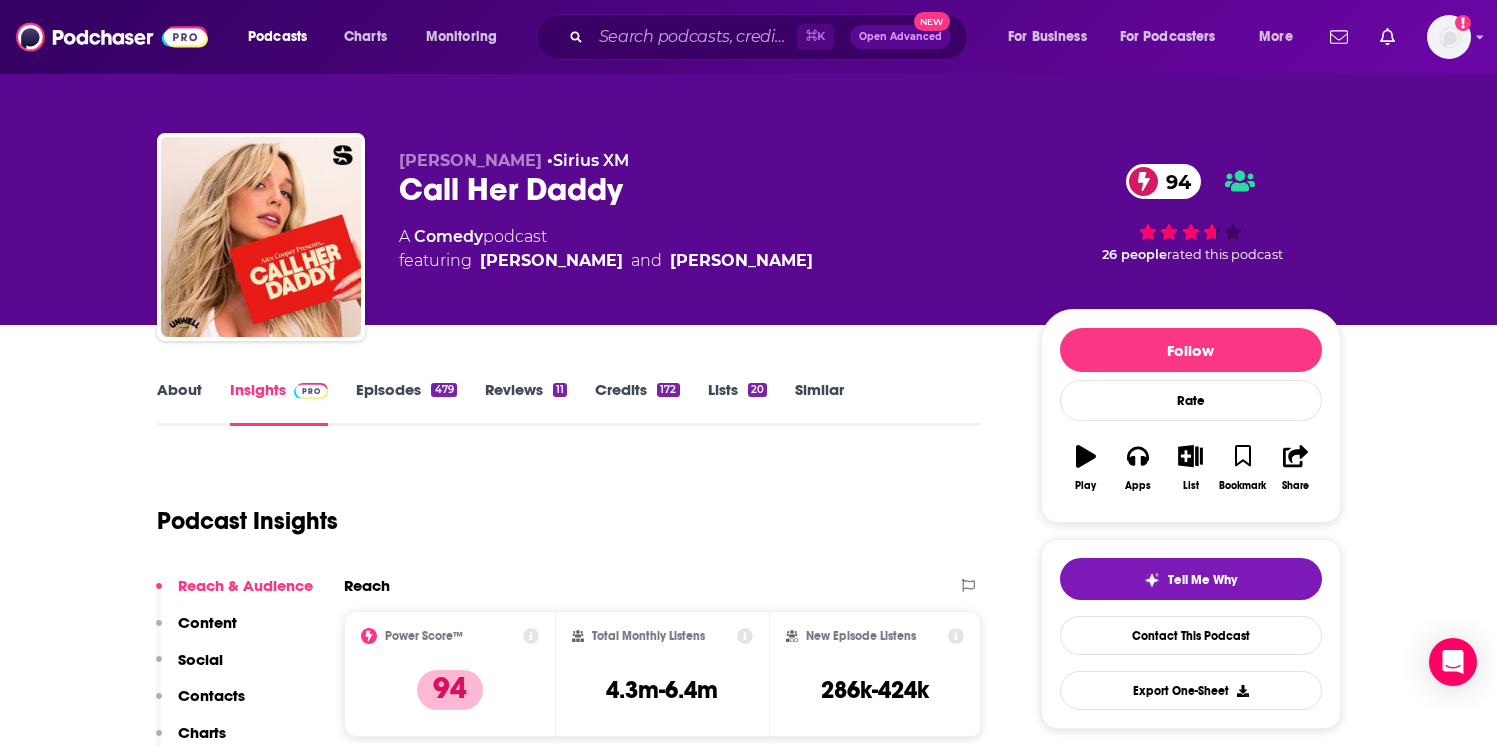 scroll, scrollTop: 0, scrollLeft: 0, axis: both 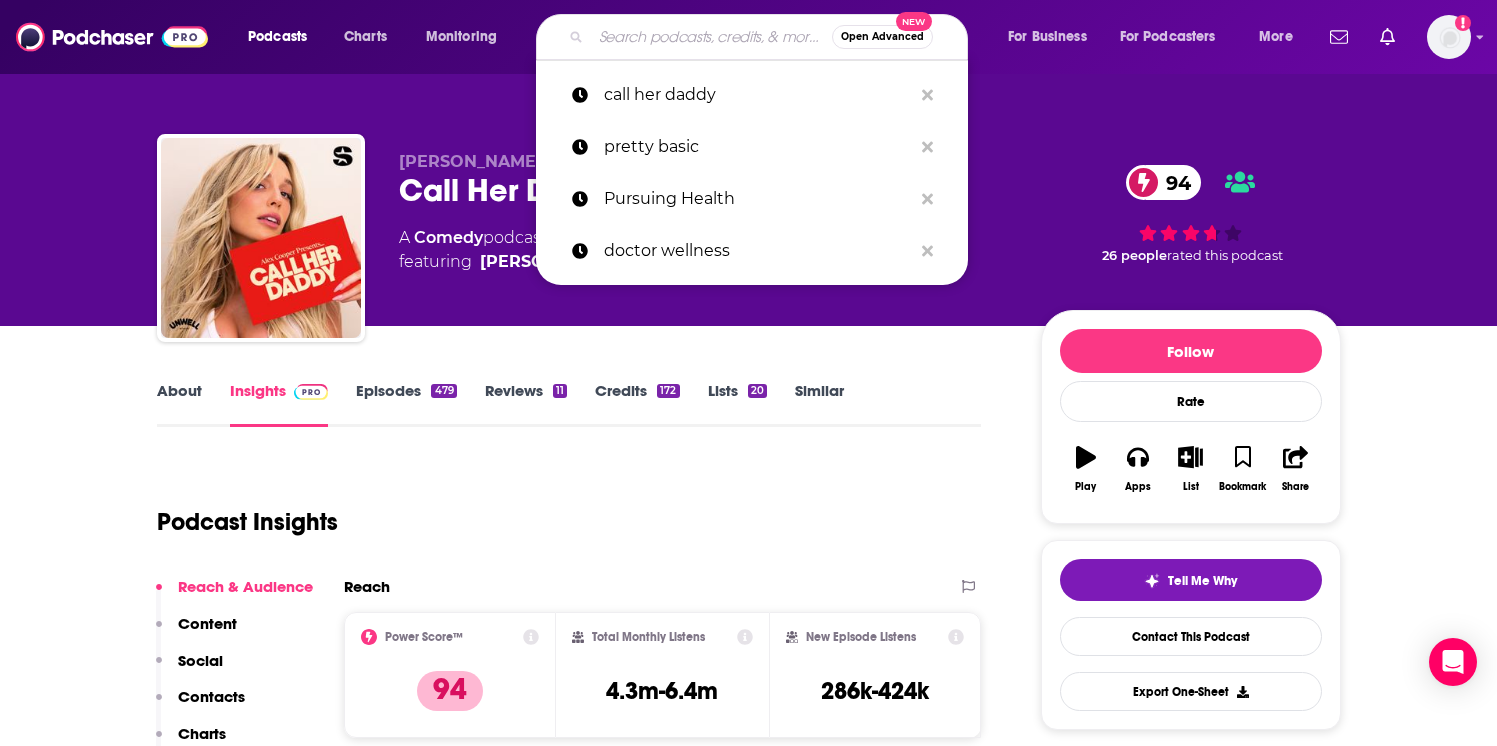click at bounding box center (711, 37) 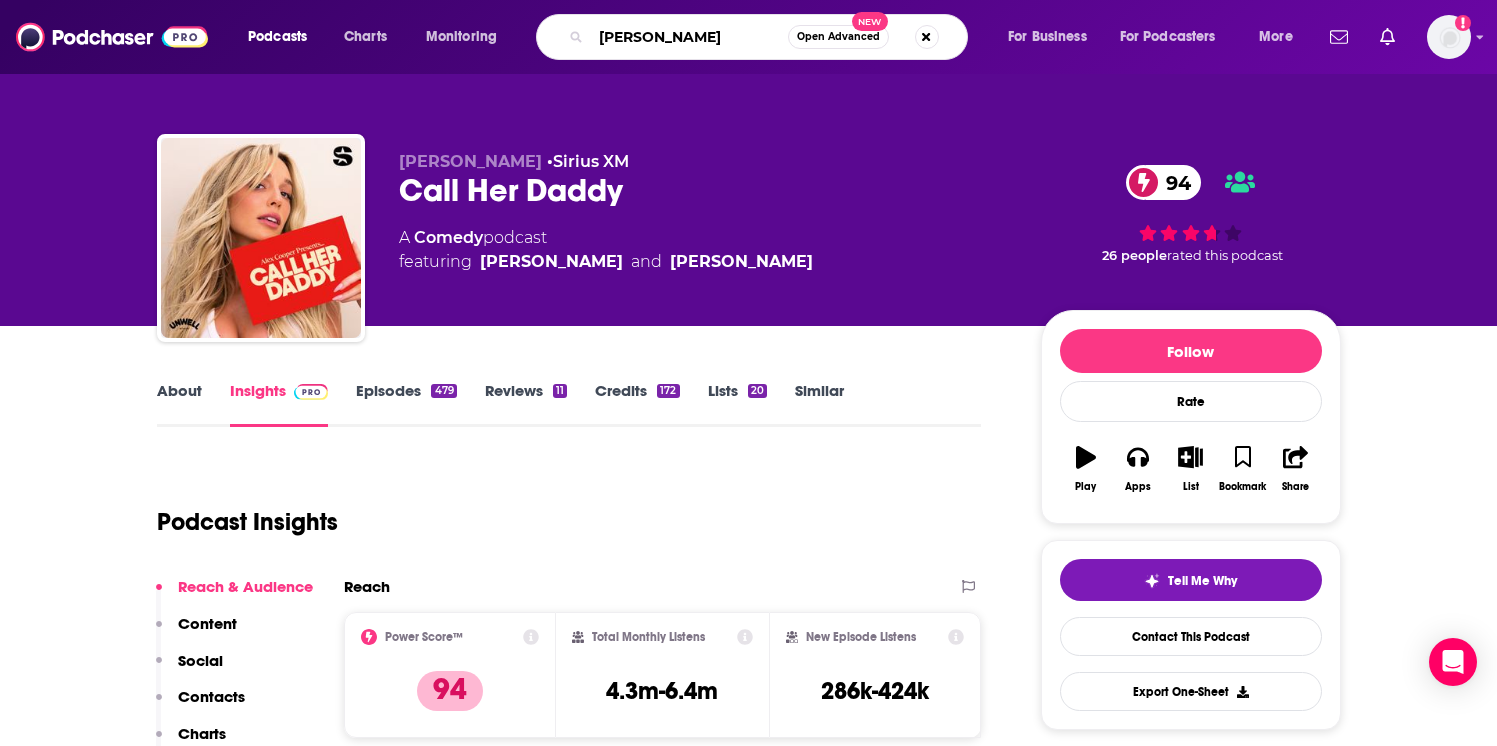 type on "[PERSON_NAME]" 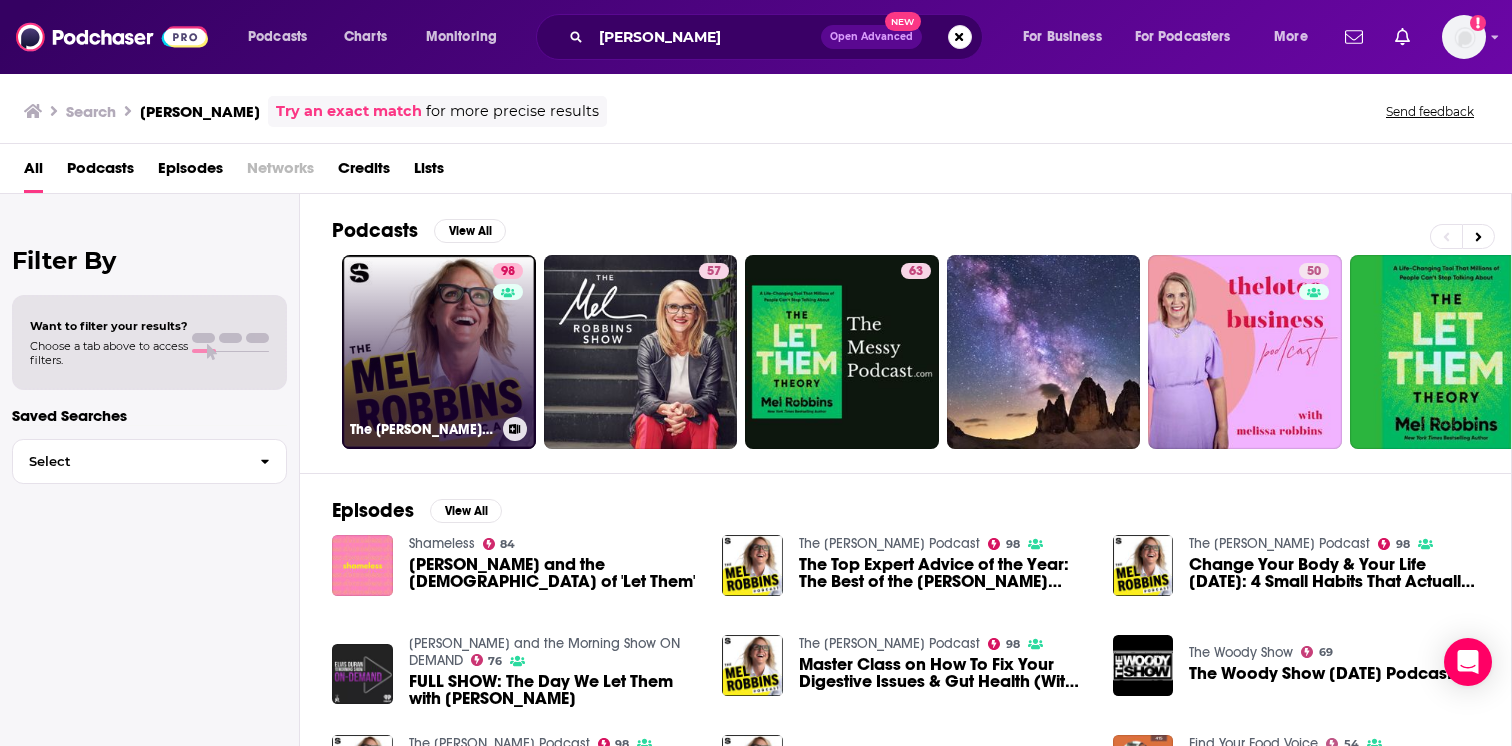 click on "98 The [PERSON_NAME] Podcast" at bounding box center [439, 352] 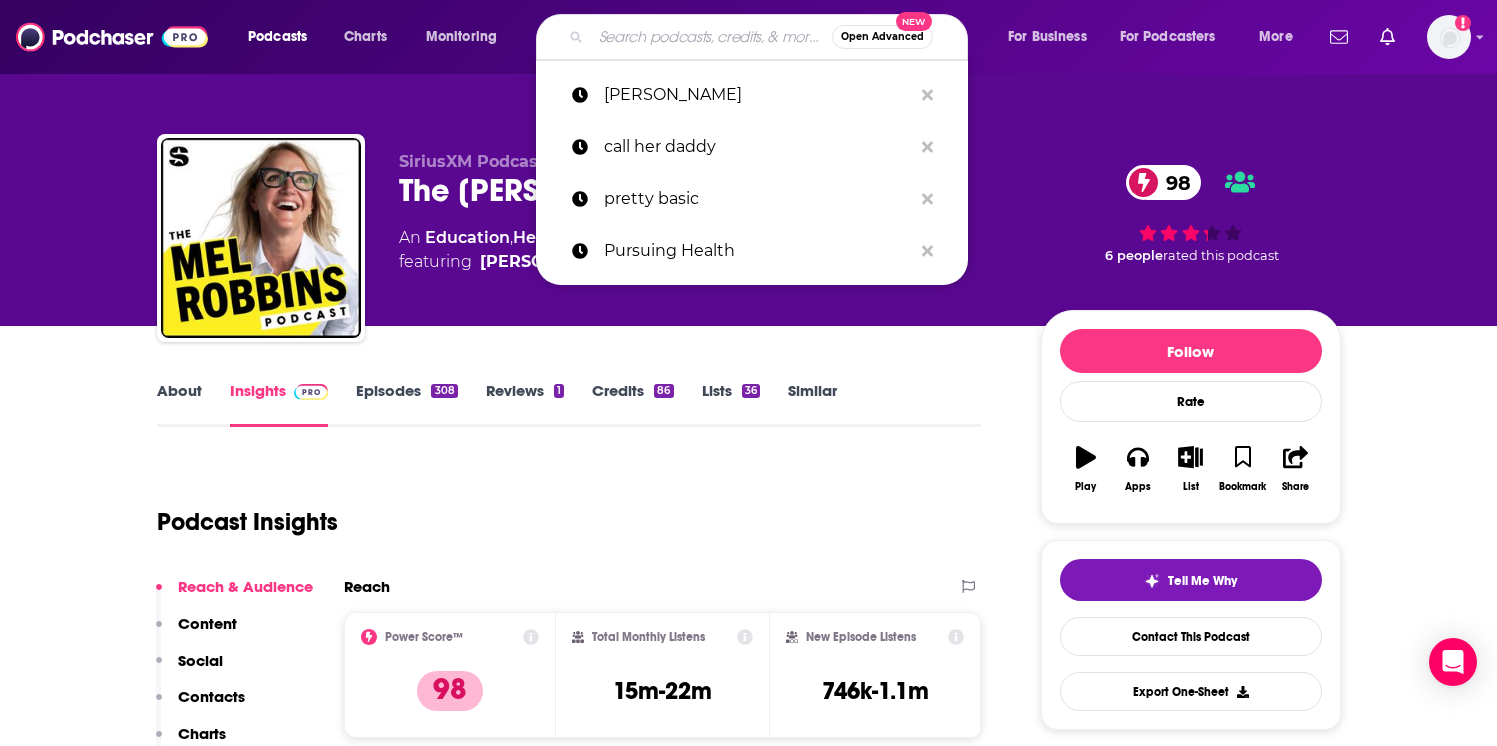 click at bounding box center (711, 37) 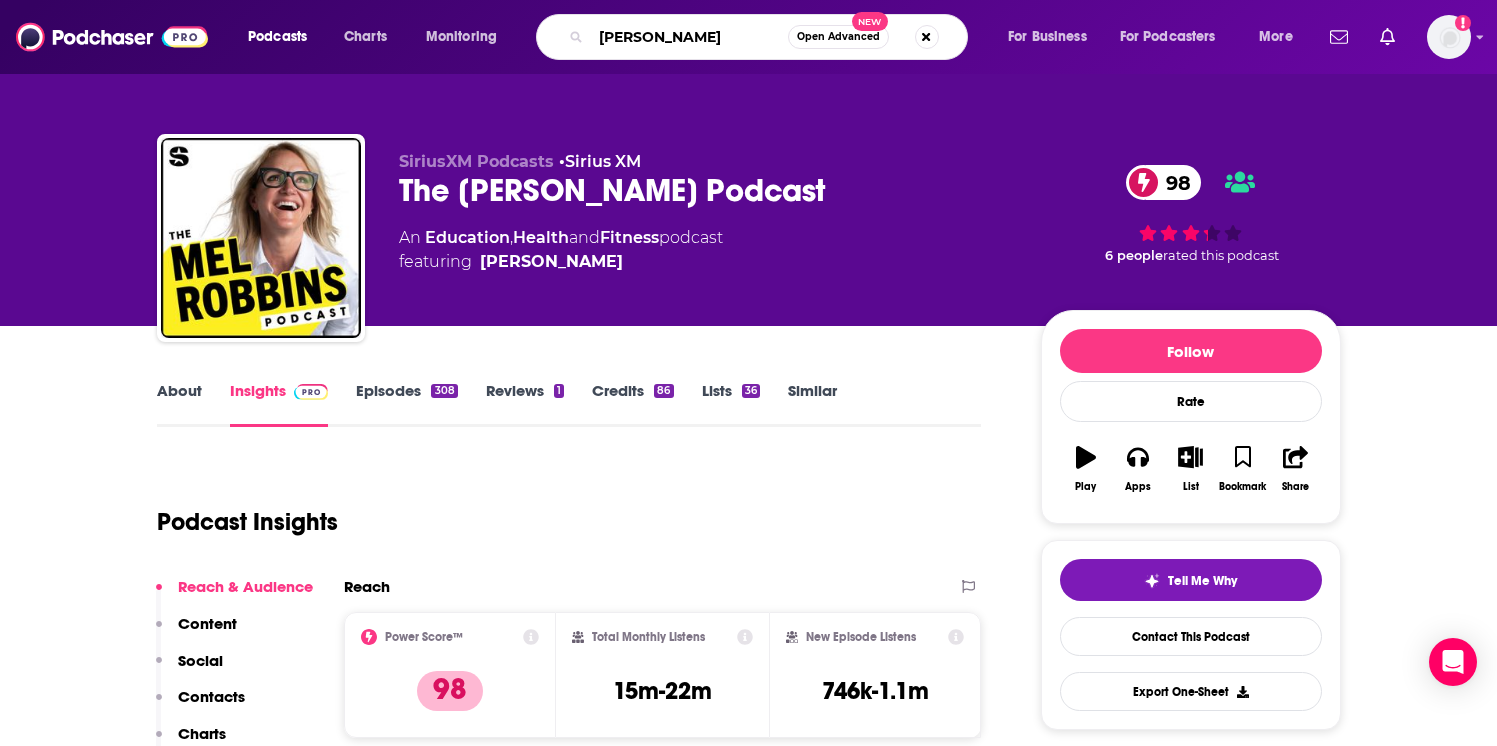 type on "[PERSON_NAME]" 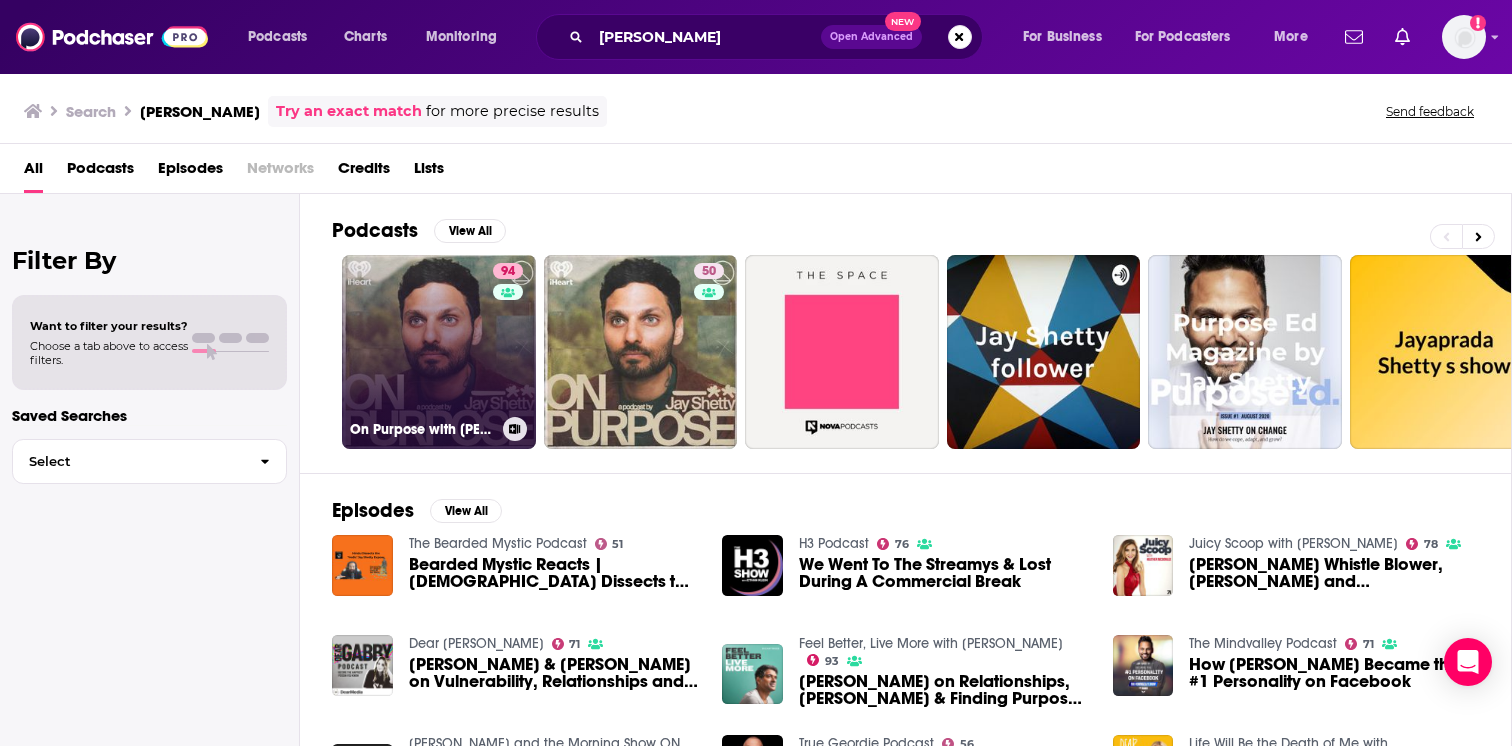 click on "94" at bounding box center [510, 340] 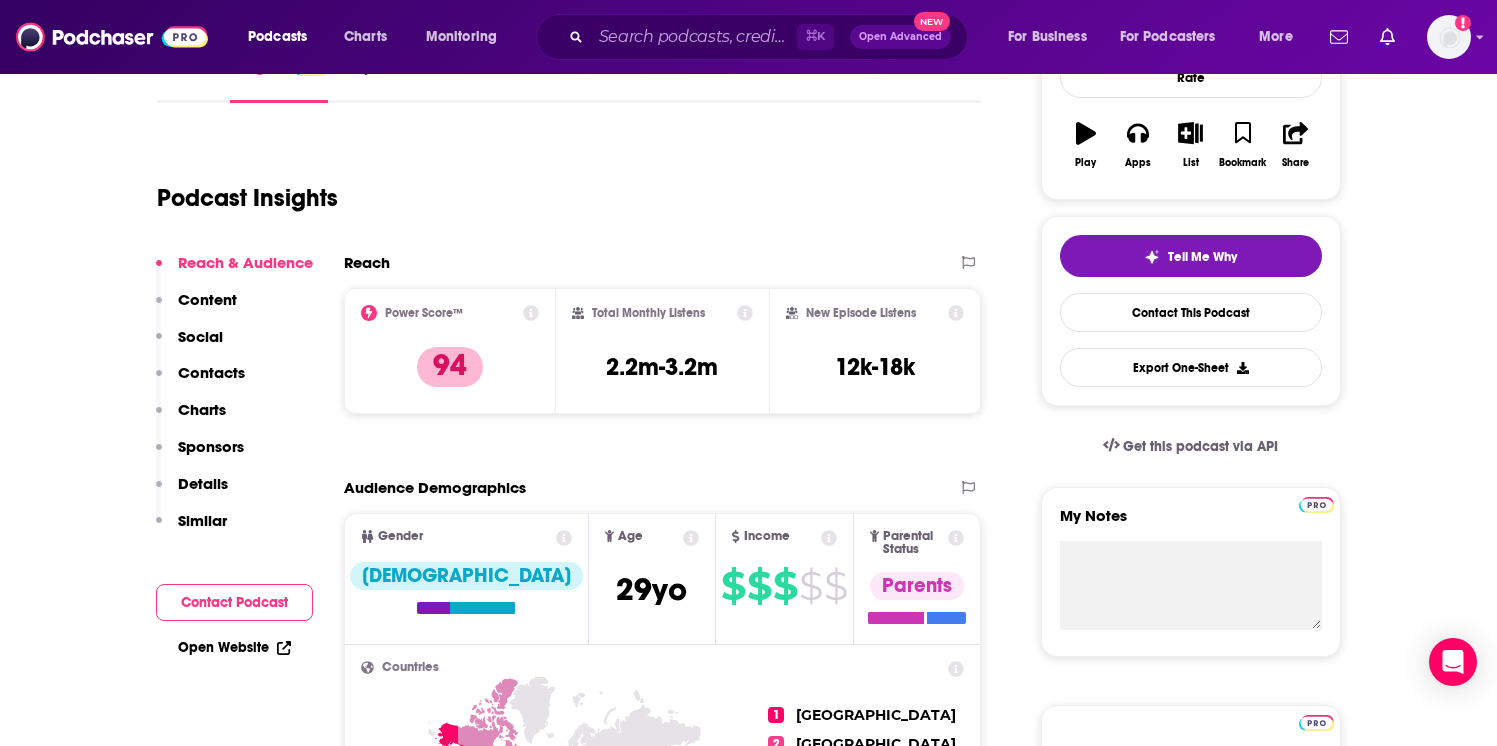 scroll, scrollTop: 0, scrollLeft: 0, axis: both 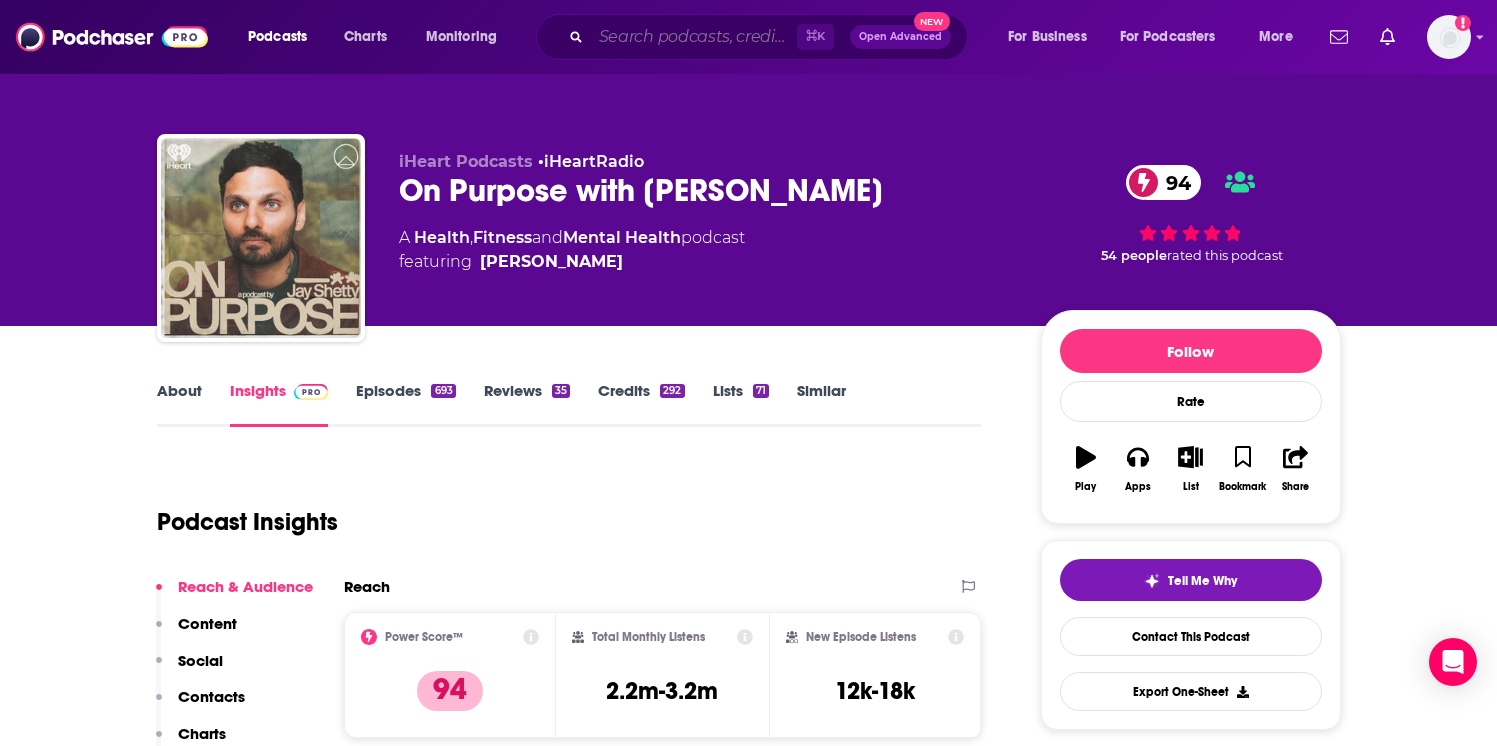 click at bounding box center (694, 37) 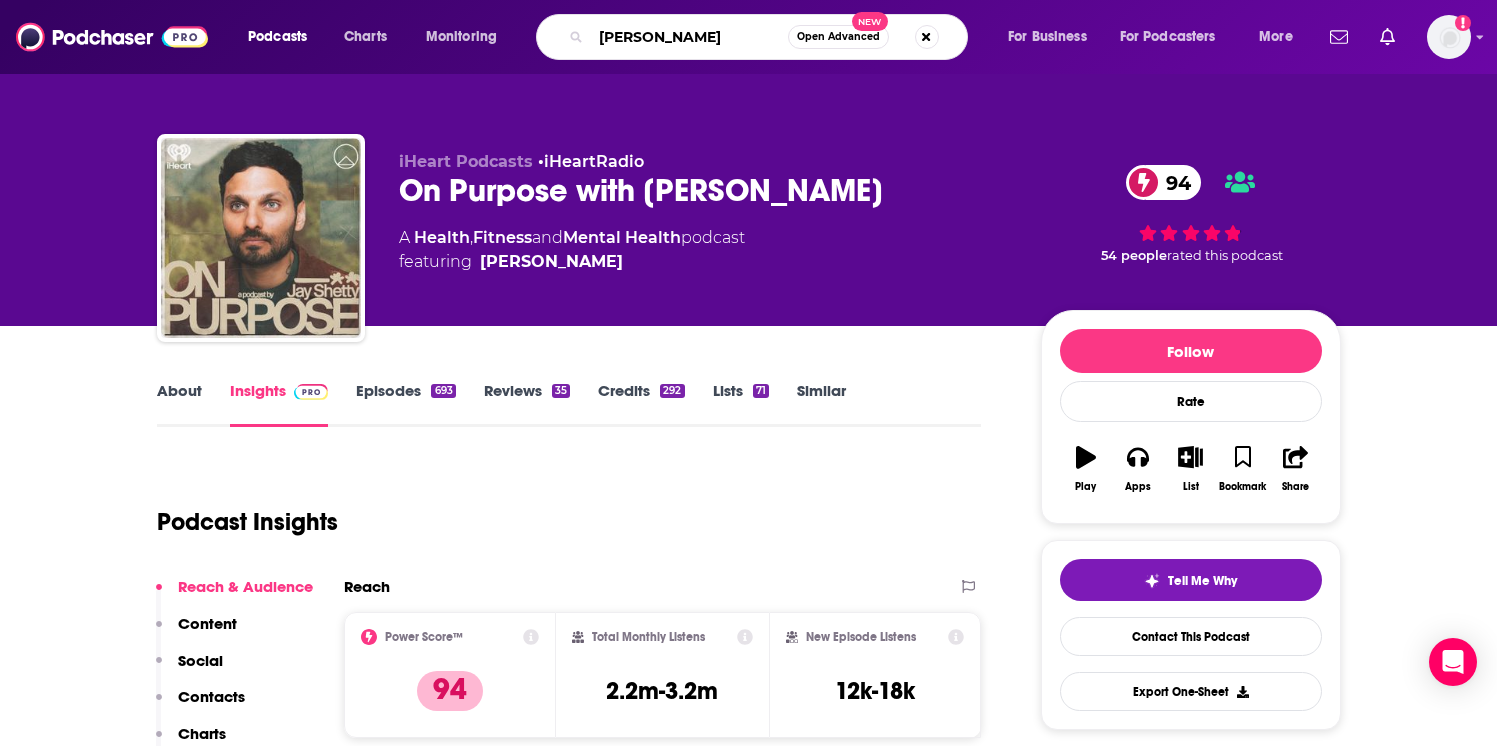 type on "[PERSON_NAME]" 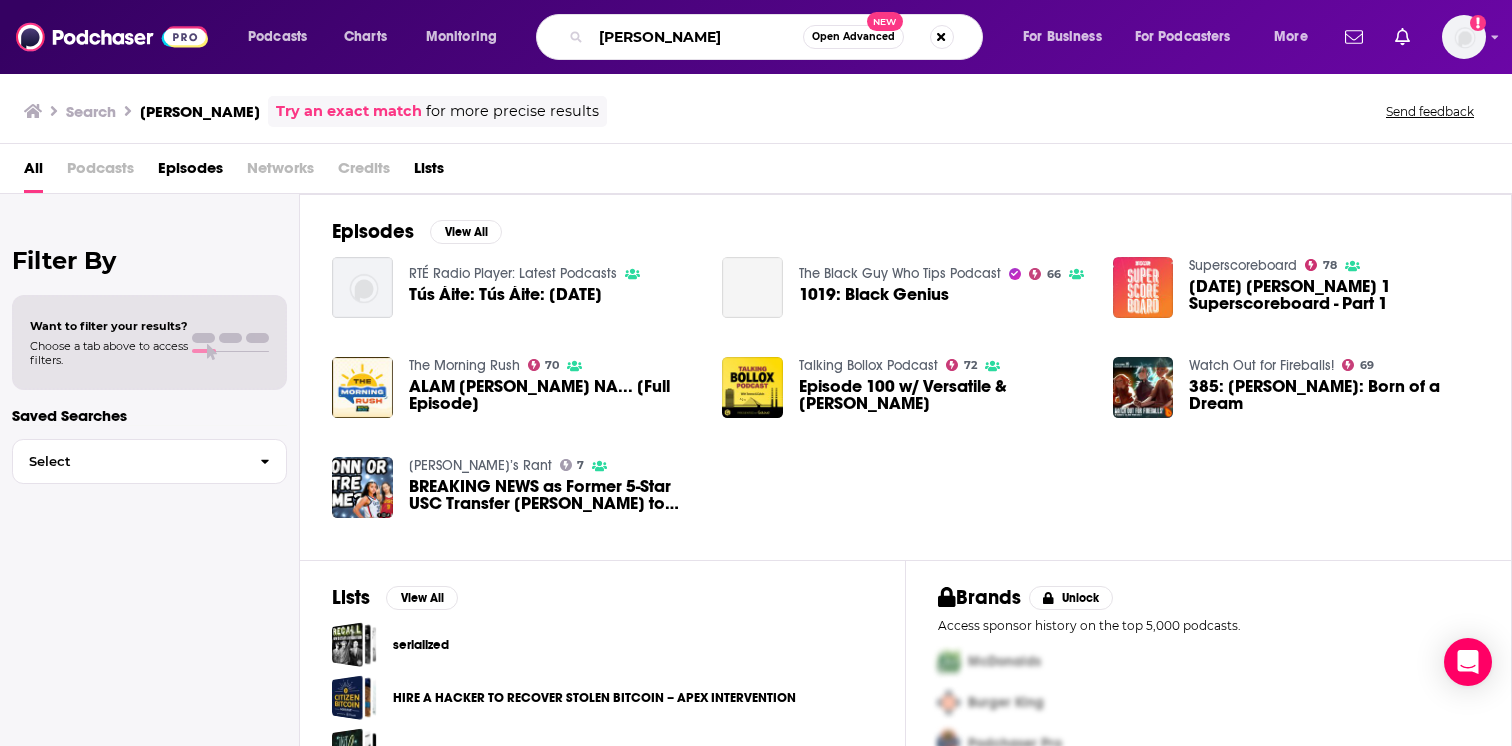 click on "[PERSON_NAME]" at bounding box center [697, 37] 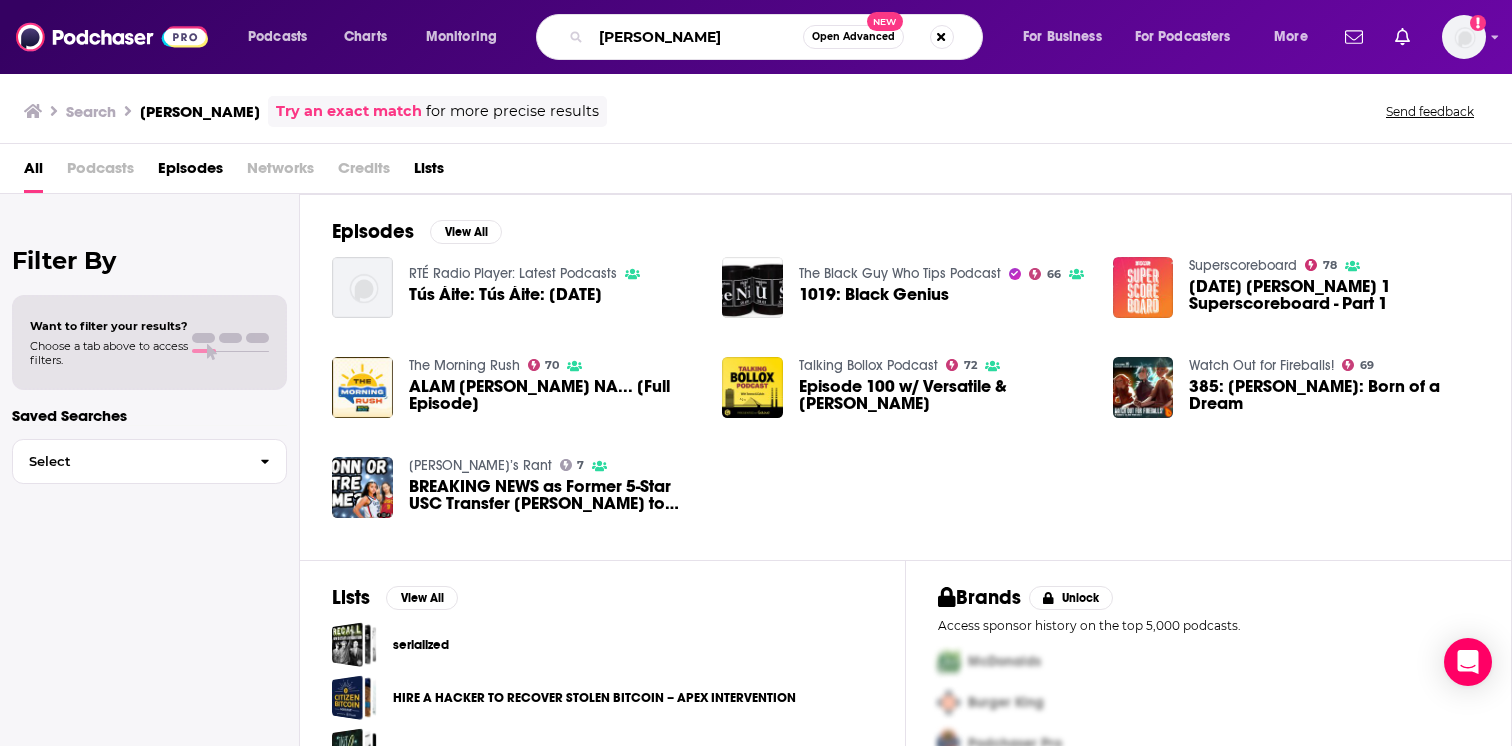 type on "[PERSON_NAME]" 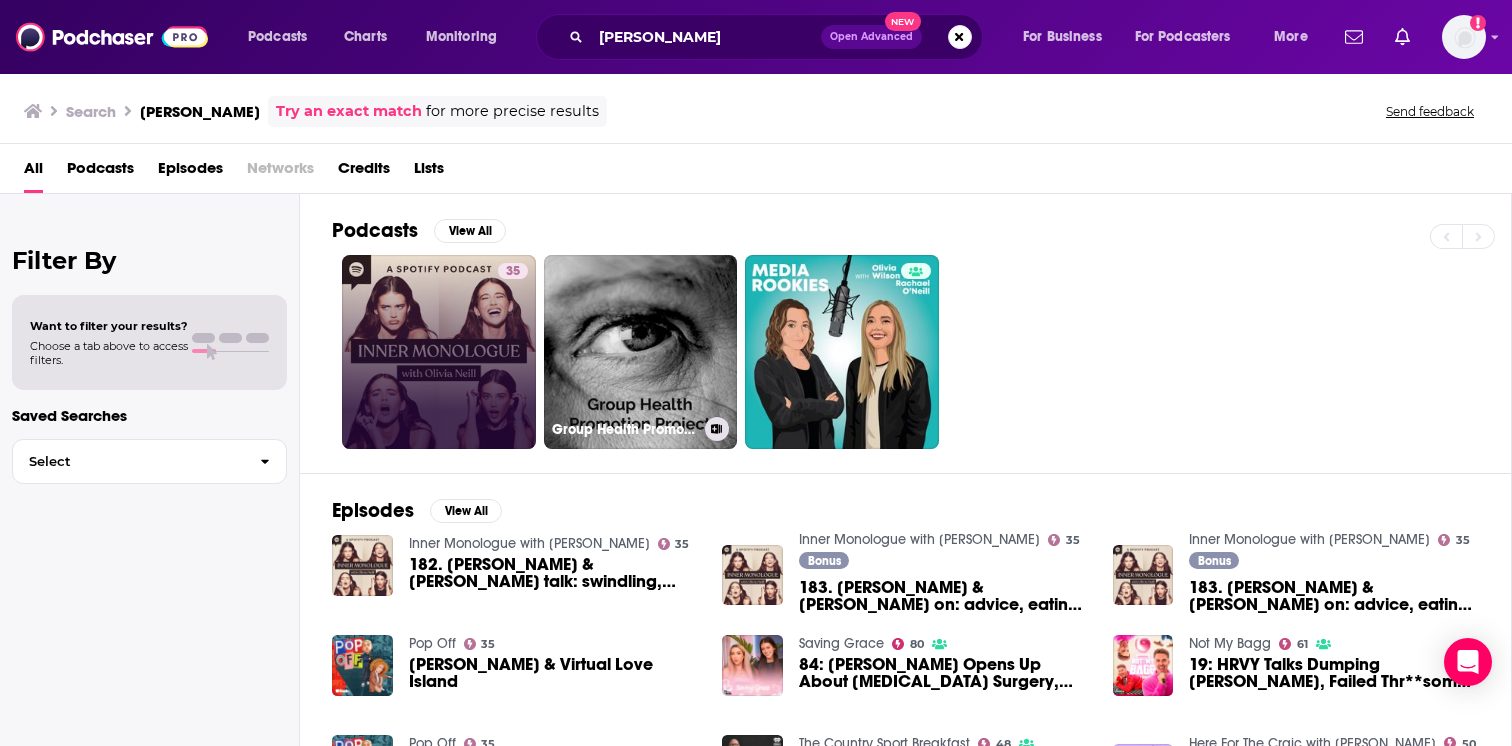 click on "35" at bounding box center [513, 352] 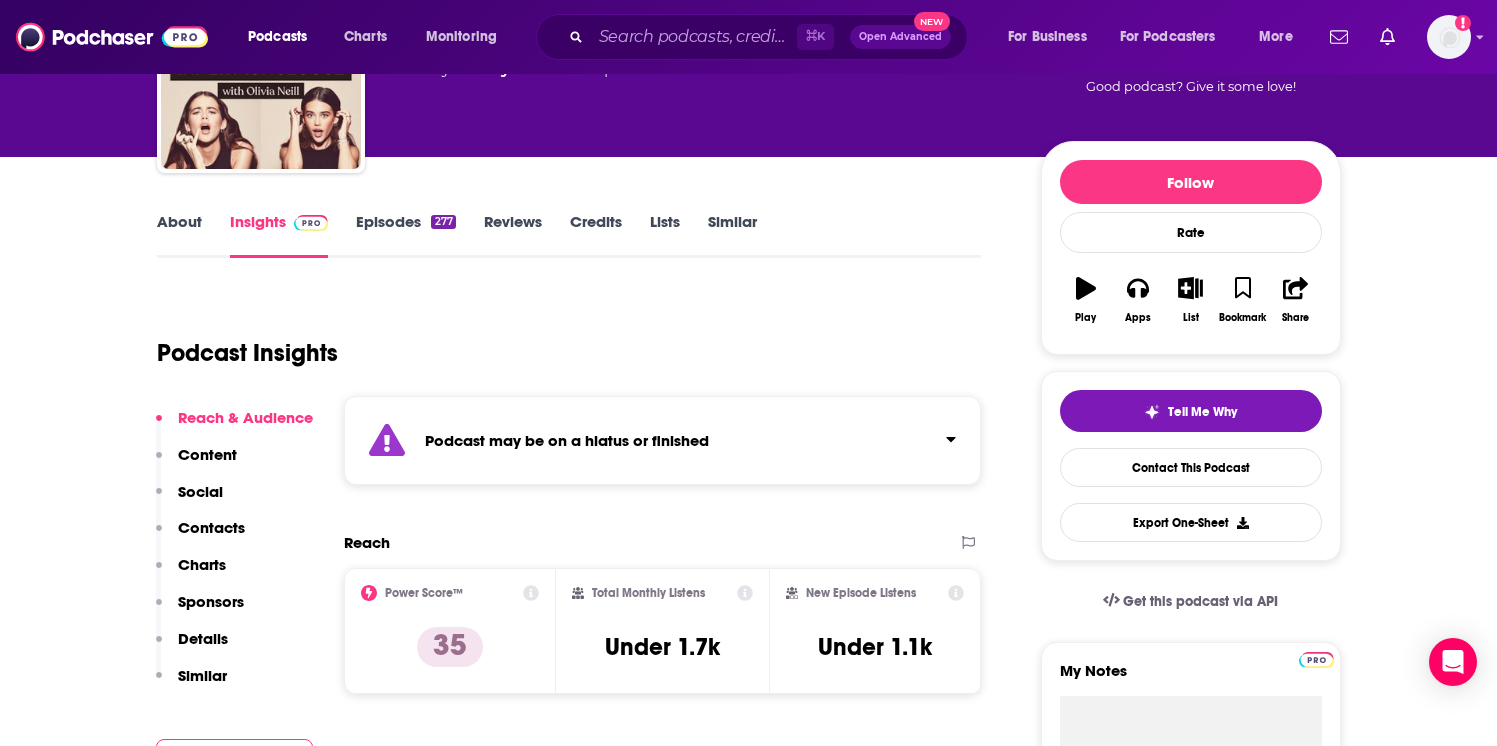 scroll, scrollTop: 0, scrollLeft: 0, axis: both 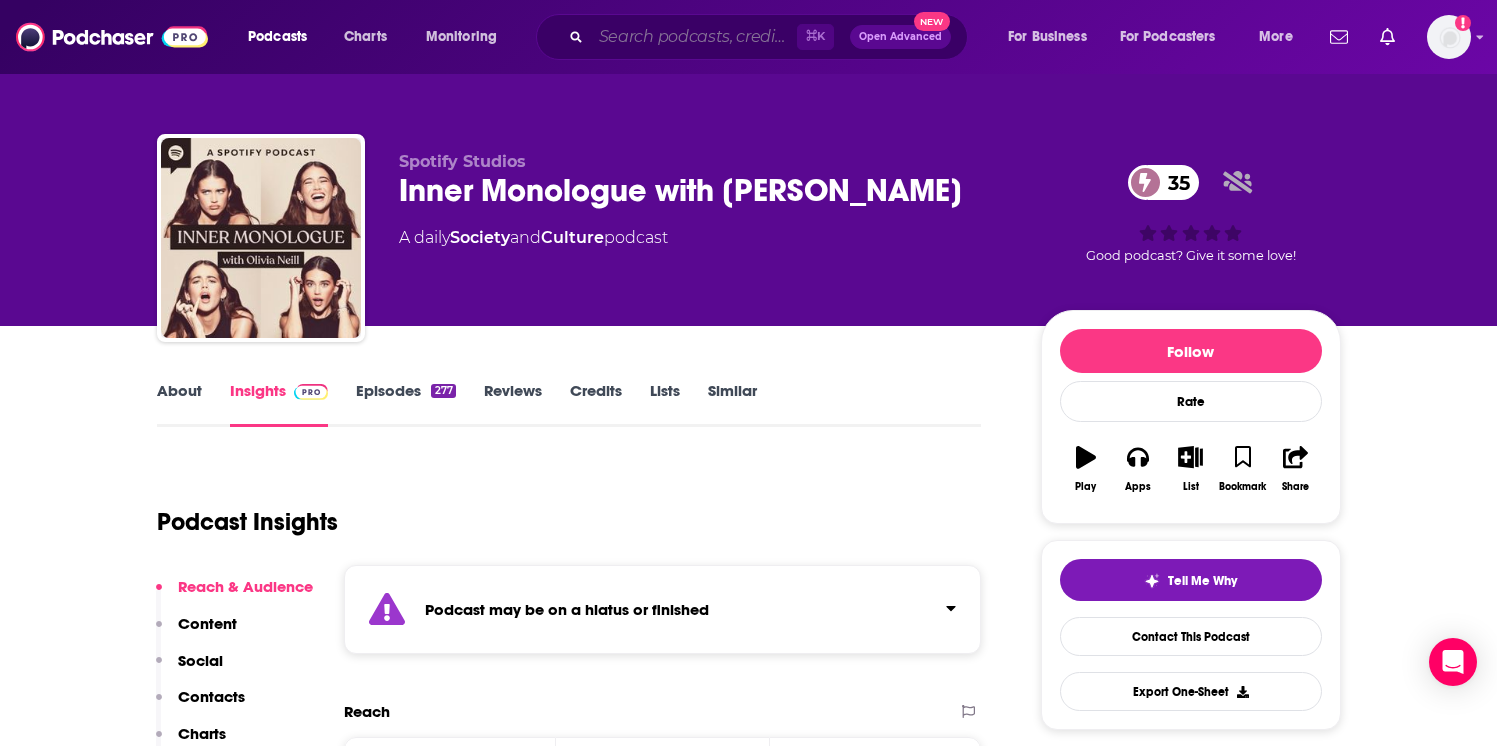 click at bounding box center [694, 37] 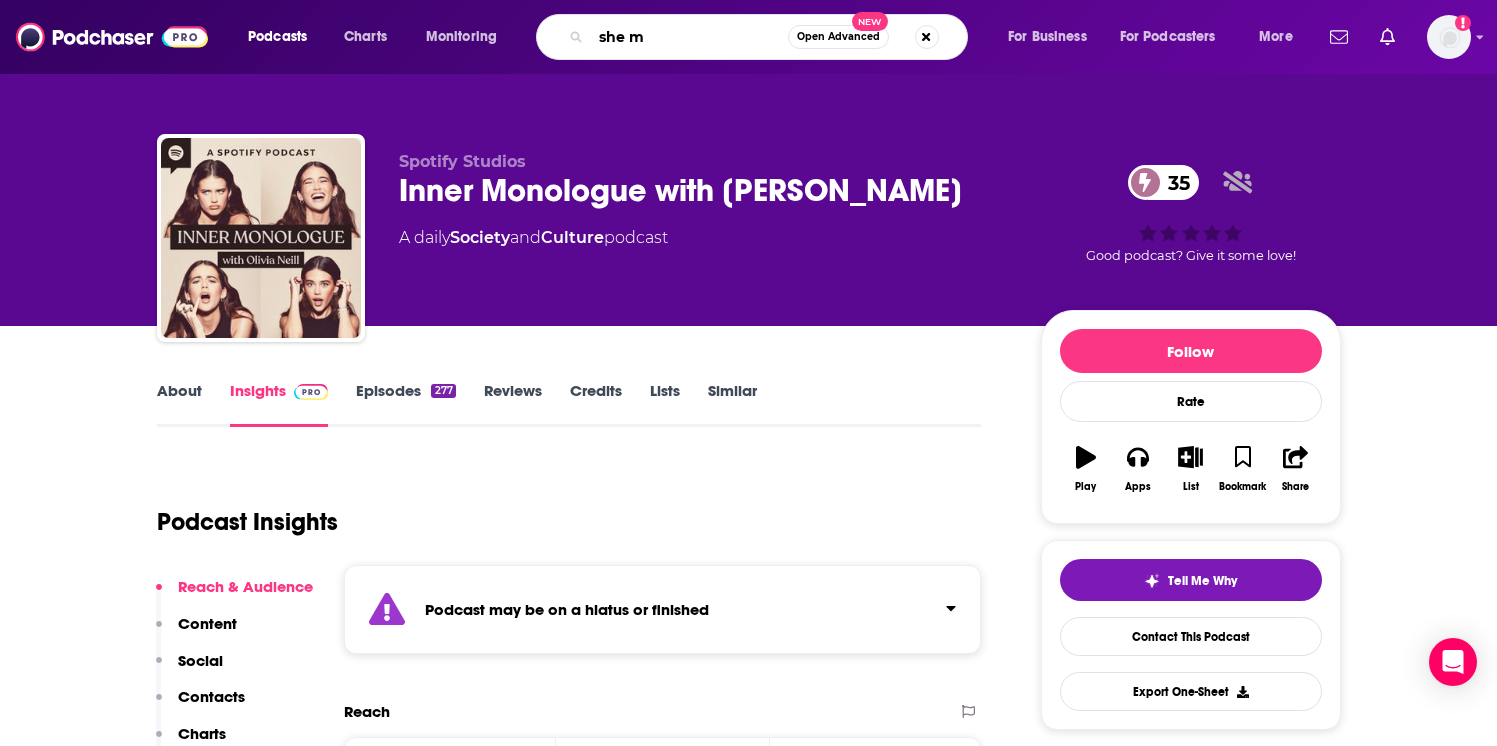 type on "she md" 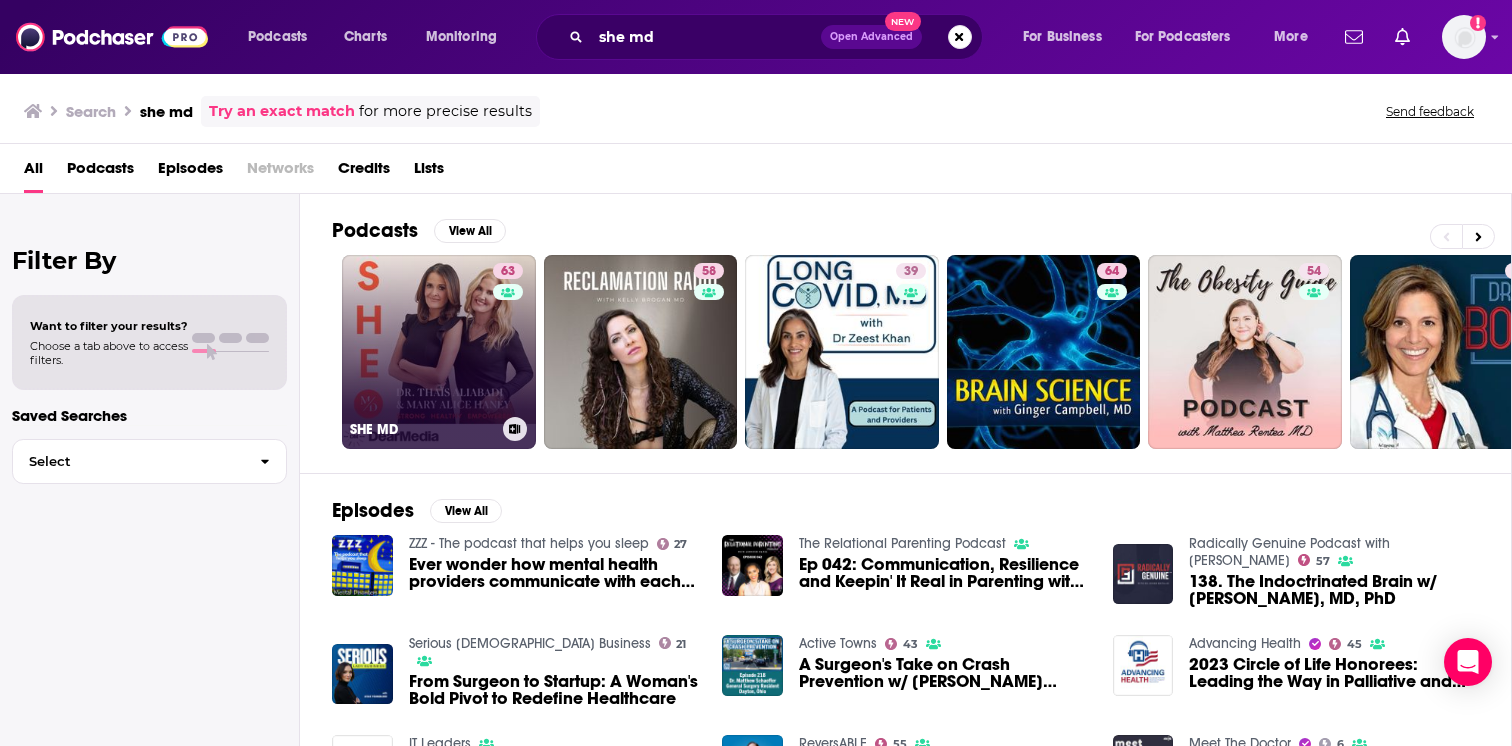 click on "63 SHE MD" at bounding box center (439, 352) 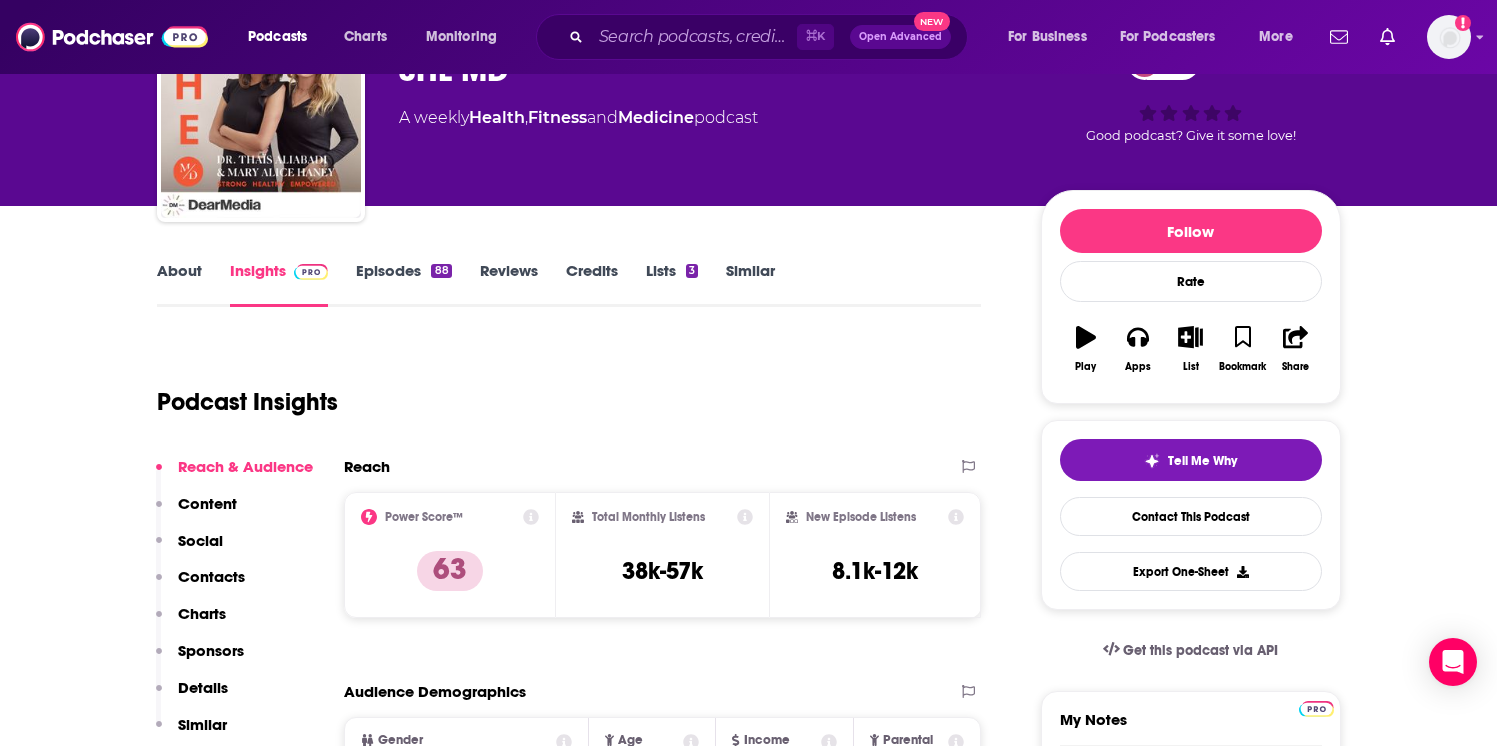 scroll, scrollTop: 0, scrollLeft: 0, axis: both 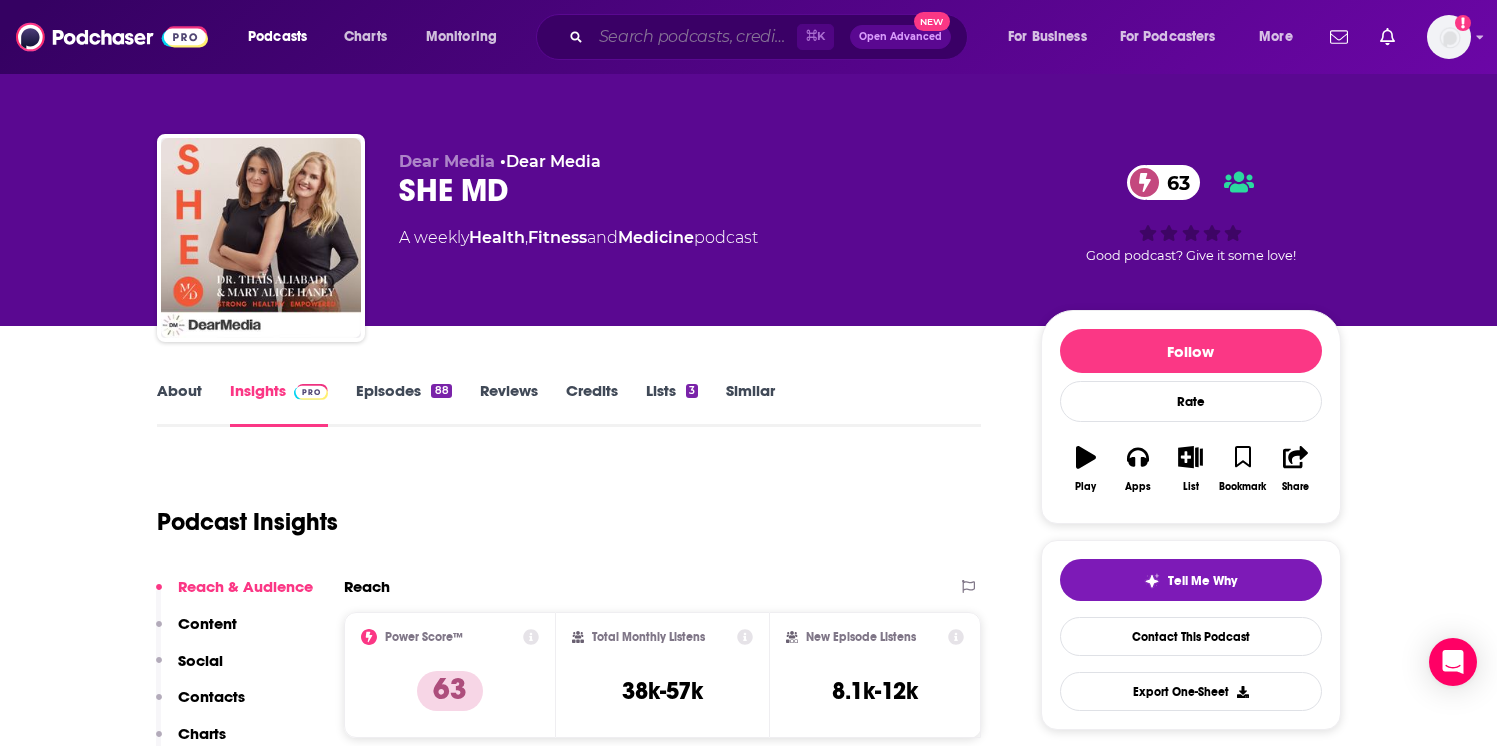 click at bounding box center [694, 37] 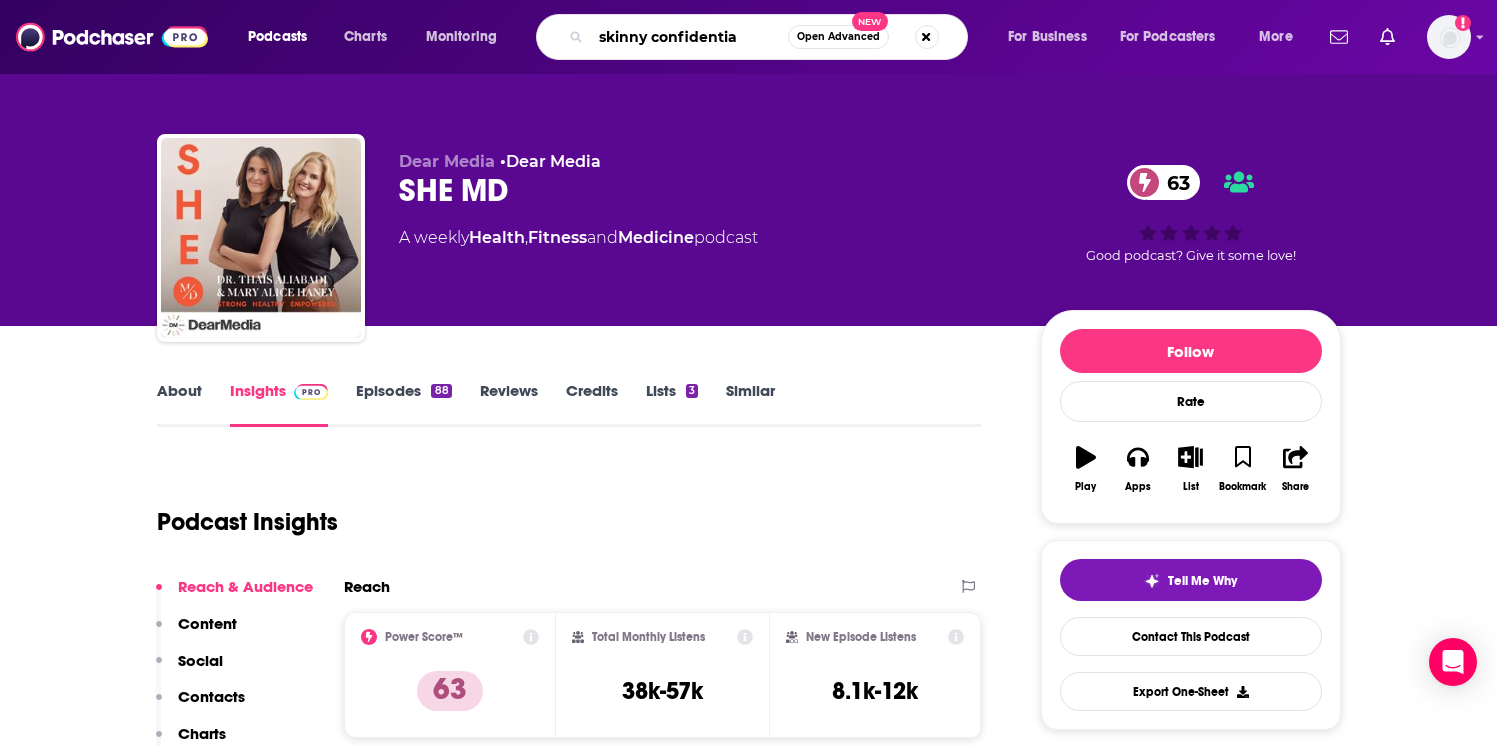 type on "skinny confidential" 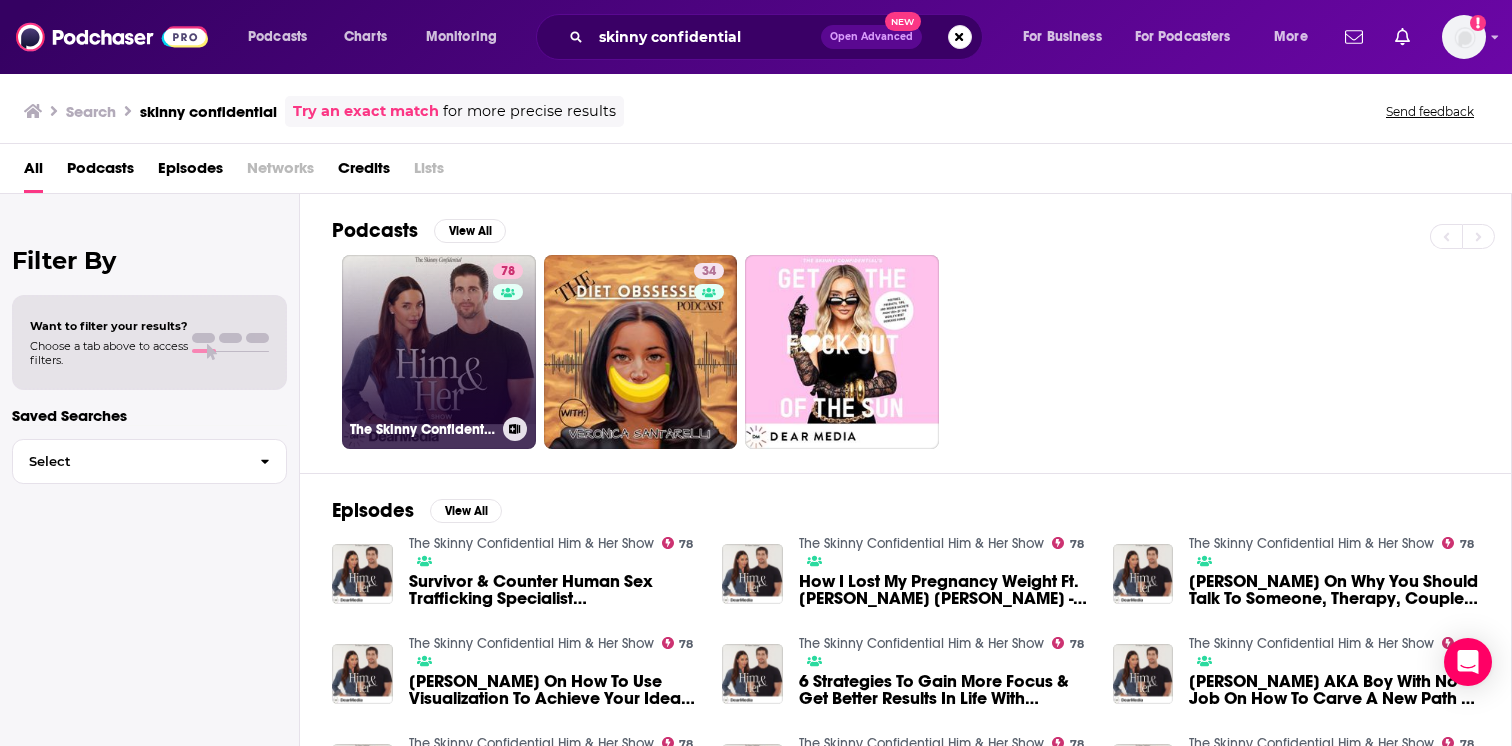 click on "78 The Skinny Confidential Him & Her Show" at bounding box center [439, 352] 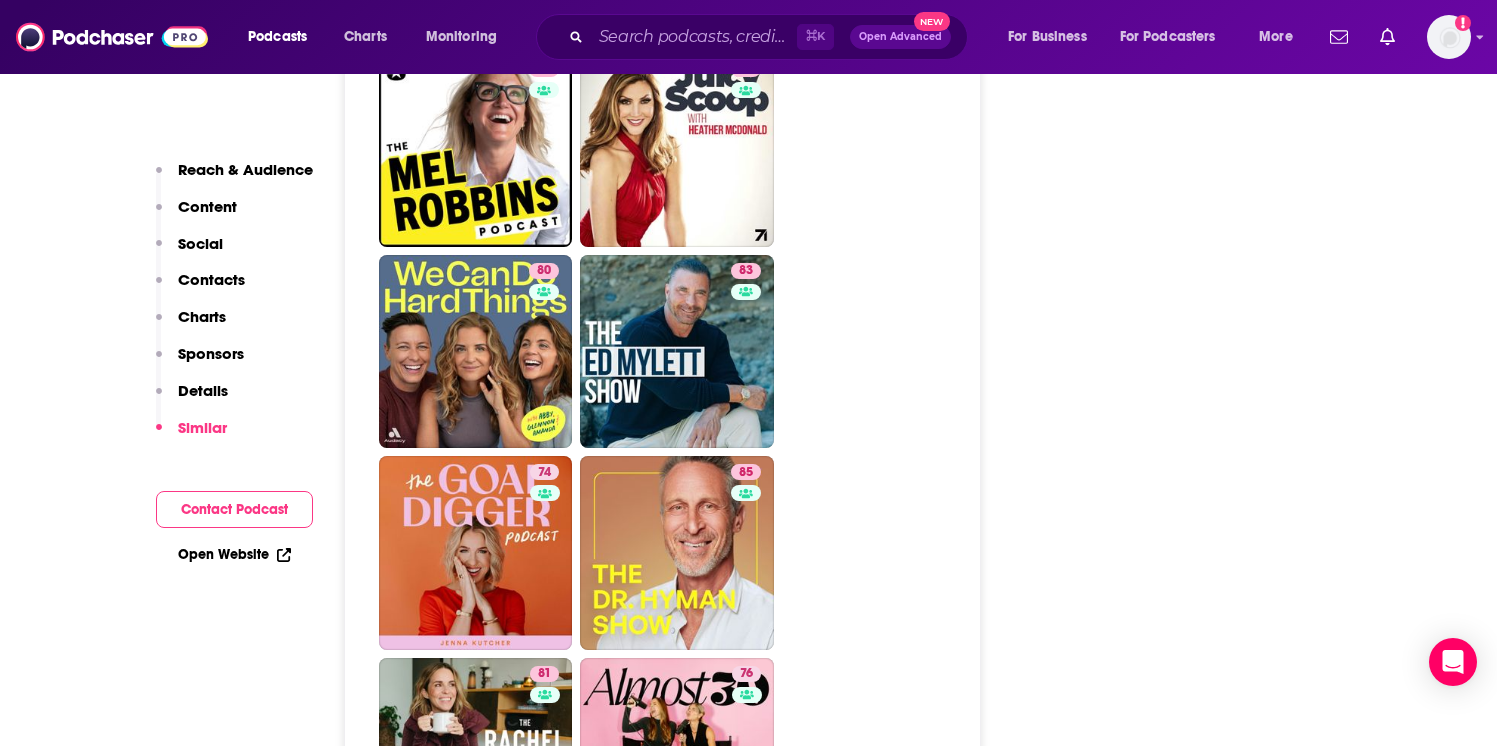 scroll, scrollTop: 5268, scrollLeft: 0, axis: vertical 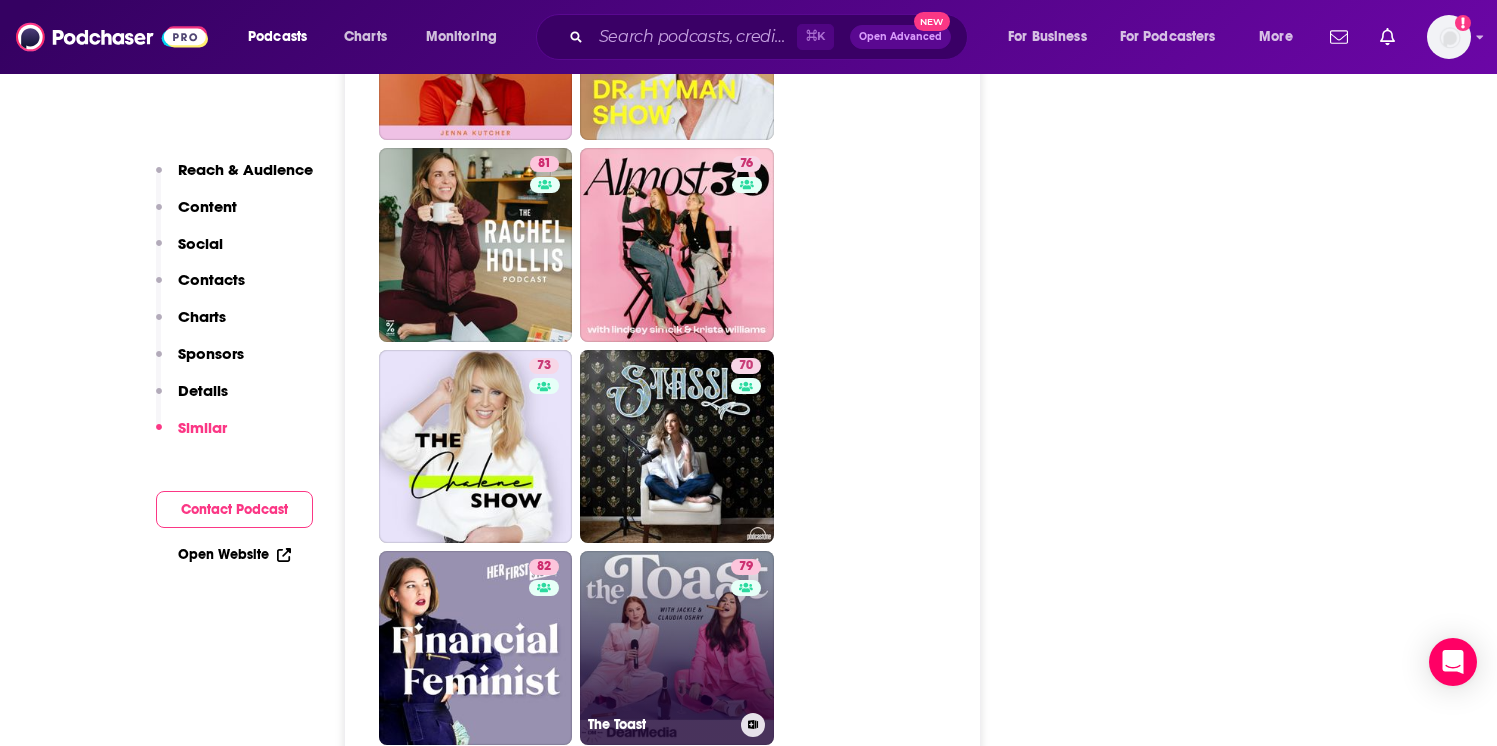 click on "79 The Toast" at bounding box center (677, 648) 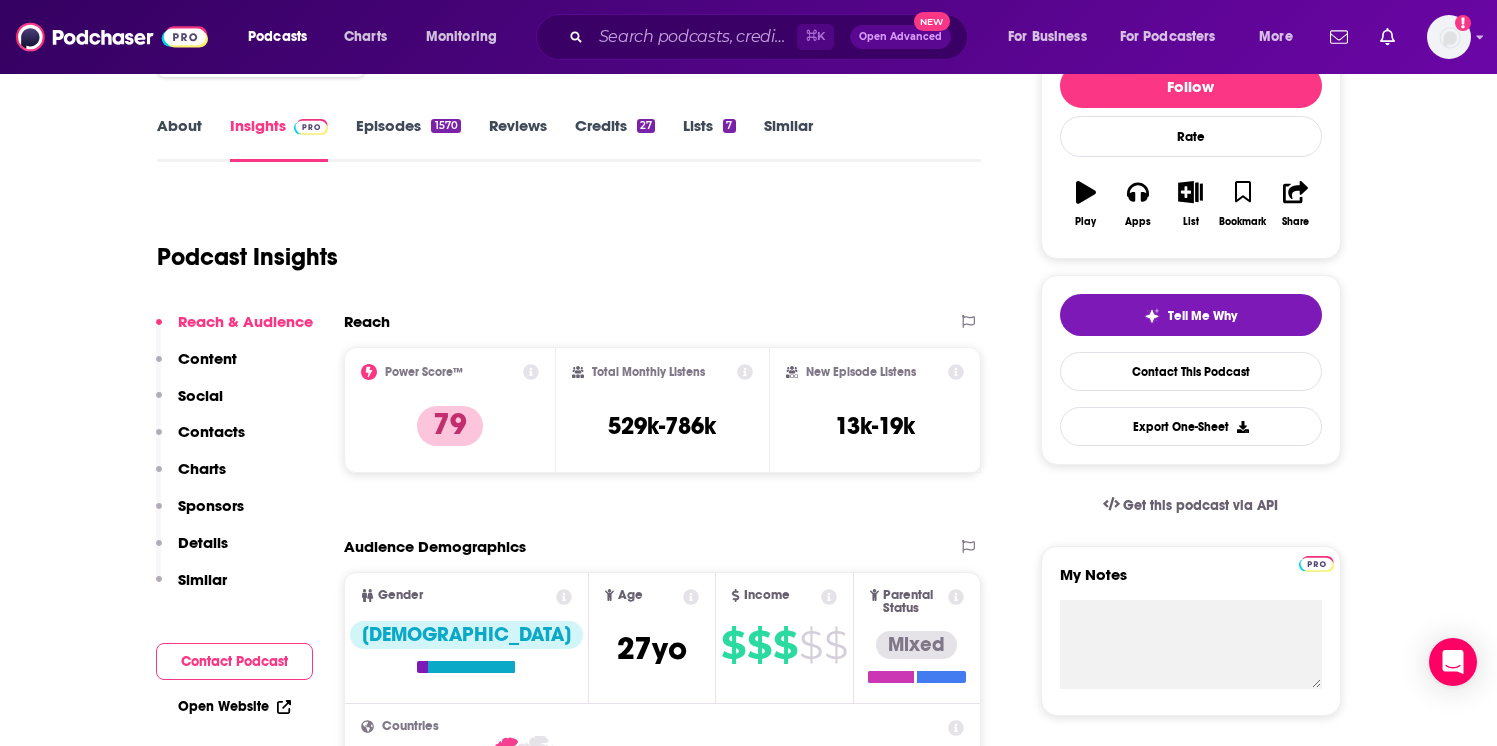 scroll, scrollTop: 285, scrollLeft: 0, axis: vertical 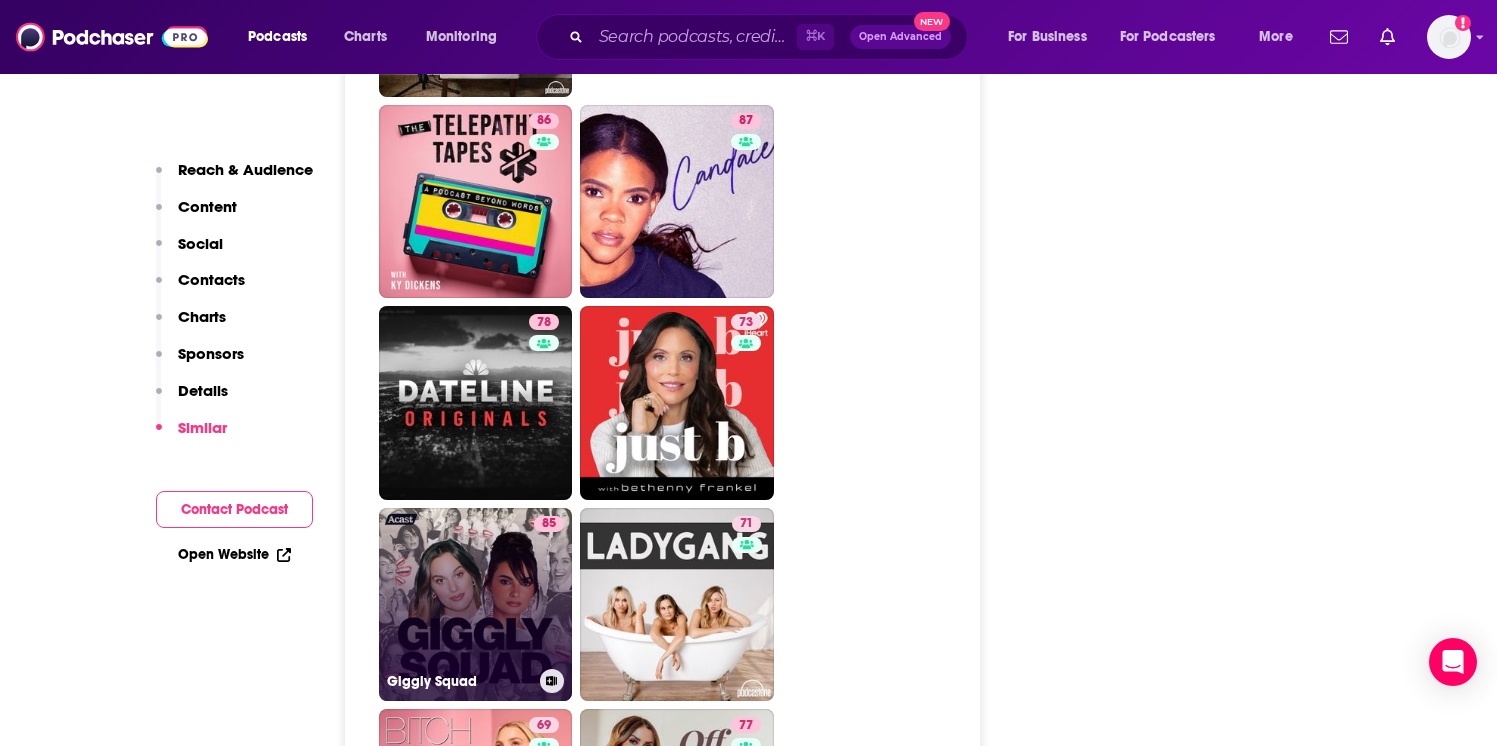 click on "85 Giggly Squad" at bounding box center (476, 605) 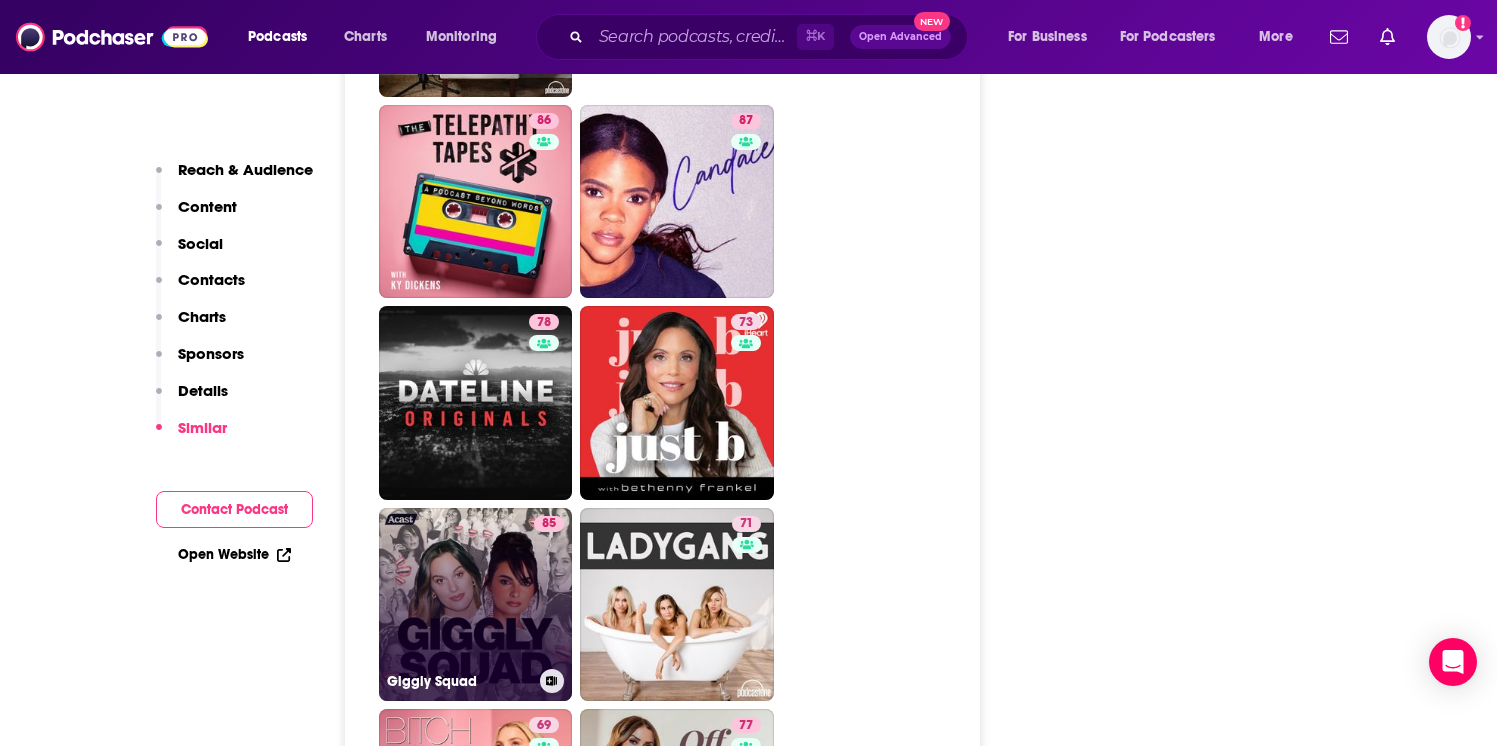 type on "[URL][DOMAIN_NAME]" 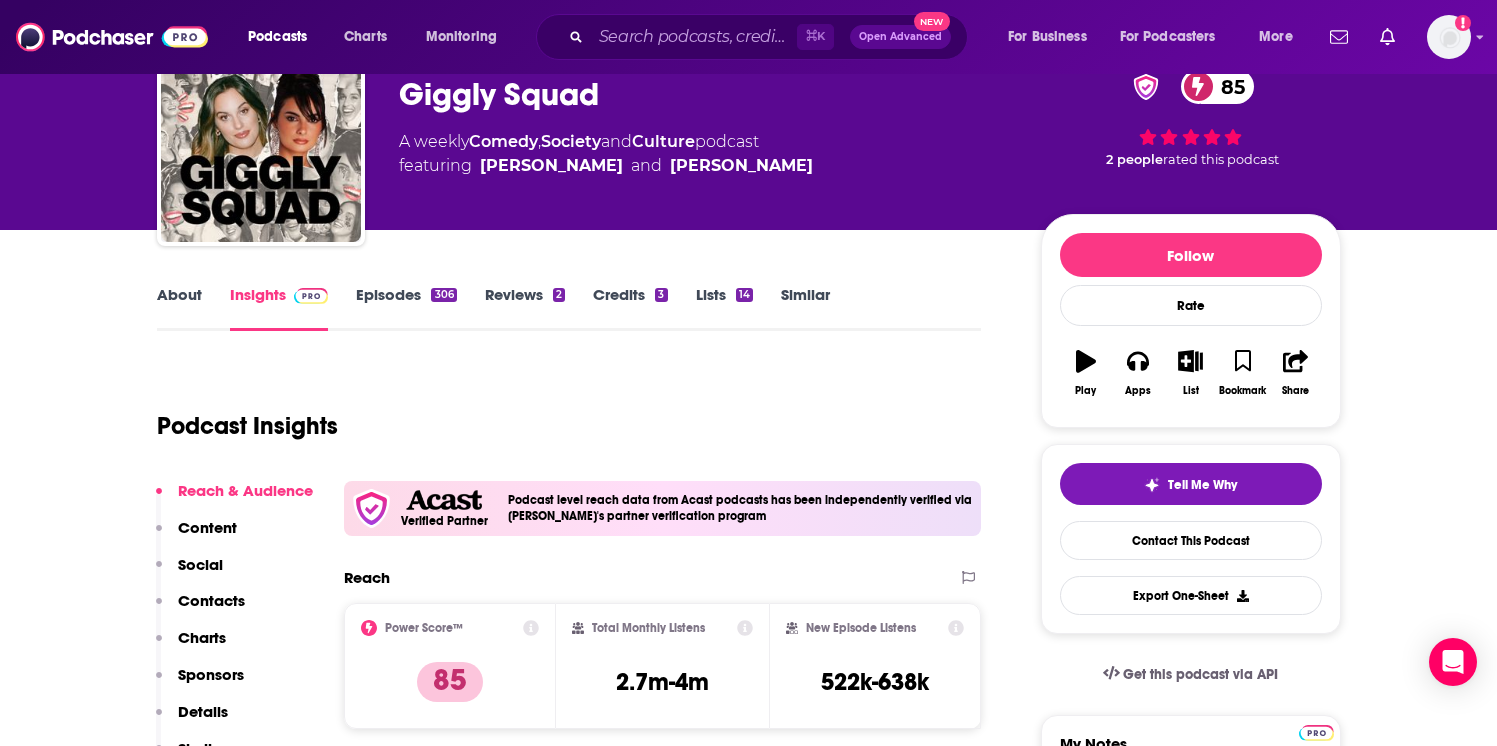 scroll, scrollTop: 0, scrollLeft: 0, axis: both 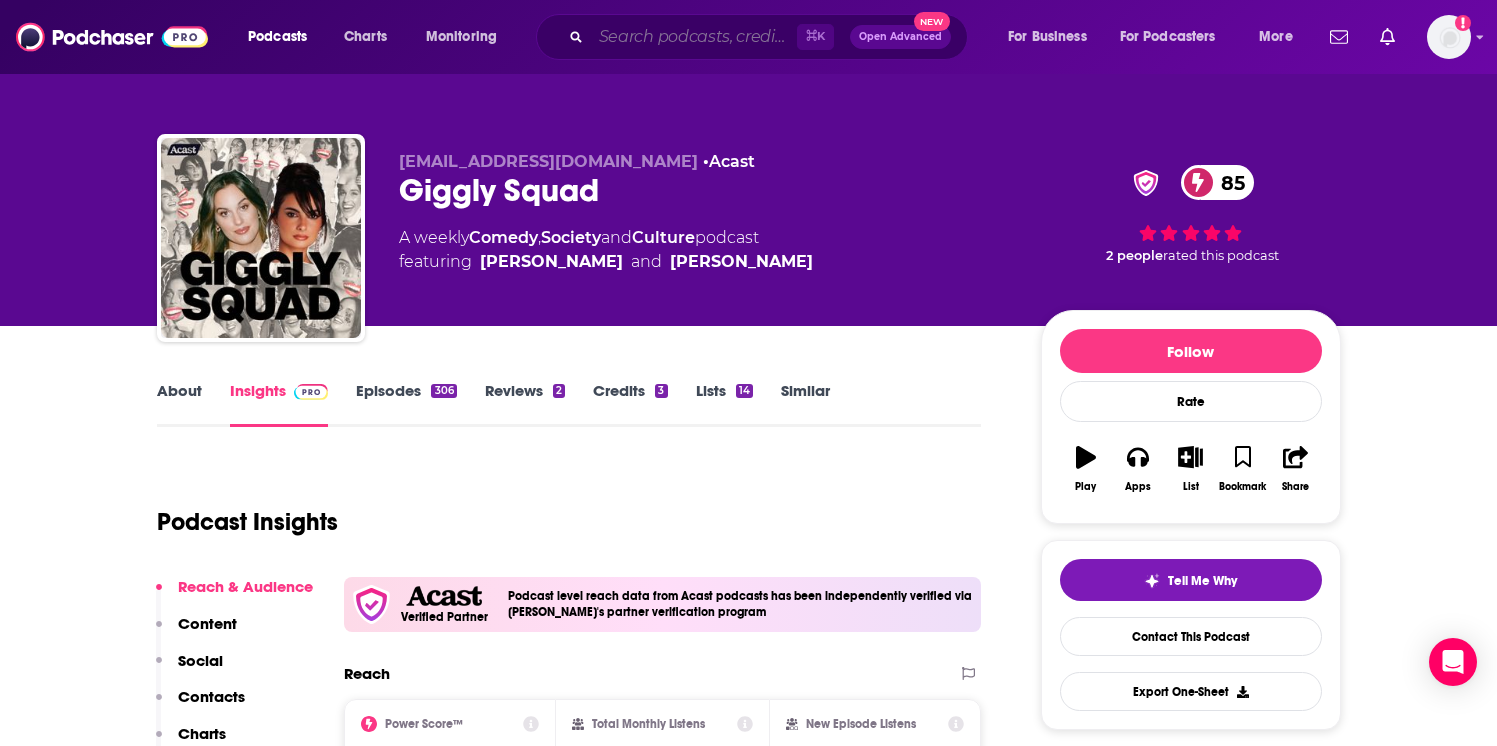 click at bounding box center (694, 37) 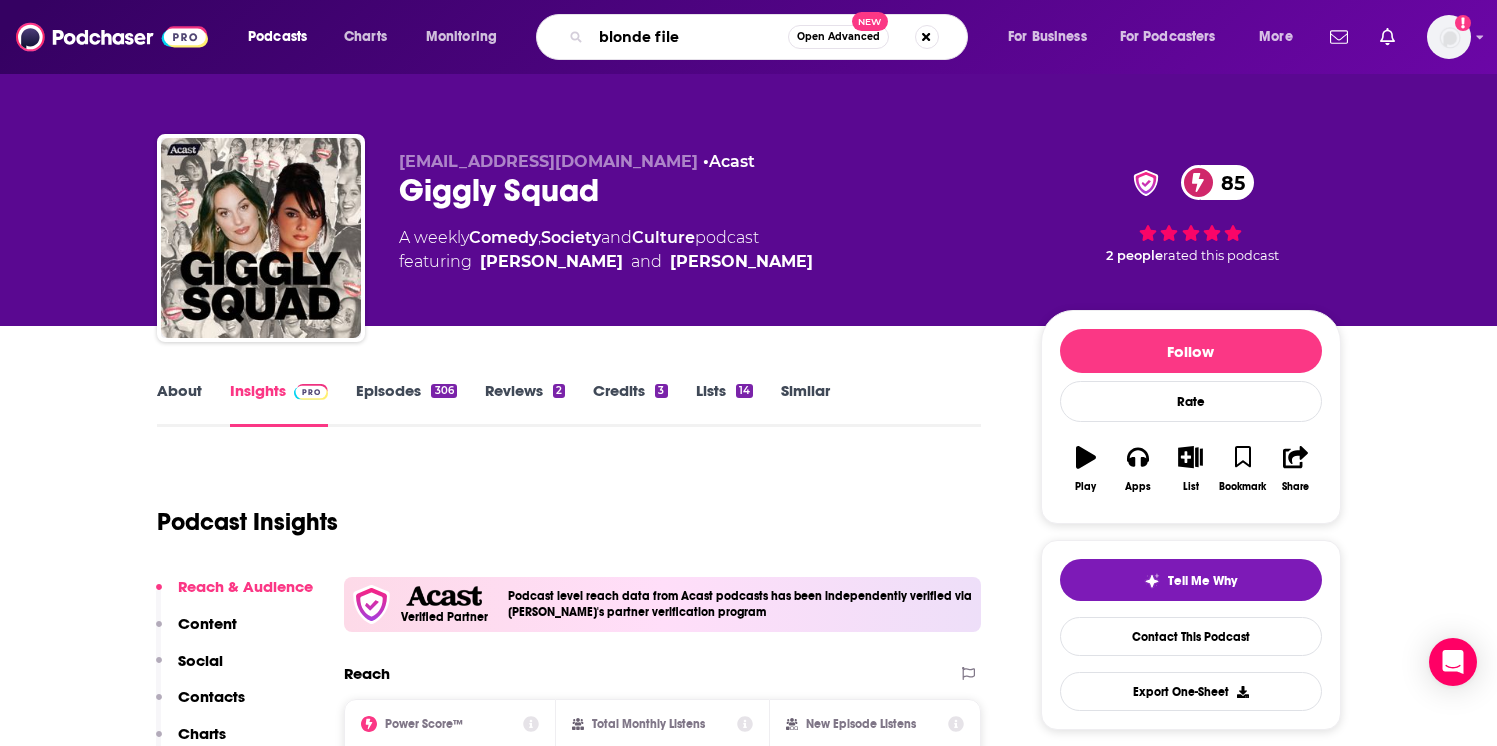 type on "blonde files" 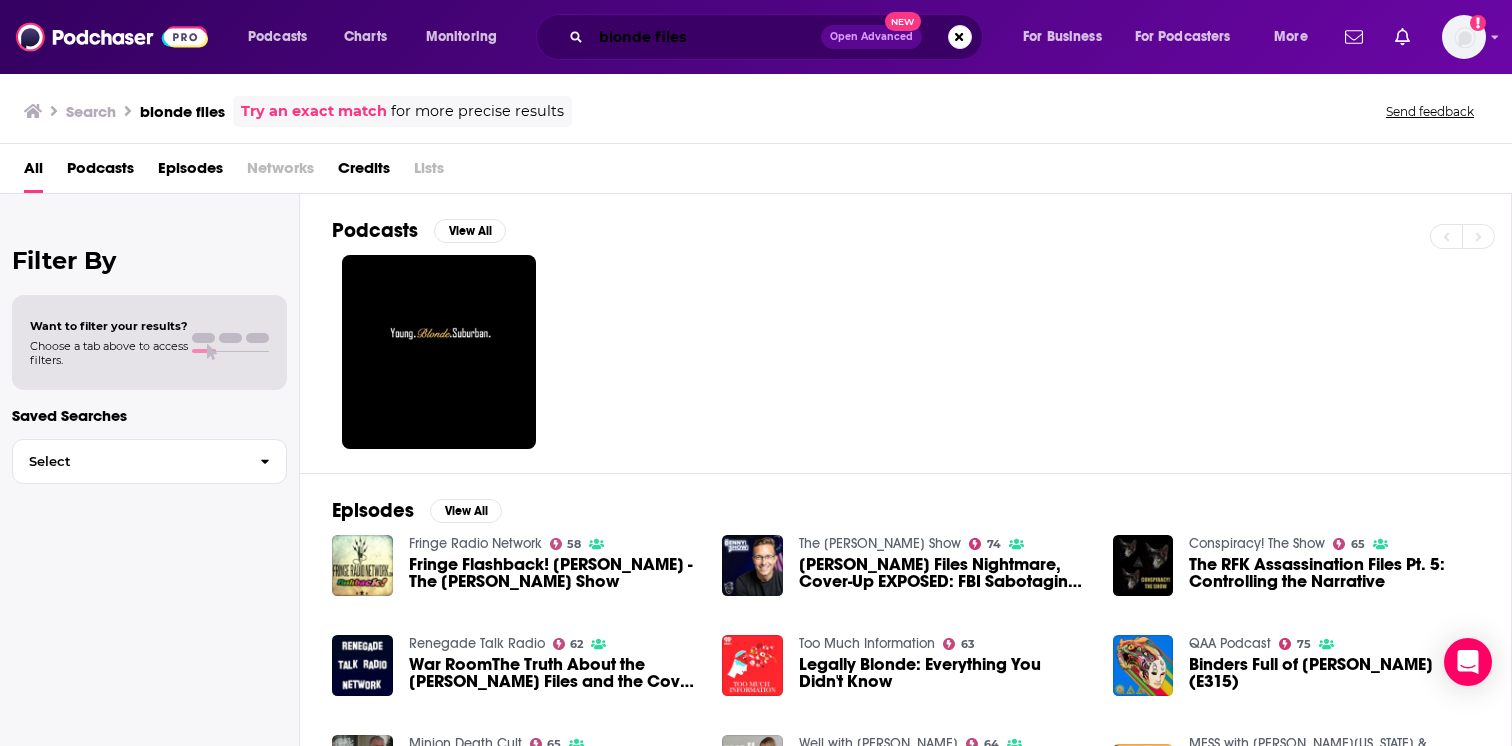click on "blonde files" at bounding box center (706, 37) 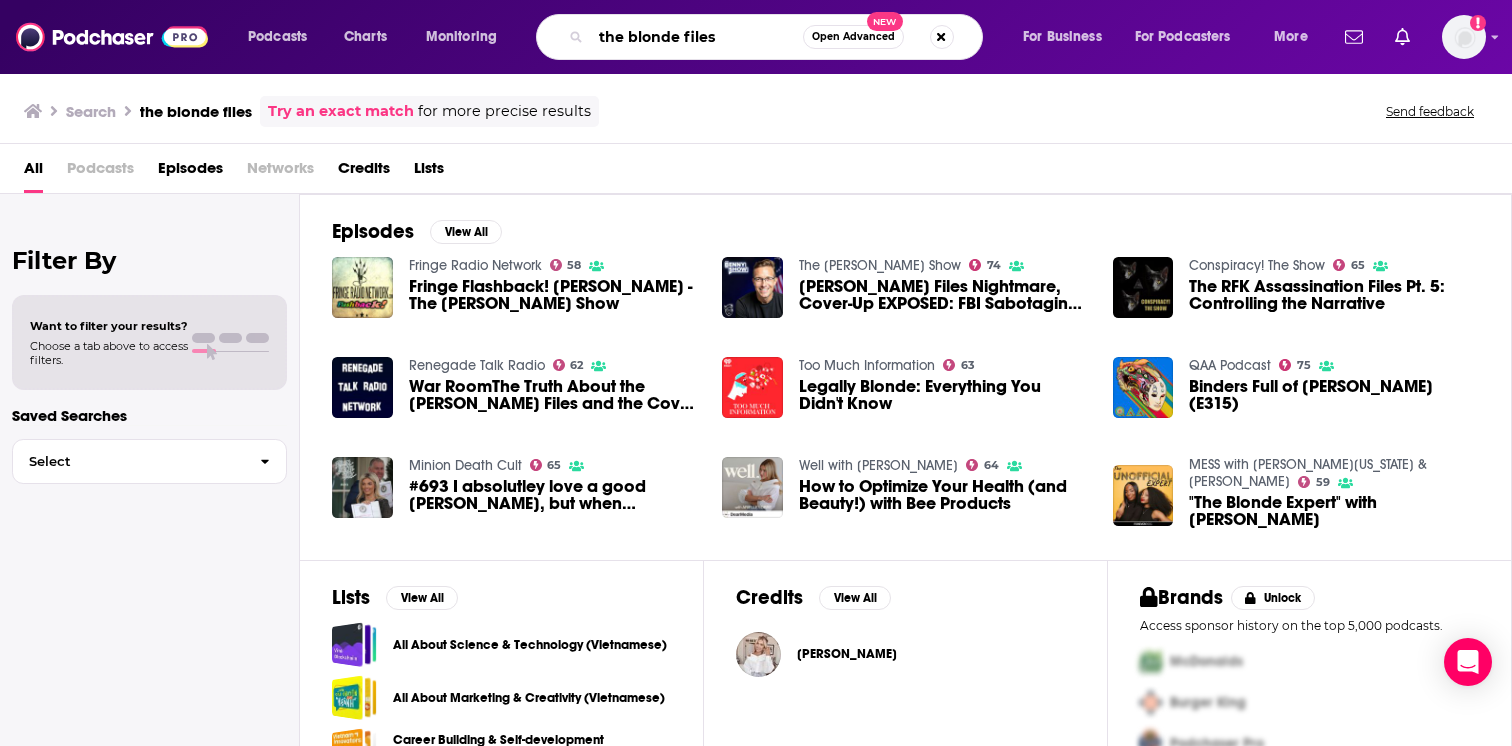 click on "the blonde files" at bounding box center (697, 37) 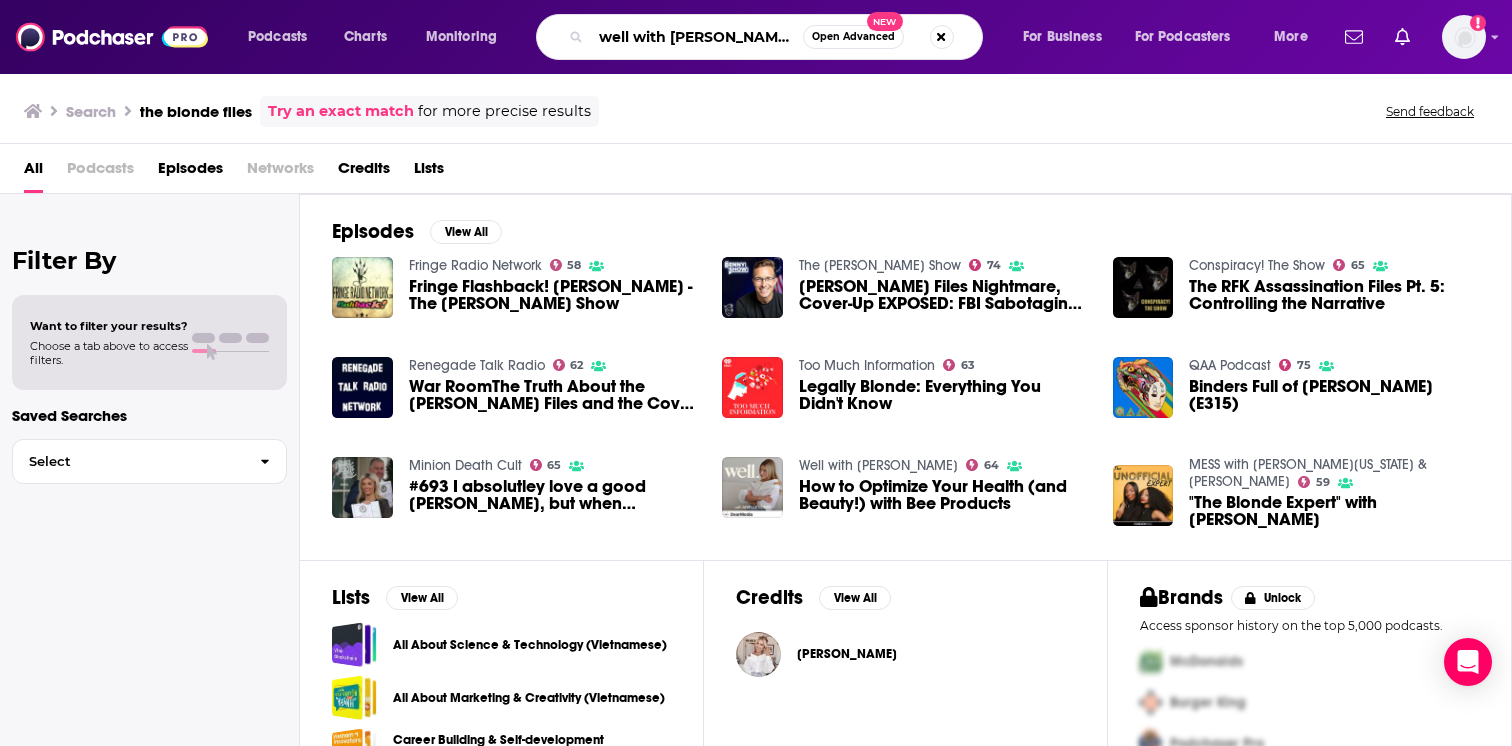 type on "well with [PERSON_NAME]" 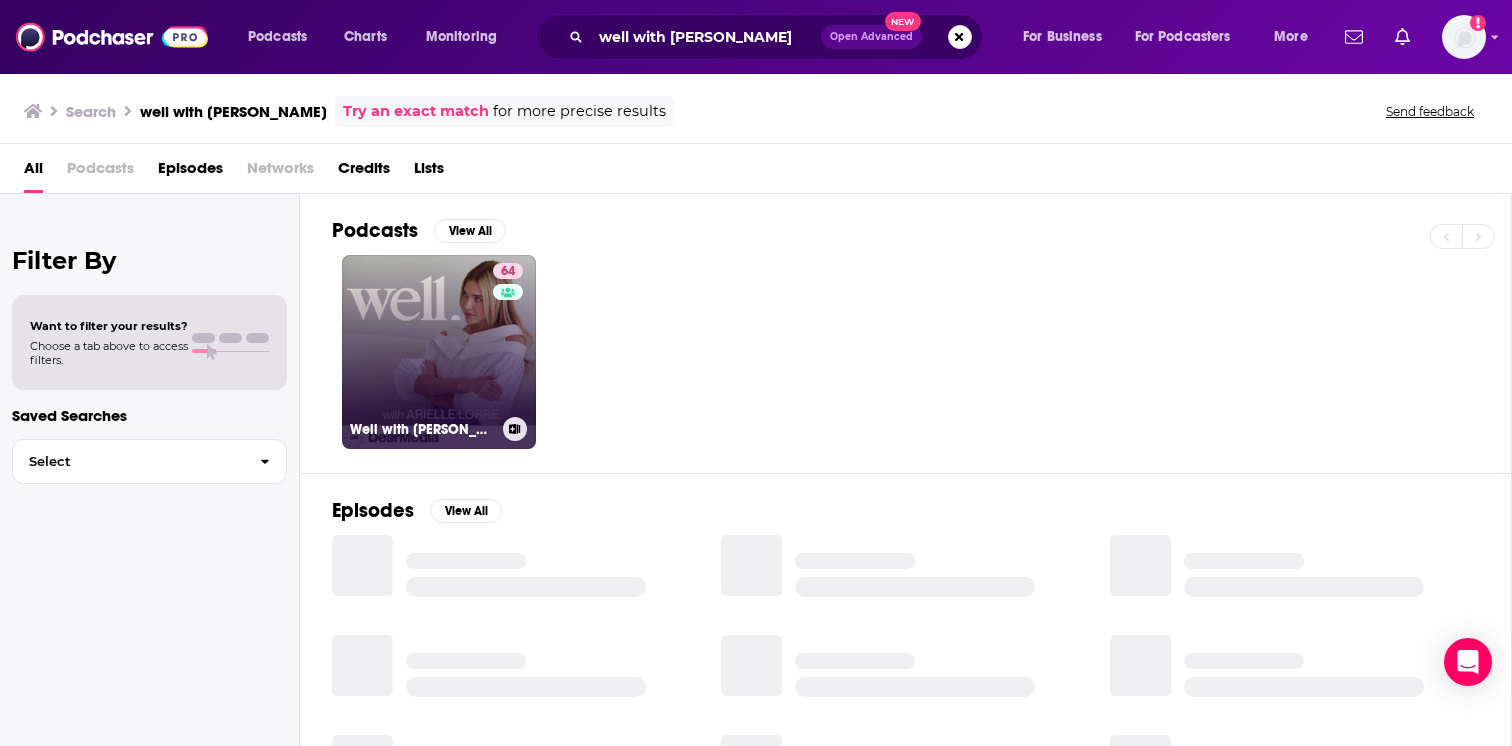 click on "64 Well with [PERSON_NAME]" at bounding box center (439, 352) 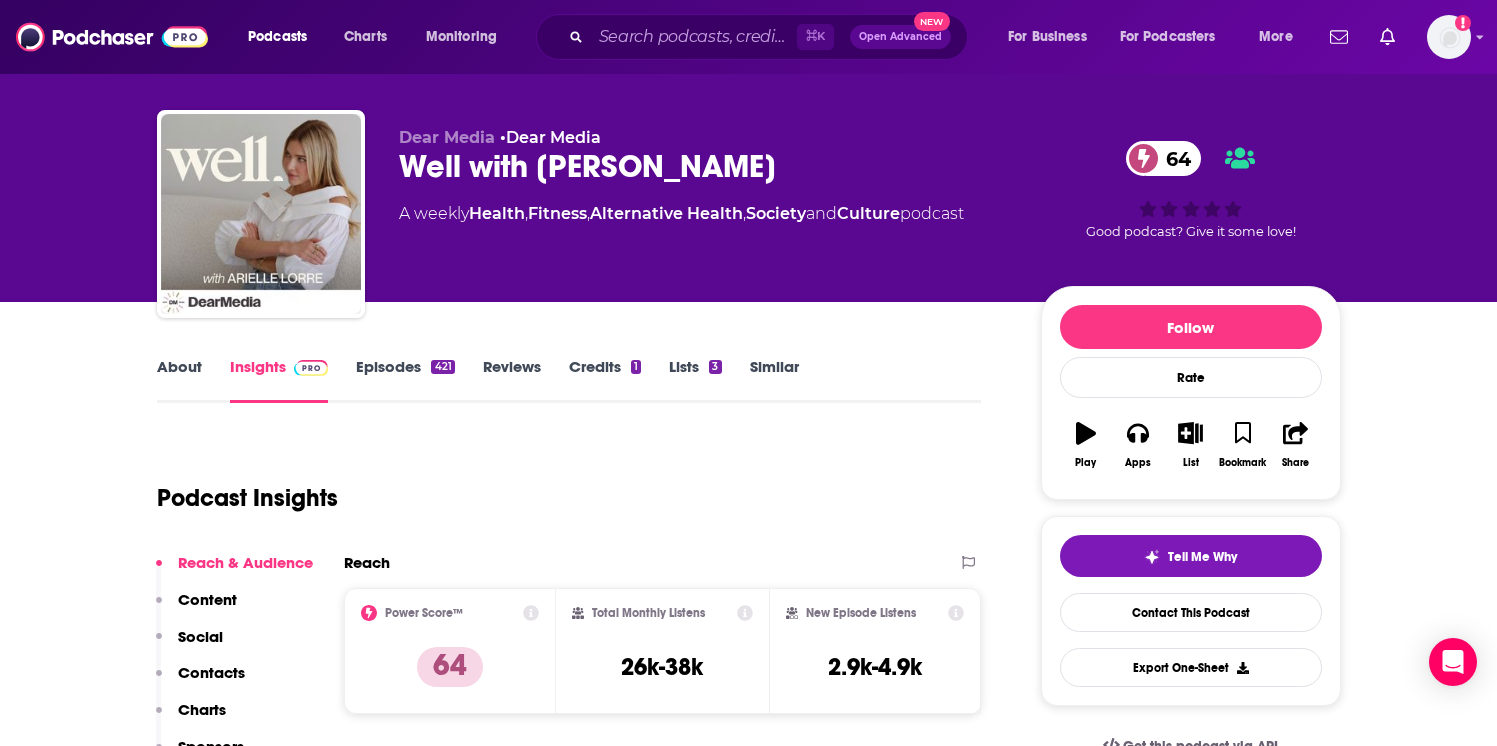 scroll, scrollTop: 0, scrollLeft: 0, axis: both 